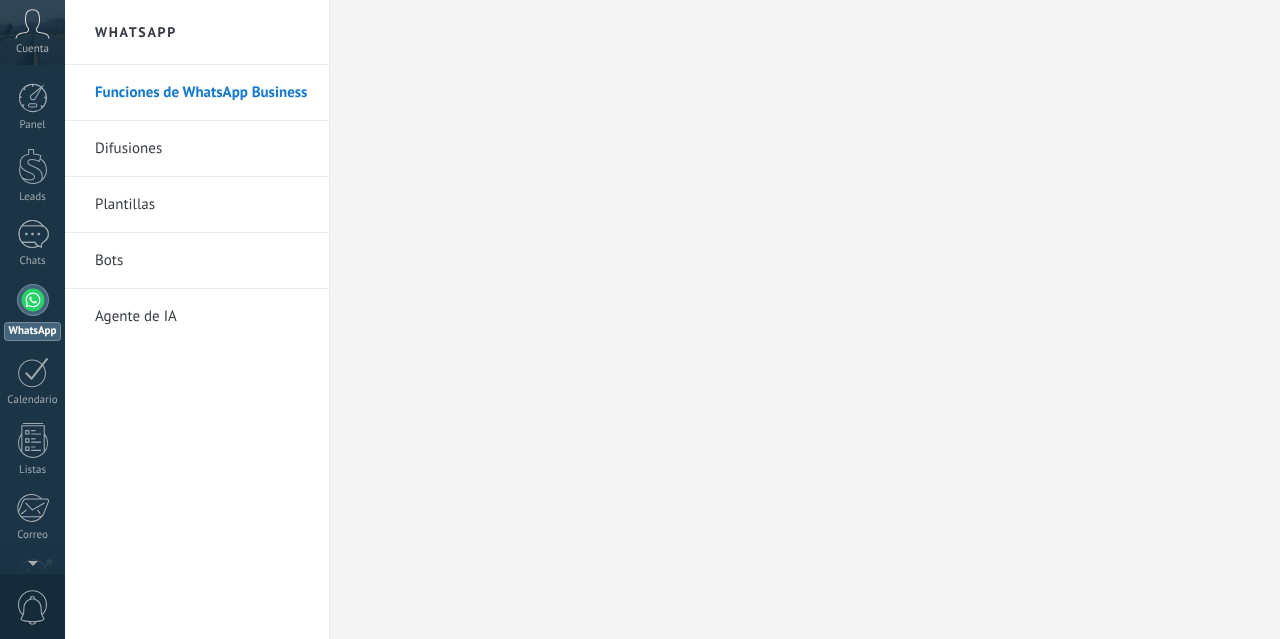 scroll, scrollTop: 0, scrollLeft: 0, axis: both 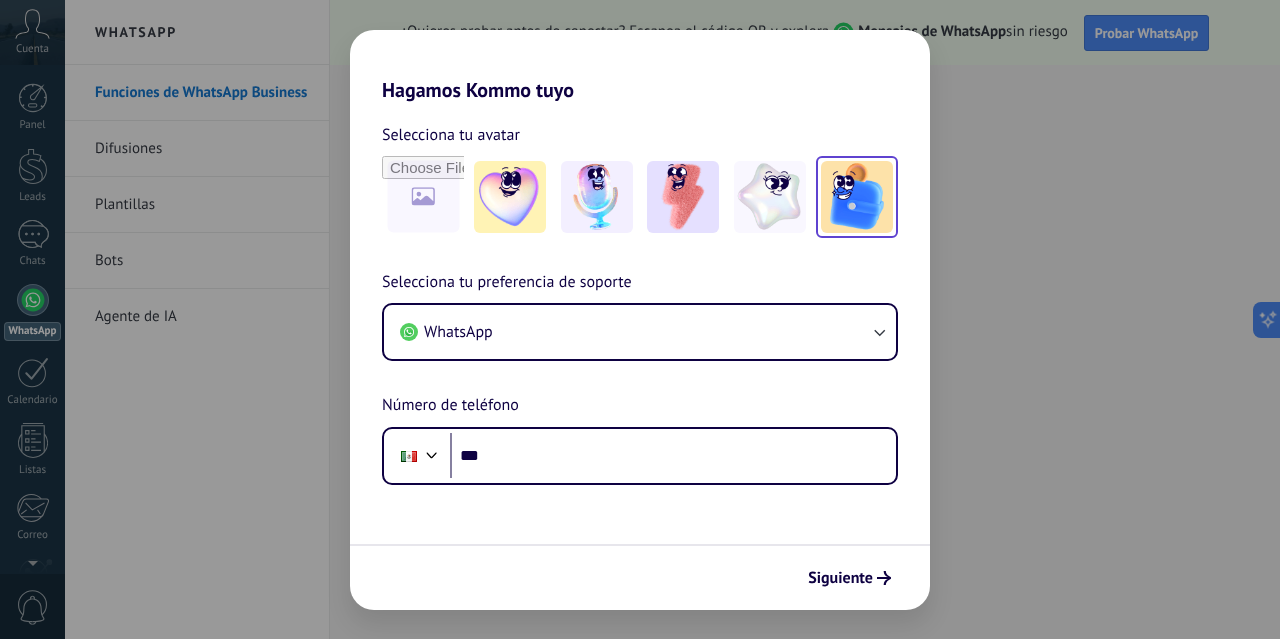 click at bounding box center [857, 197] 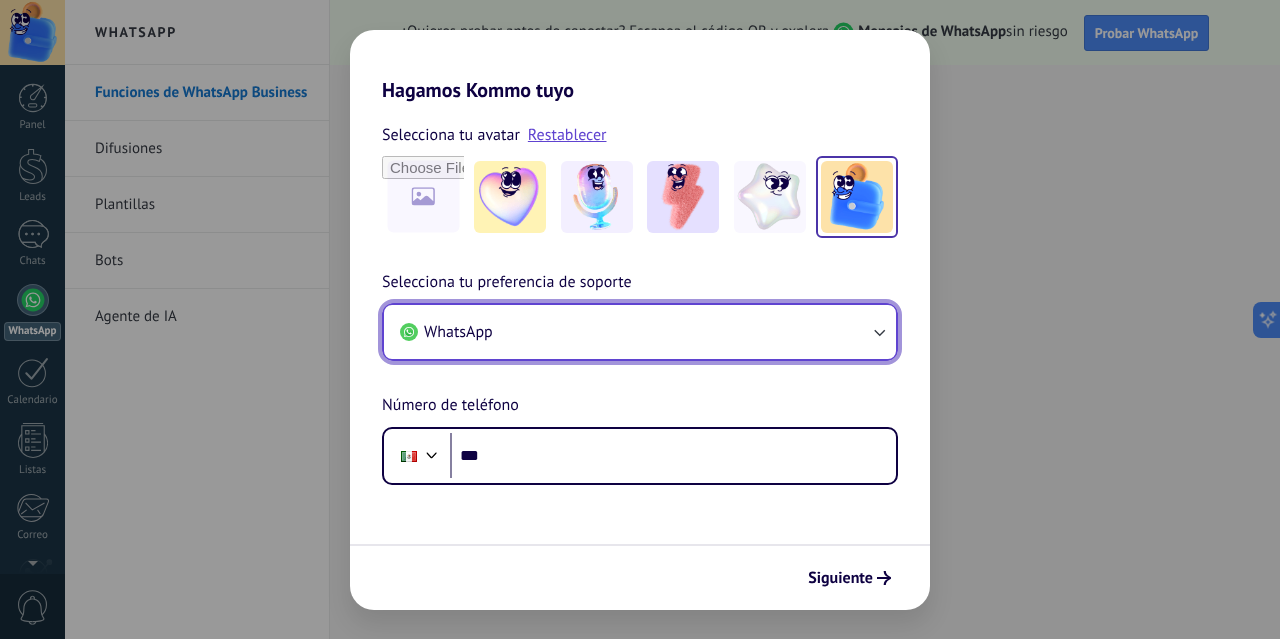 click on "WhatsApp" at bounding box center [640, 332] 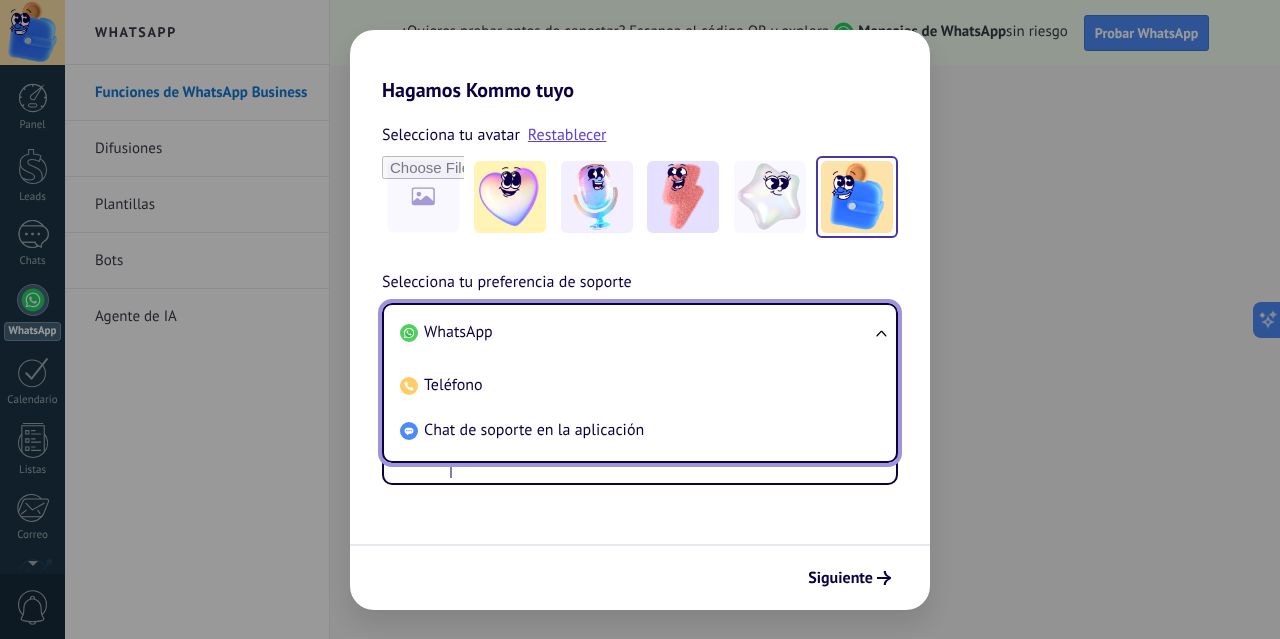 click on "WhatsApp" at bounding box center (636, 332) 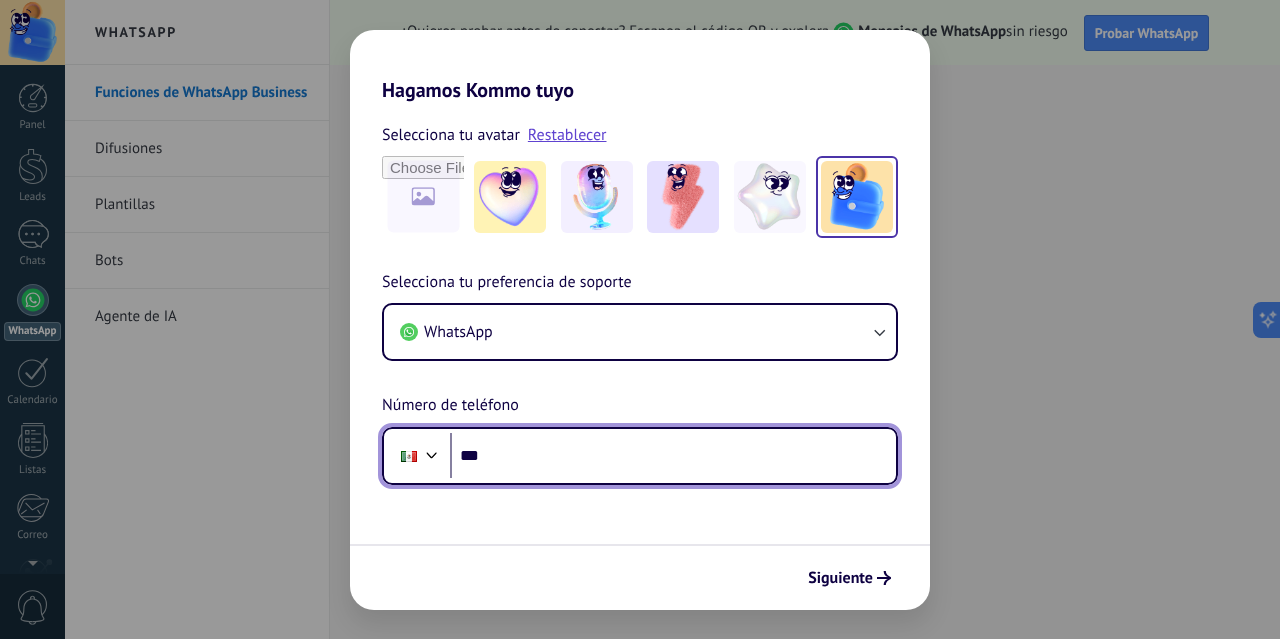 click on "***" at bounding box center [673, 456] 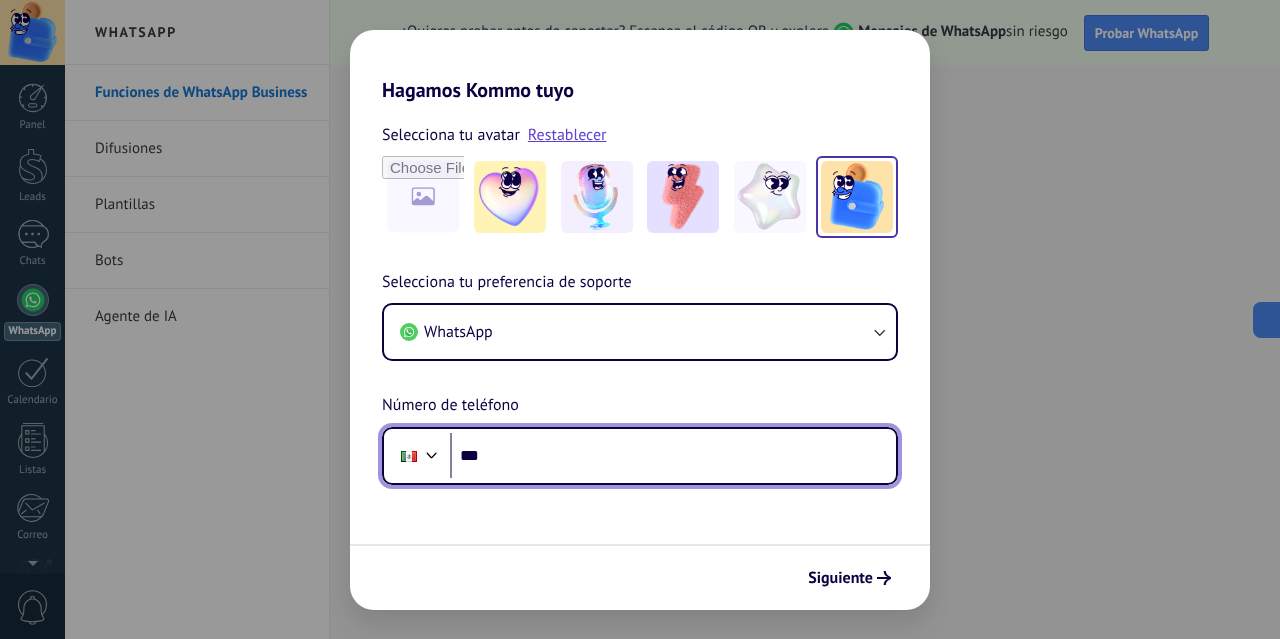 click on "***" at bounding box center (673, 456) 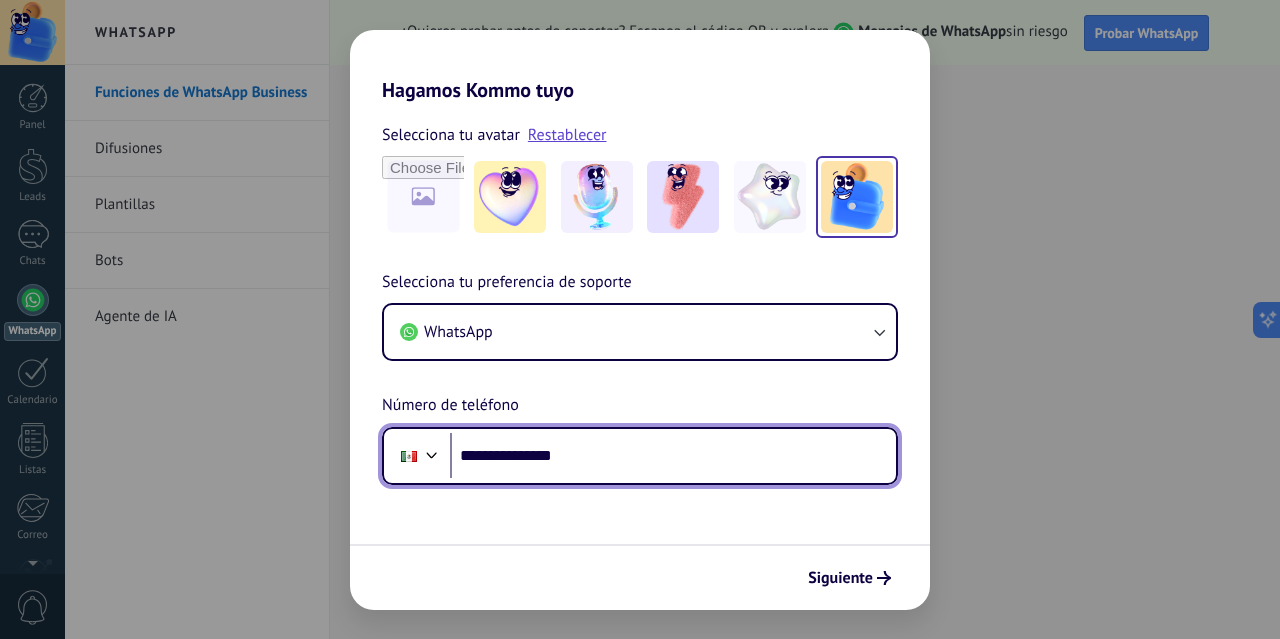 type on "**********" 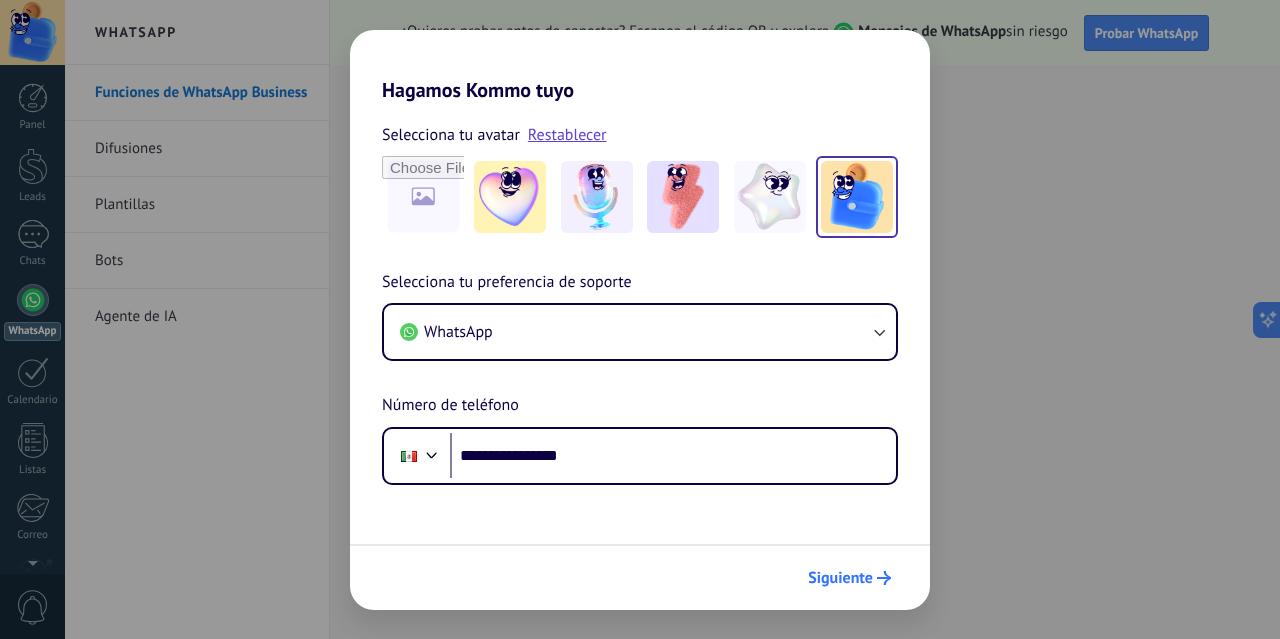 click on "Siguiente" at bounding box center [849, 578] 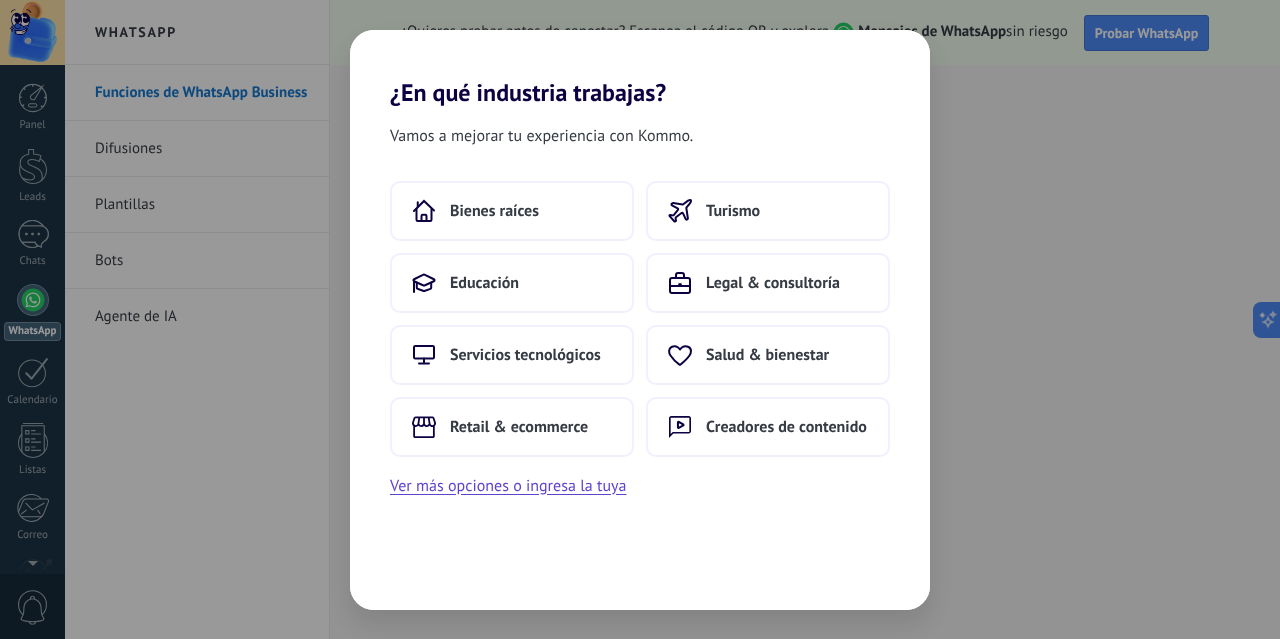 scroll, scrollTop: 0, scrollLeft: 0, axis: both 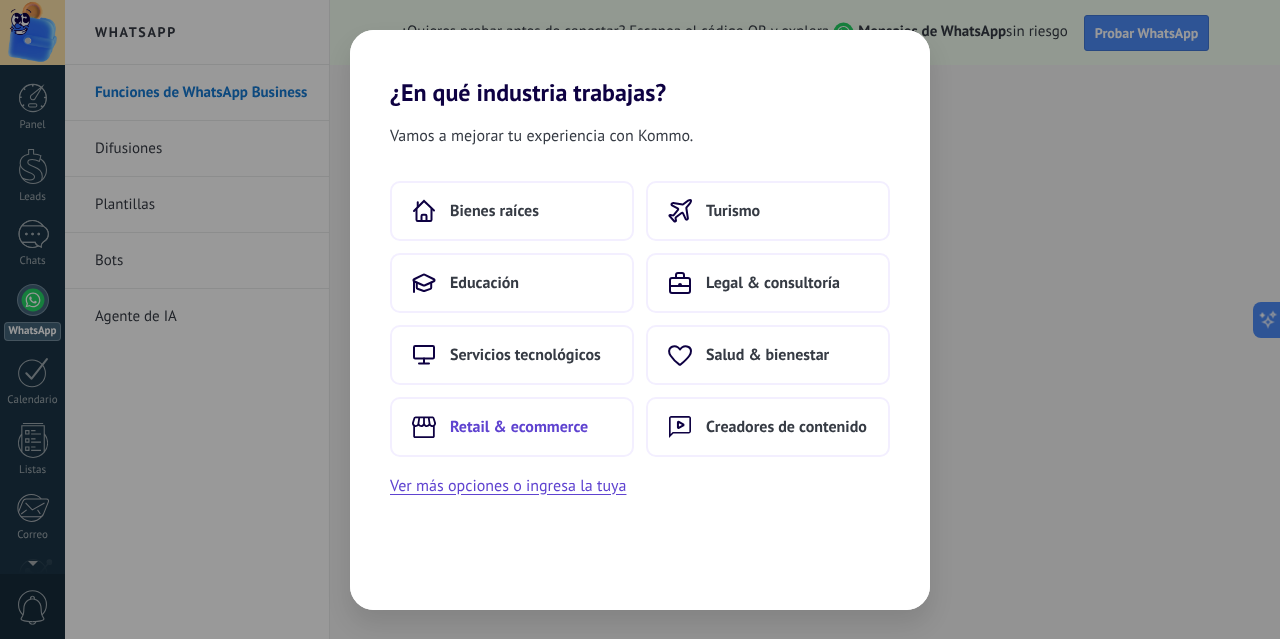 click on "Retail & ecommerce" at bounding box center (519, 427) 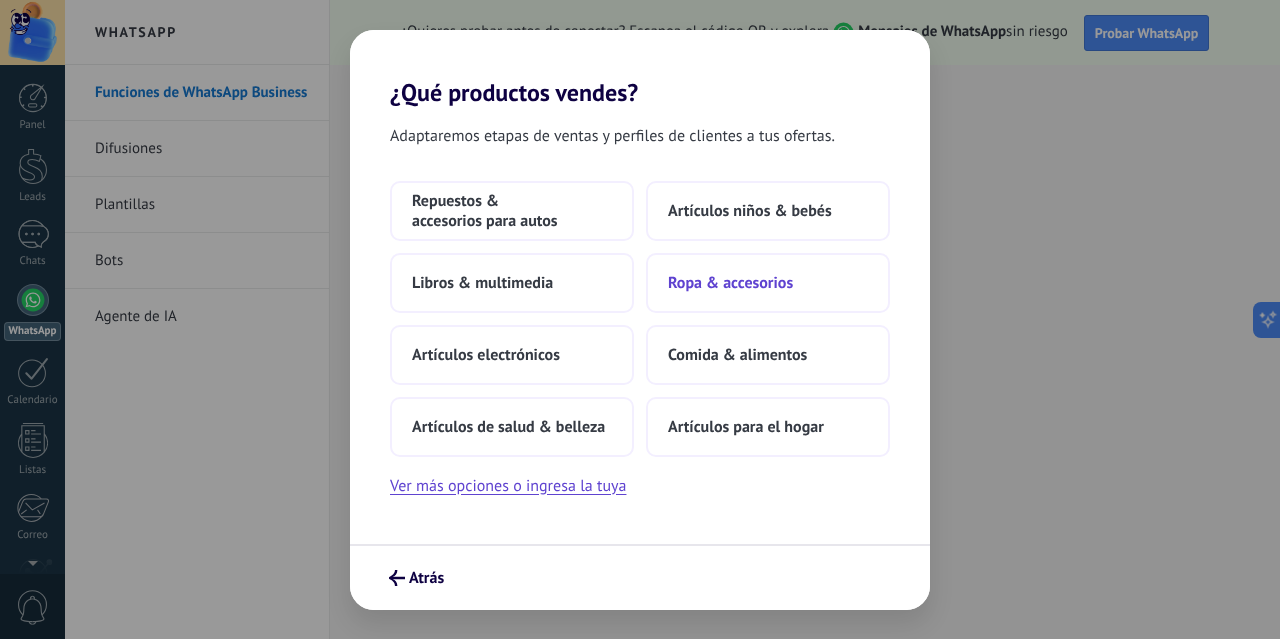 click on "Ropa & accesorios" at bounding box center [730, 283] 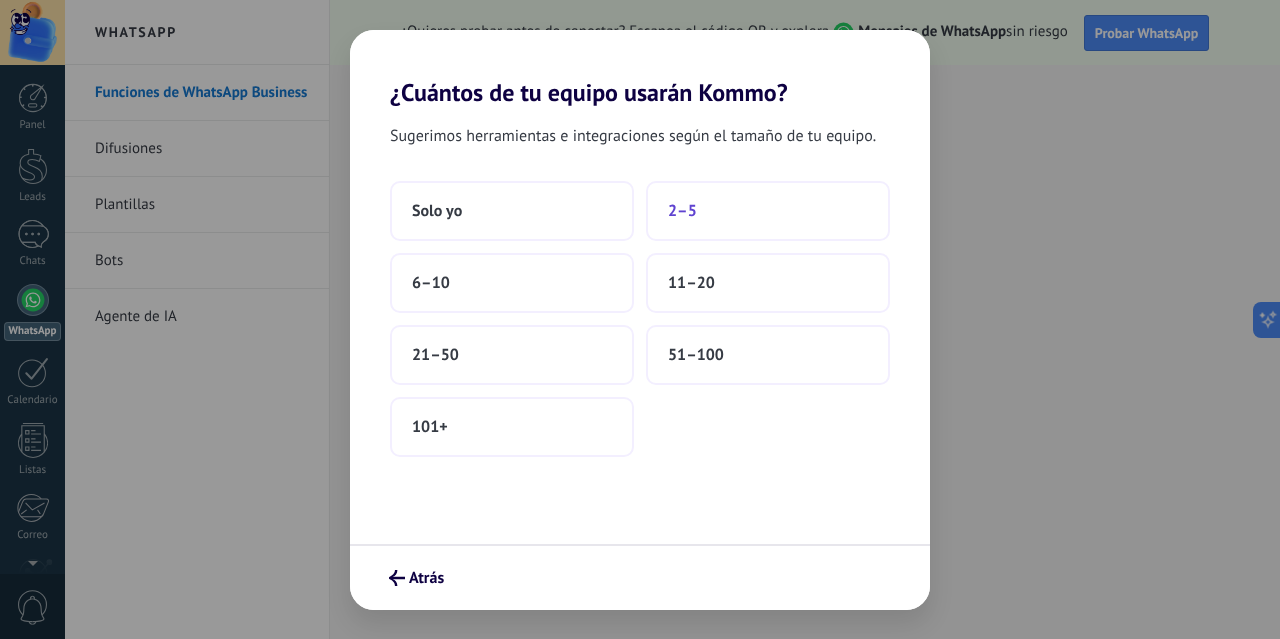 click on "2–5" at bounding box center (768, 211) 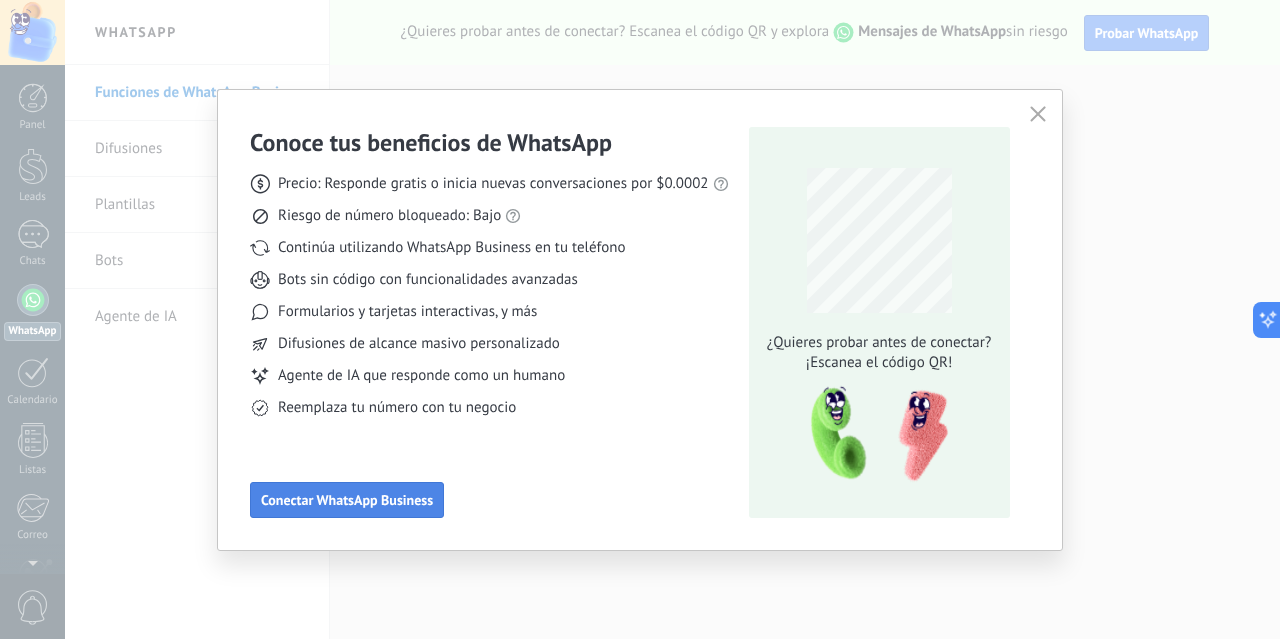 click on "Conectar WhatsApp Business" at bounding box center [347, 500] 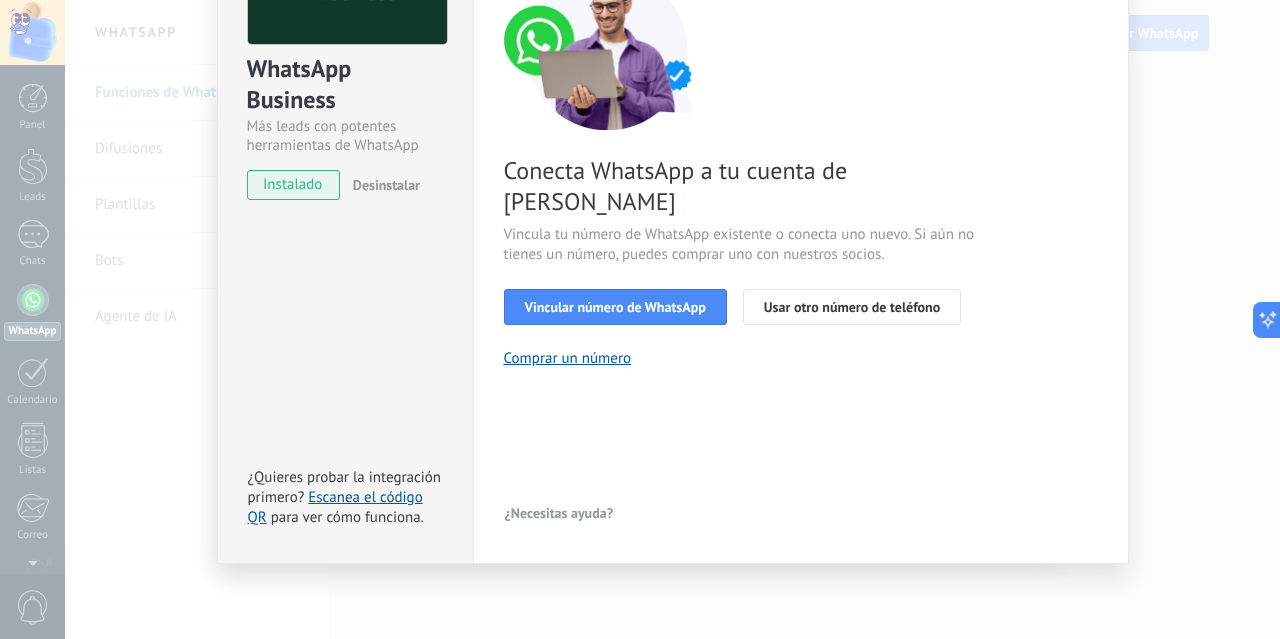 scroll, scrollTop: 191, scrollLeft: 0, axis: vertical 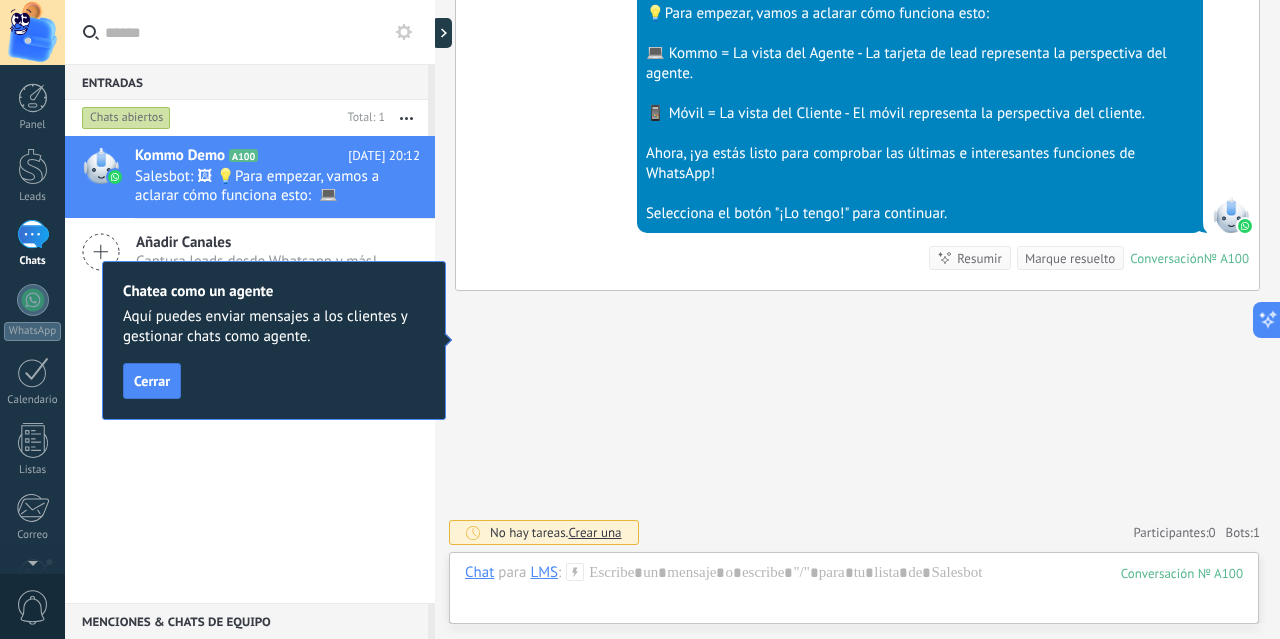 click on "Cerrar" at bounding box center (152, 381) 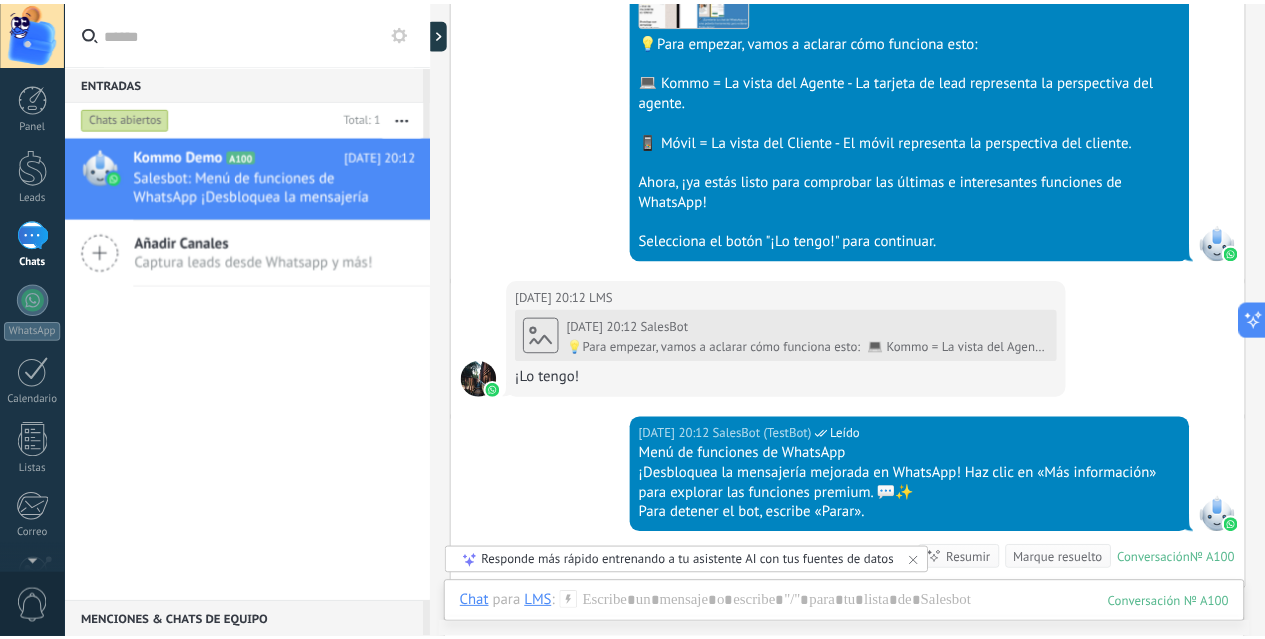 scroll, scrollTop: 677, scrollLeft: 0, axis: vertical 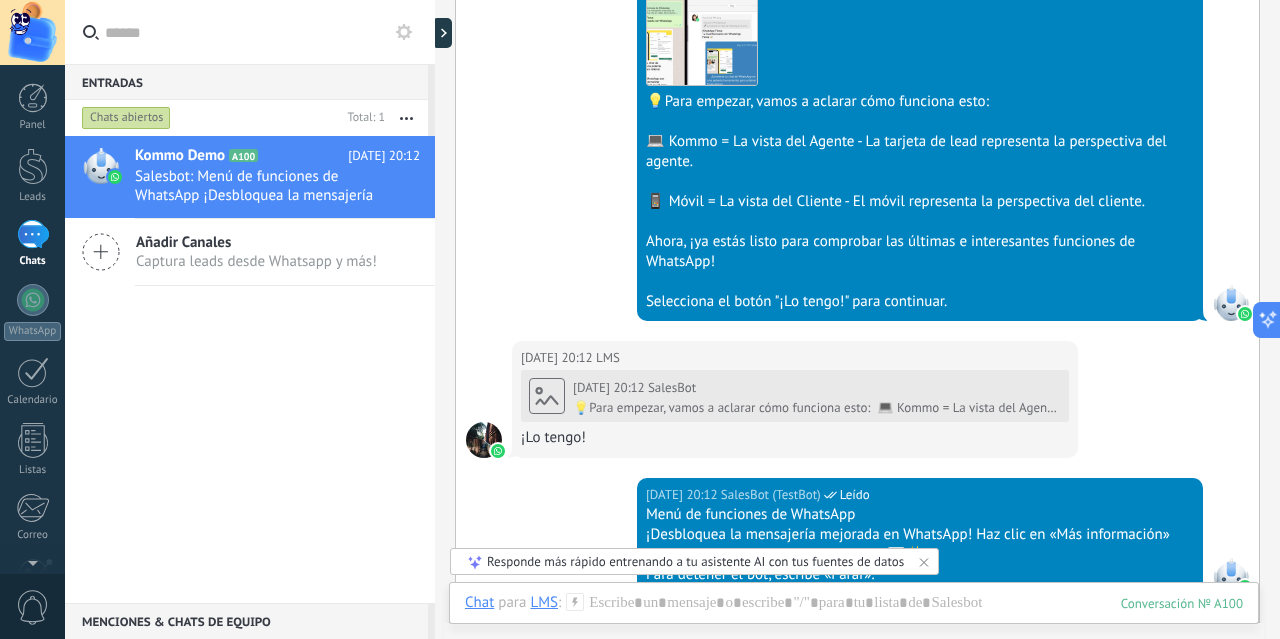 click at bounding box center [484, -457] 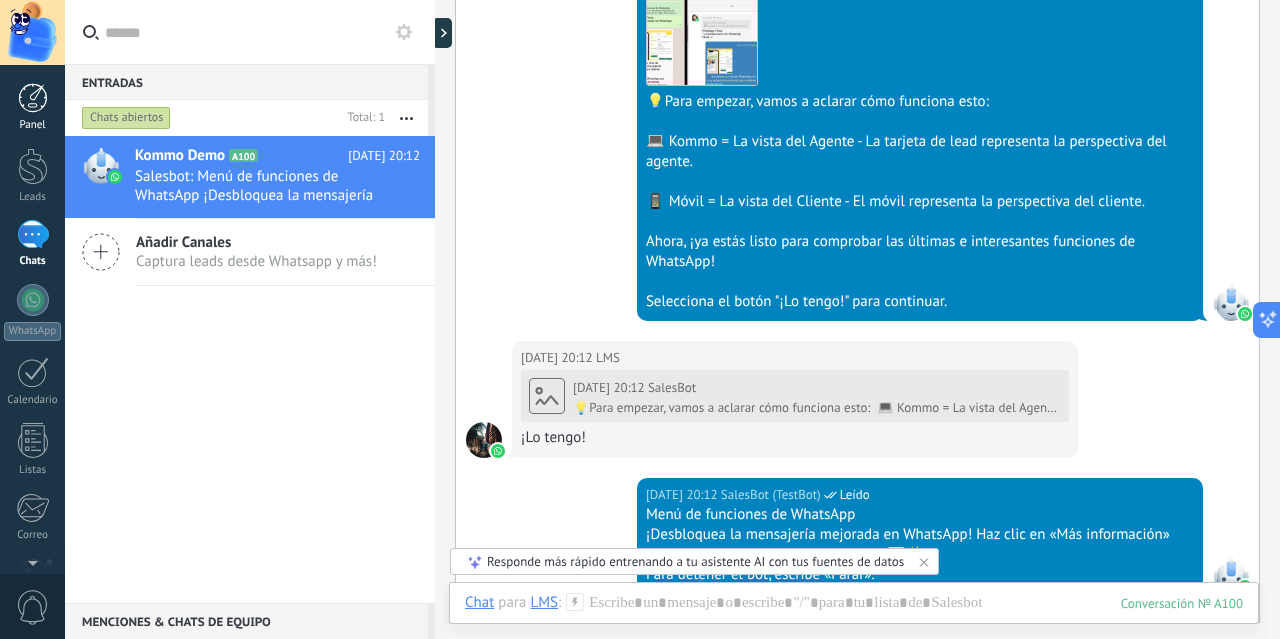 click at bounding box center (33, 98) 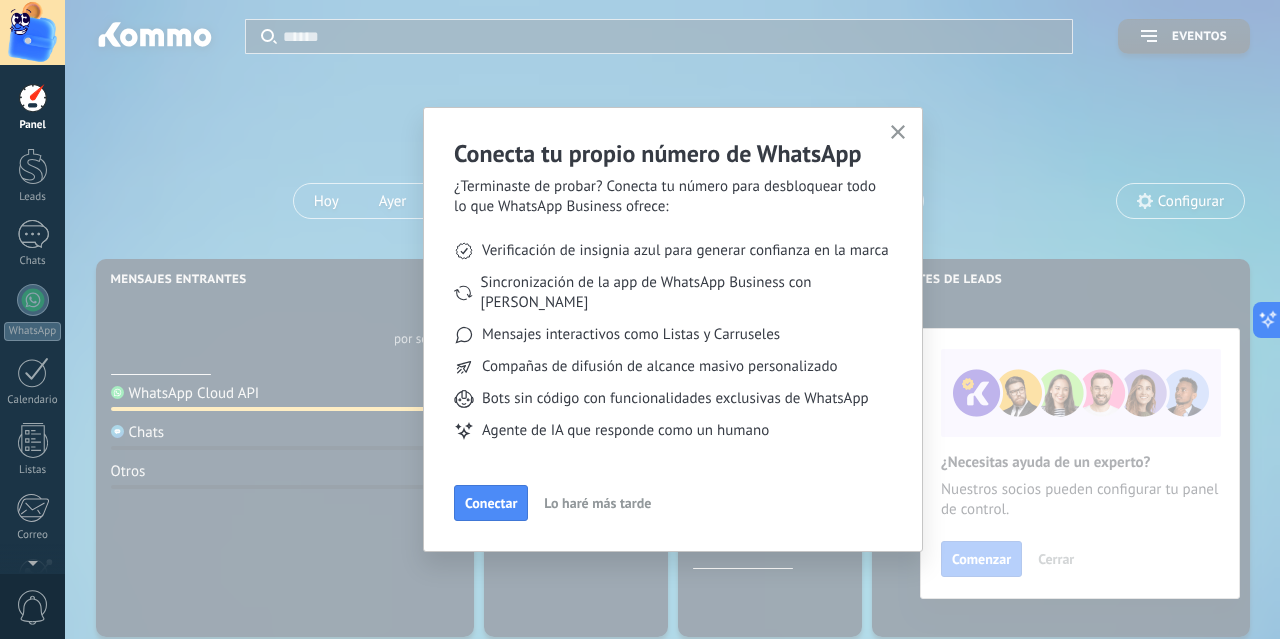 click on "Lo haré más tarde" at bounding box center (597, 503) 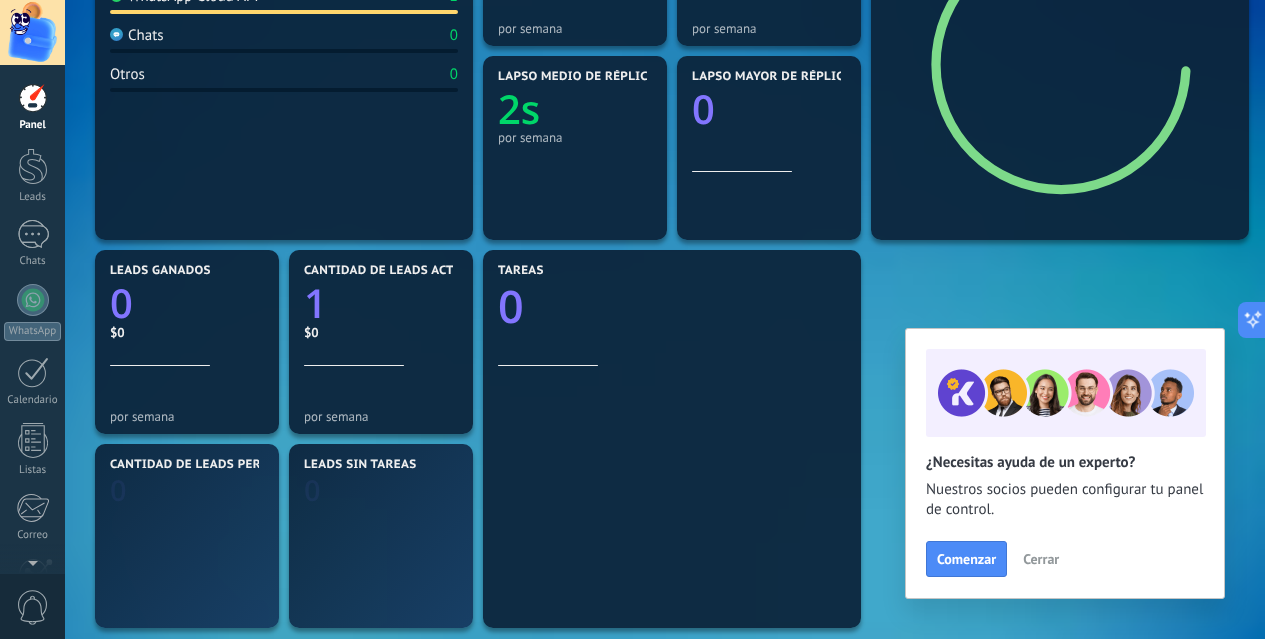 scroll, scrollTop: 399, scrollLeft: 0, axis: vertical 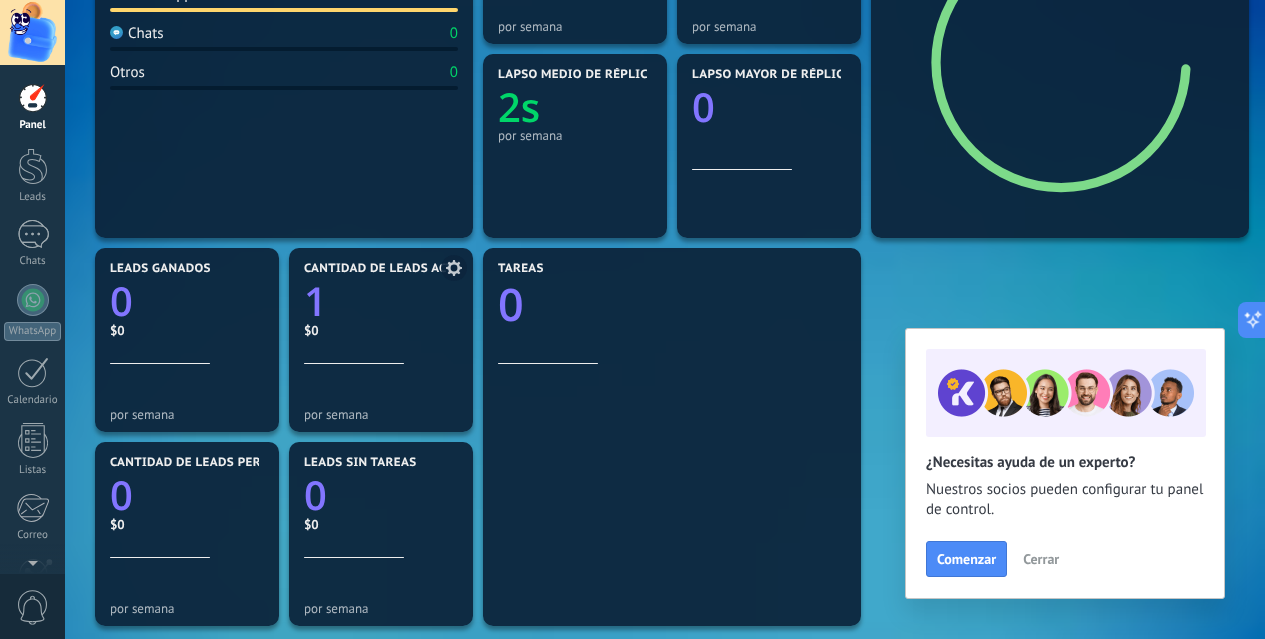 click on "1" 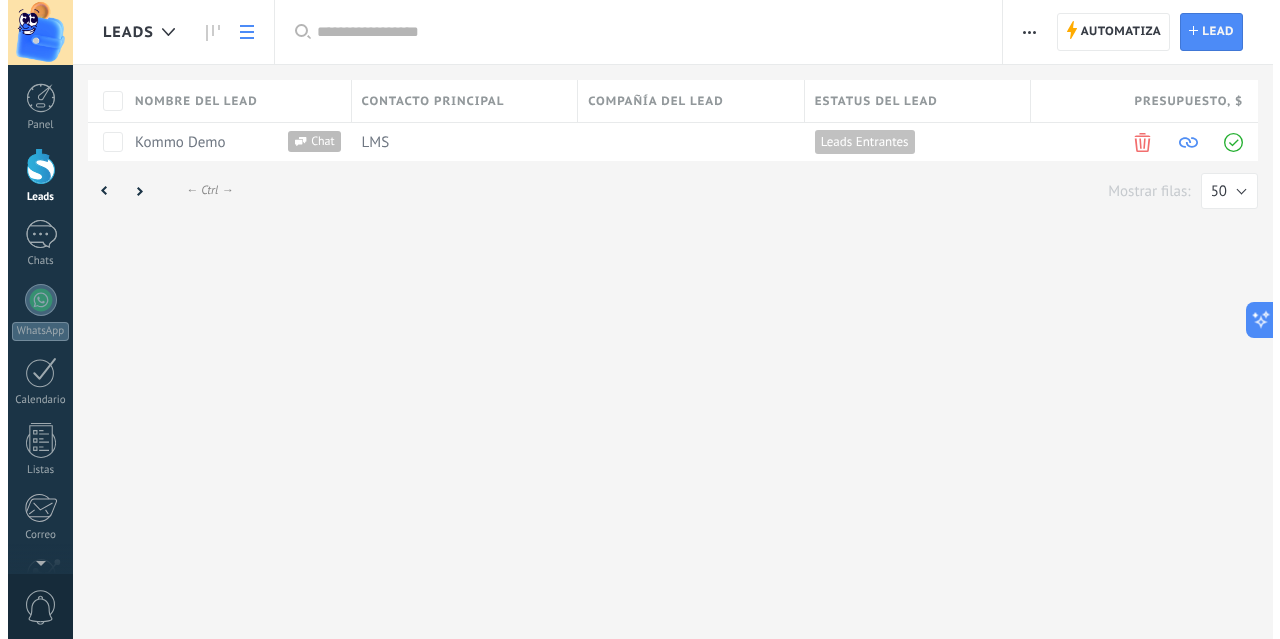 scroll, scrollTop: 0, scrollLeft: 0, axis: both 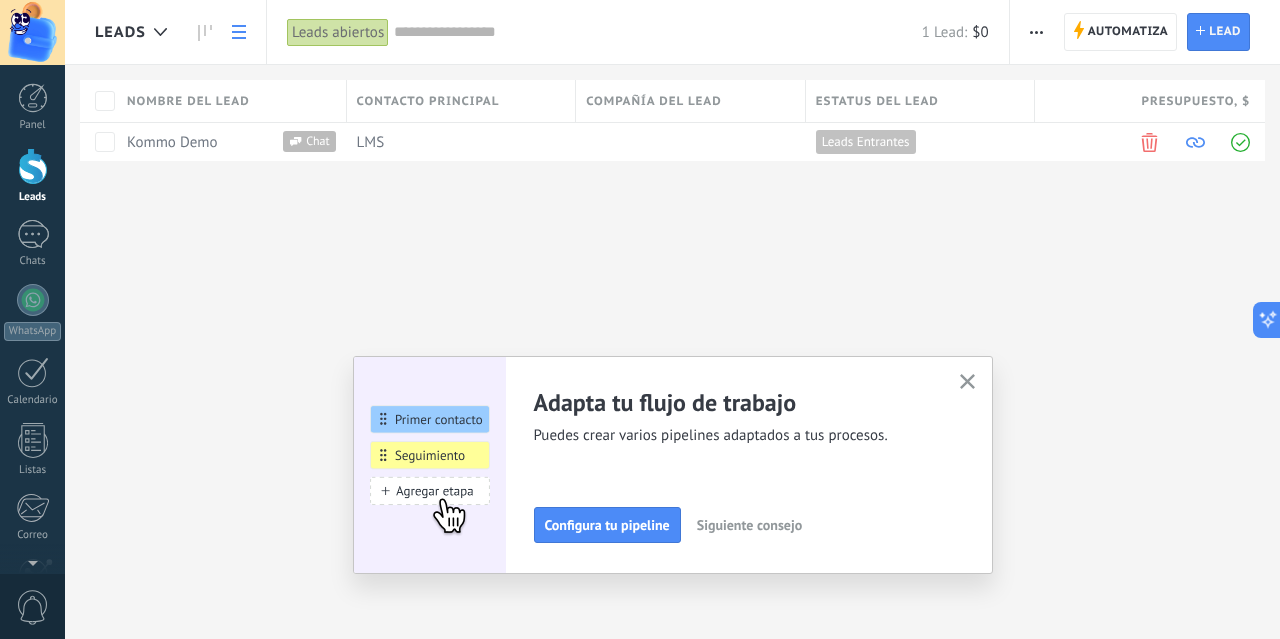 click 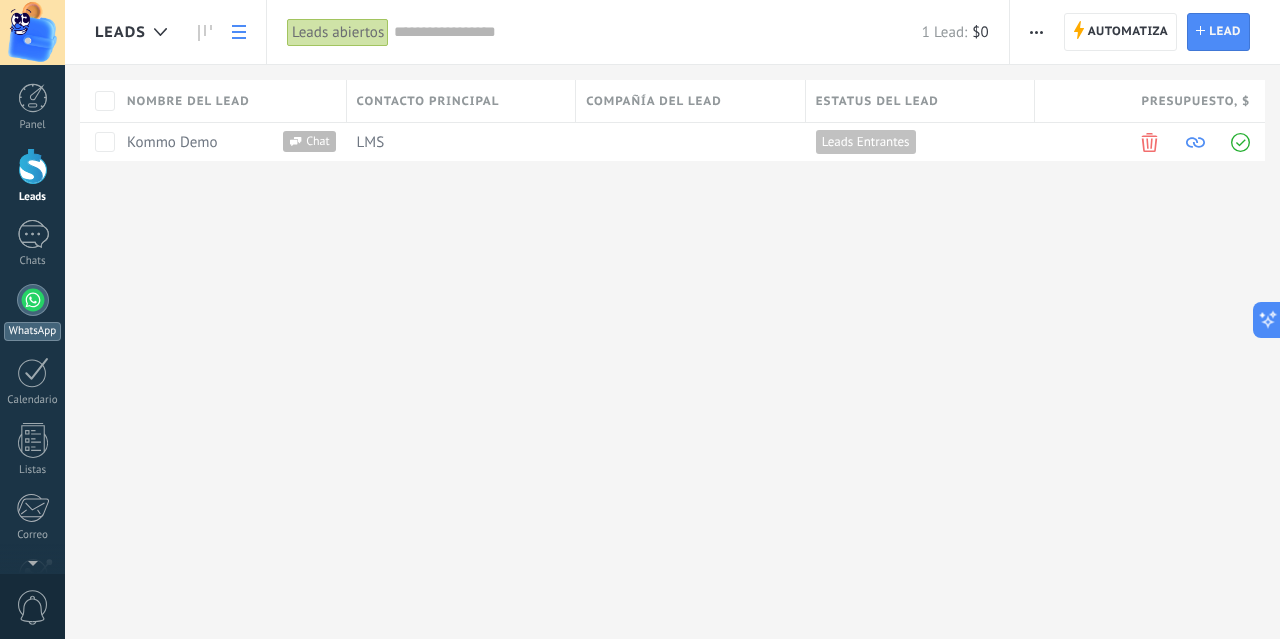 click at bounding box center (33, 300) 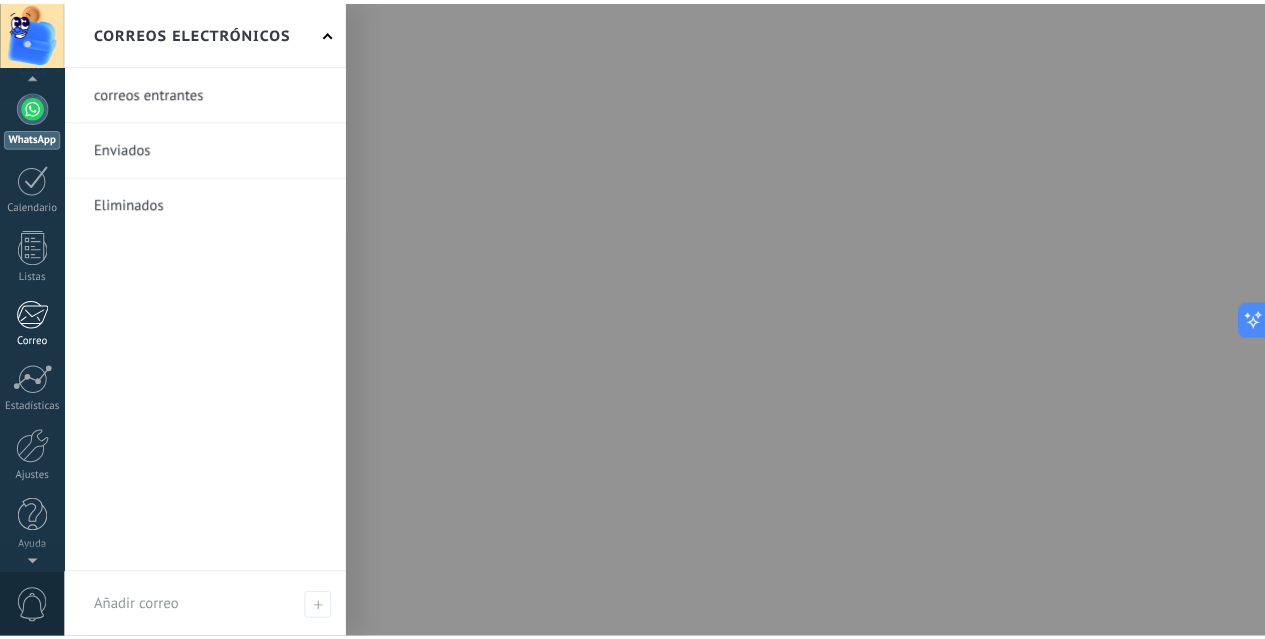 scroll, scrollTop: 0, scrollLeft: 0, axis: both 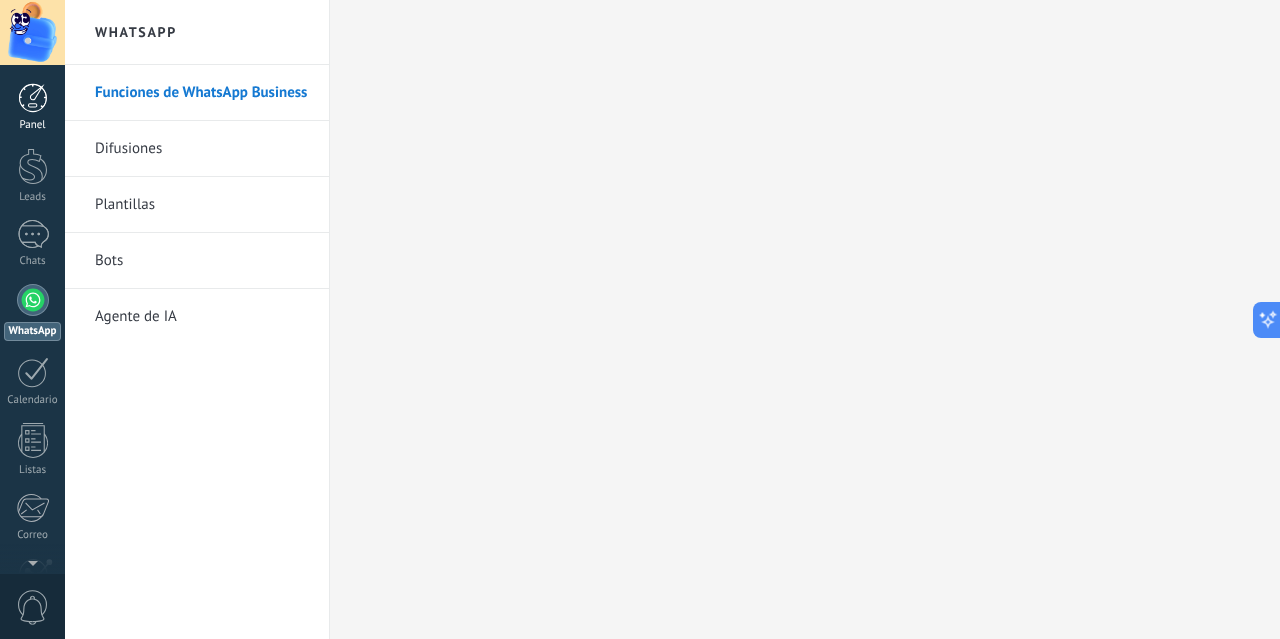 click at bounding box center [33, 98] 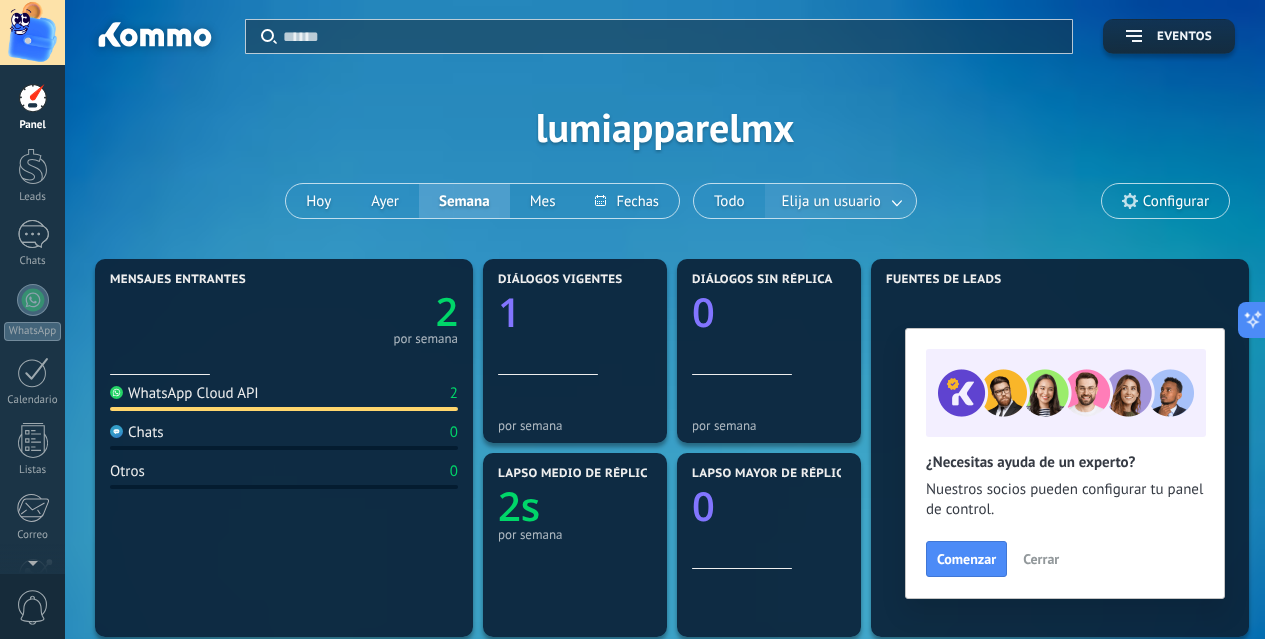 click at bounding box center (898, 201) 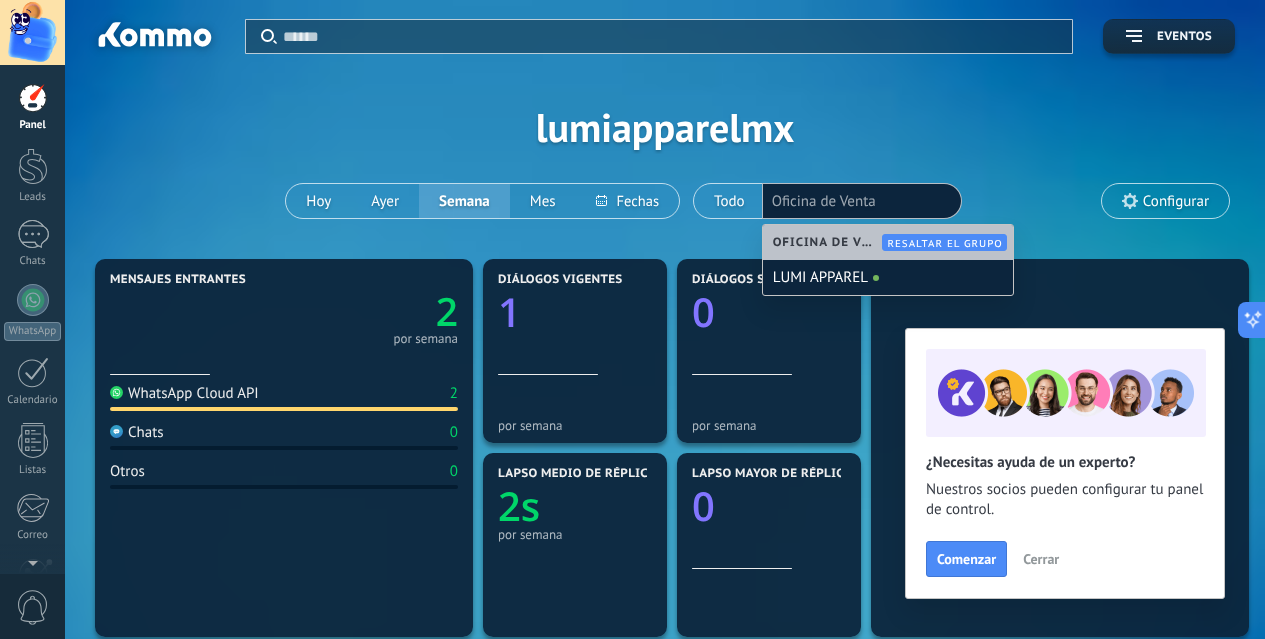 click on "Aplicar Eventos lumiapparelmx [DATE] [DATE] Semana Mes Todo Elija un usuario Oficina de Venta Configurar" at bounding box center (665, 127) 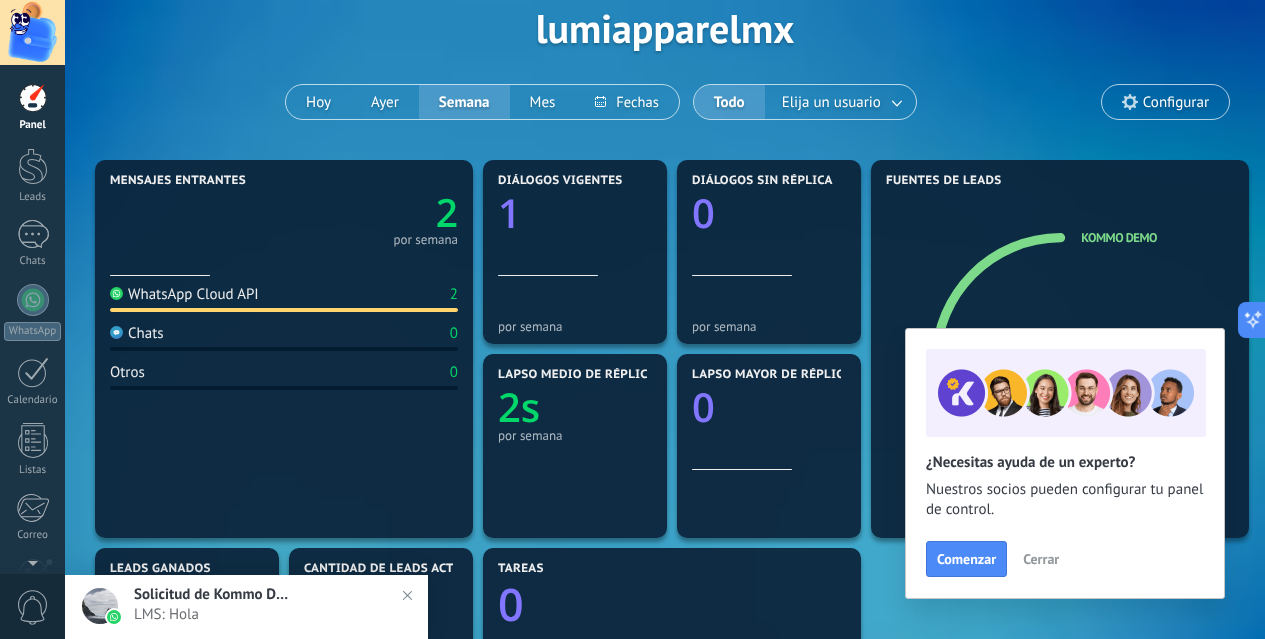 scroll, scrollTop: 106, scrollLeft: 0, axis: vertical 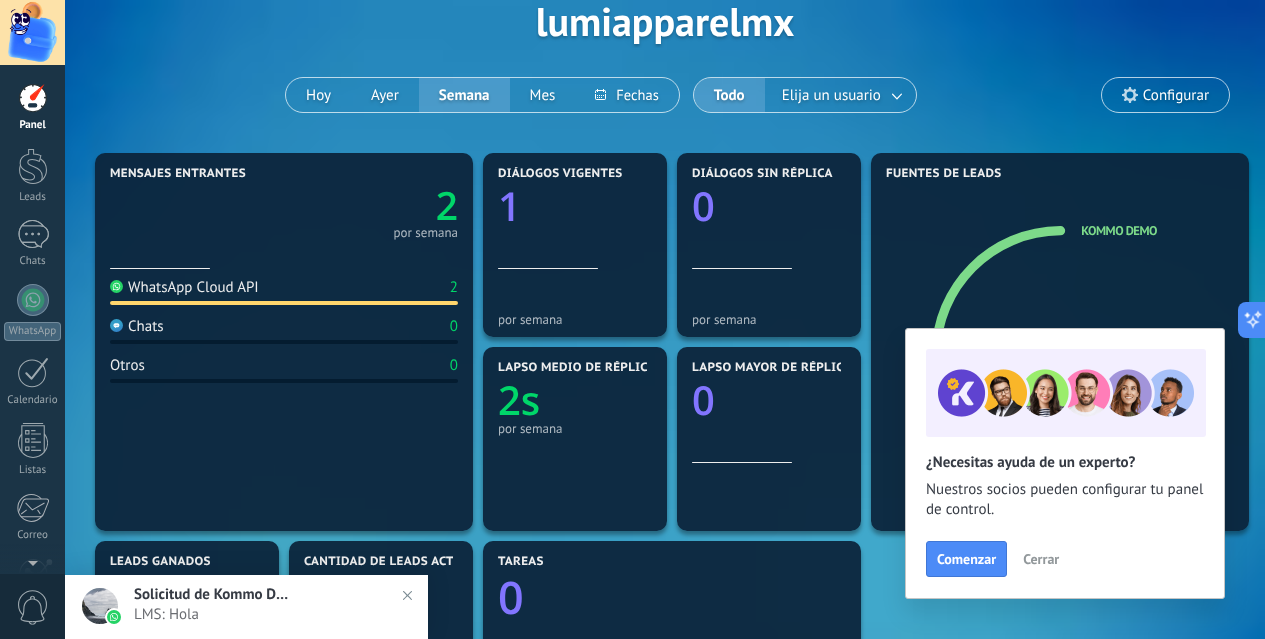 click on "LMS: Hola" at bounding box center (266, 614) 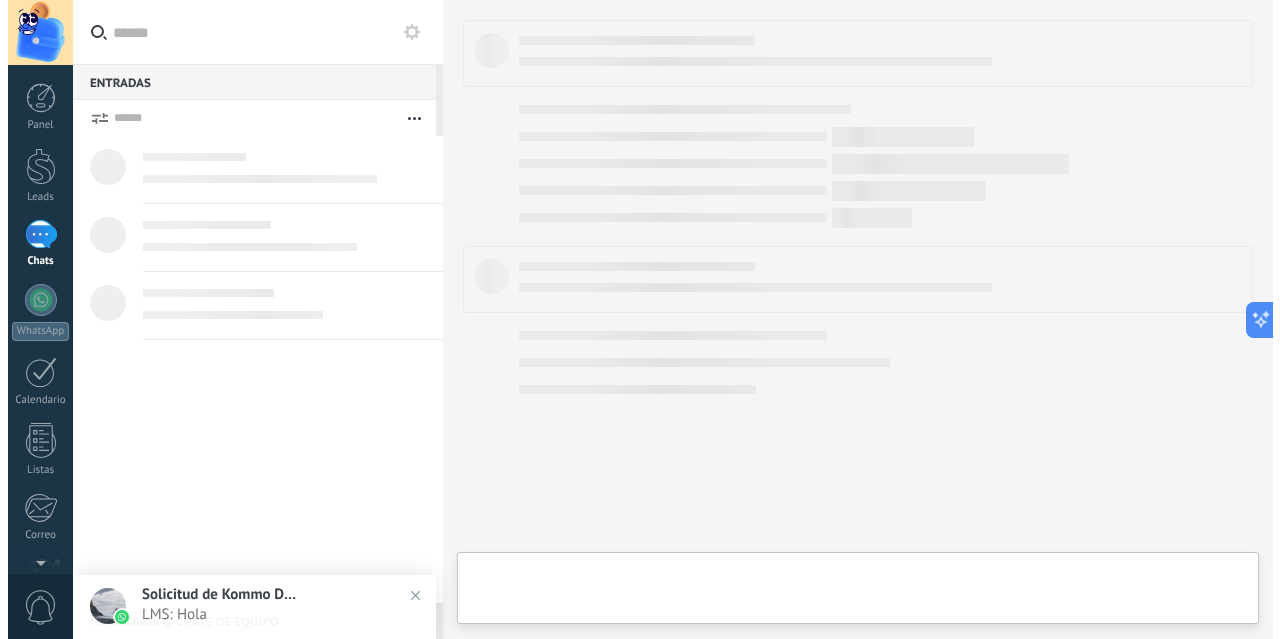 scroll, scrollTop: 0, scrollLeft: 0, axis: both 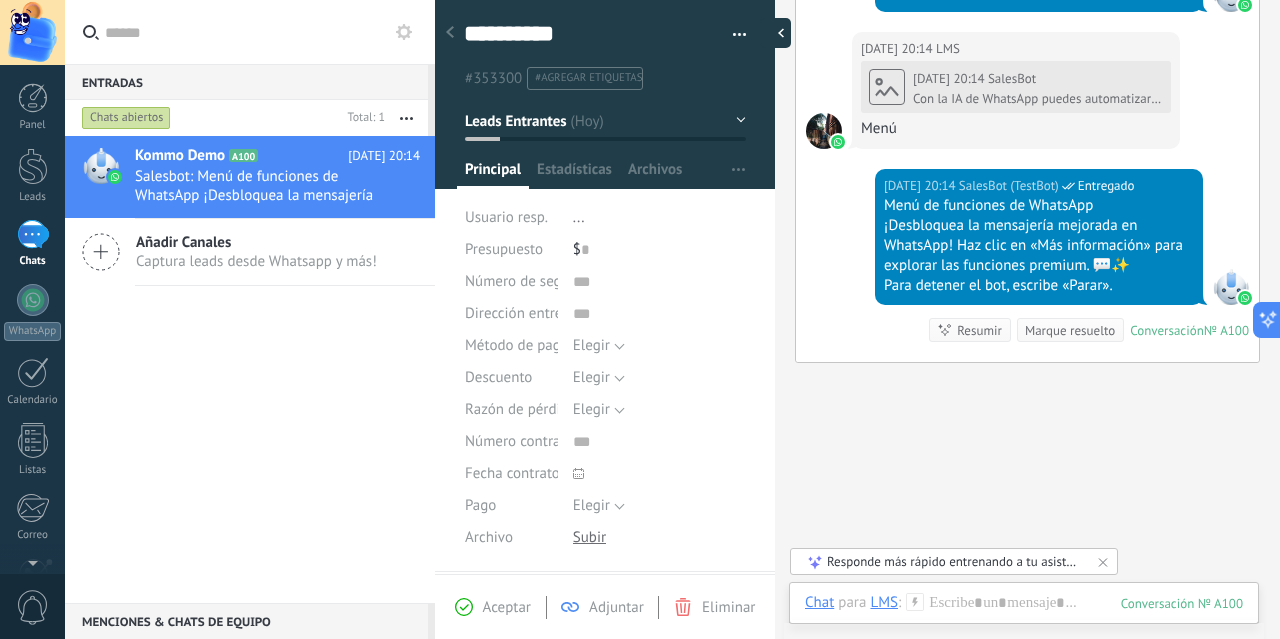 click at bounding box center (776, 33) 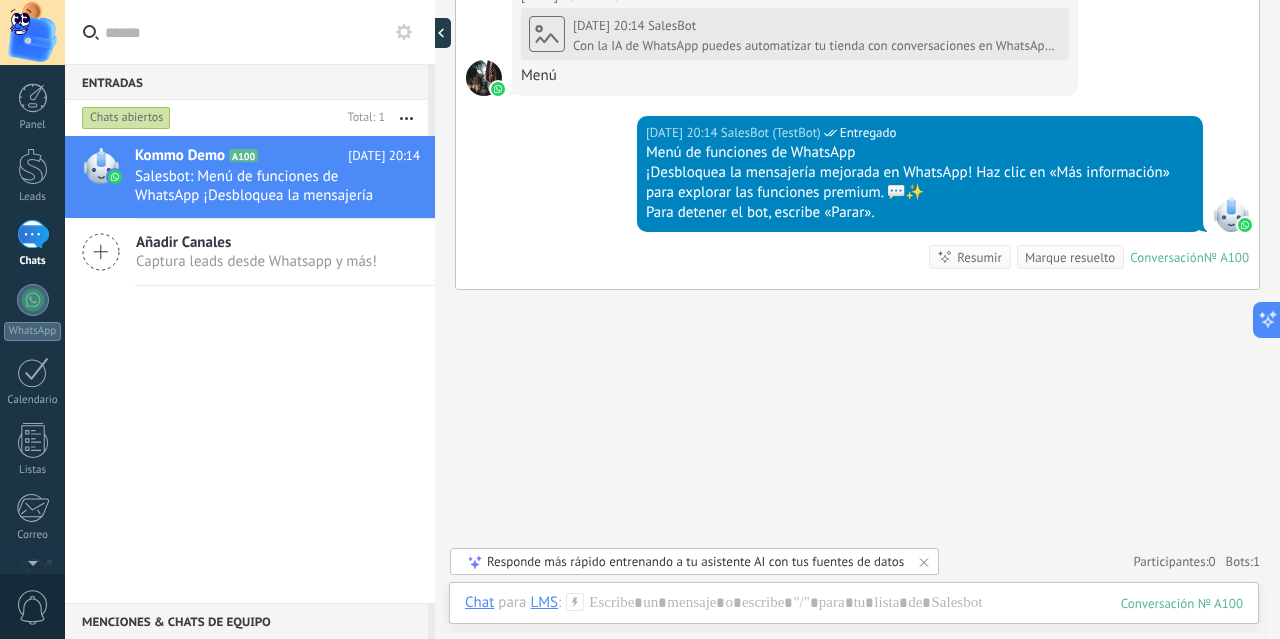 scroll, scrollTop: 19, scrollLeft: 0, axis: vertical 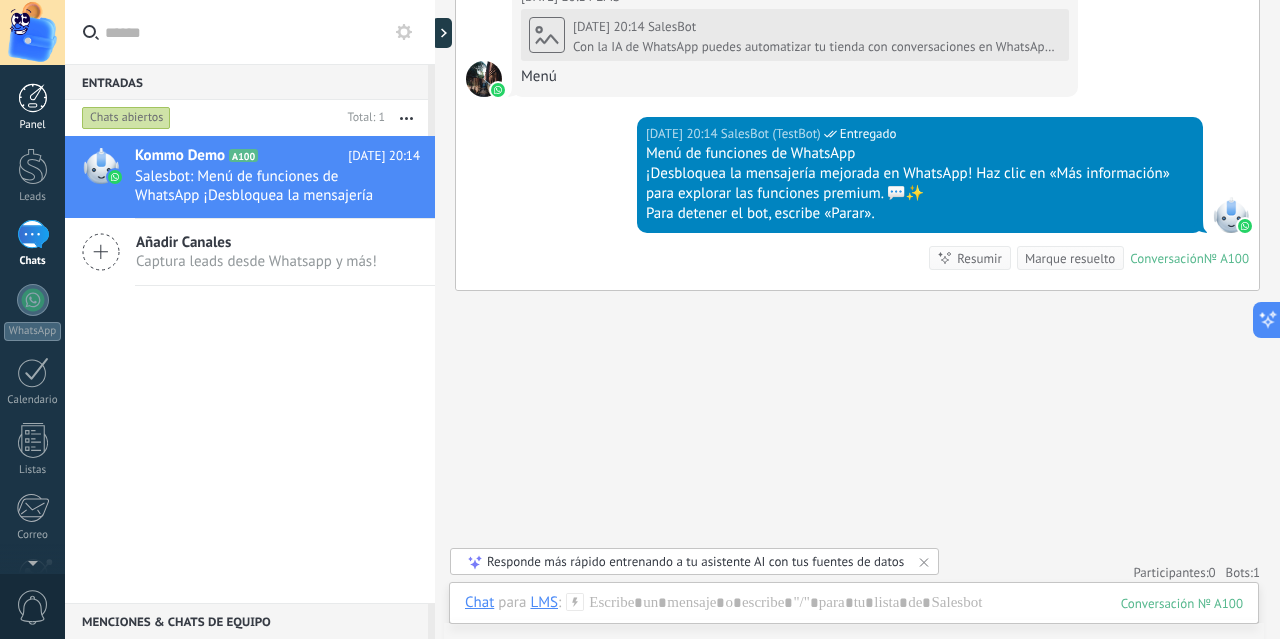click at bounding box center (33, 98) 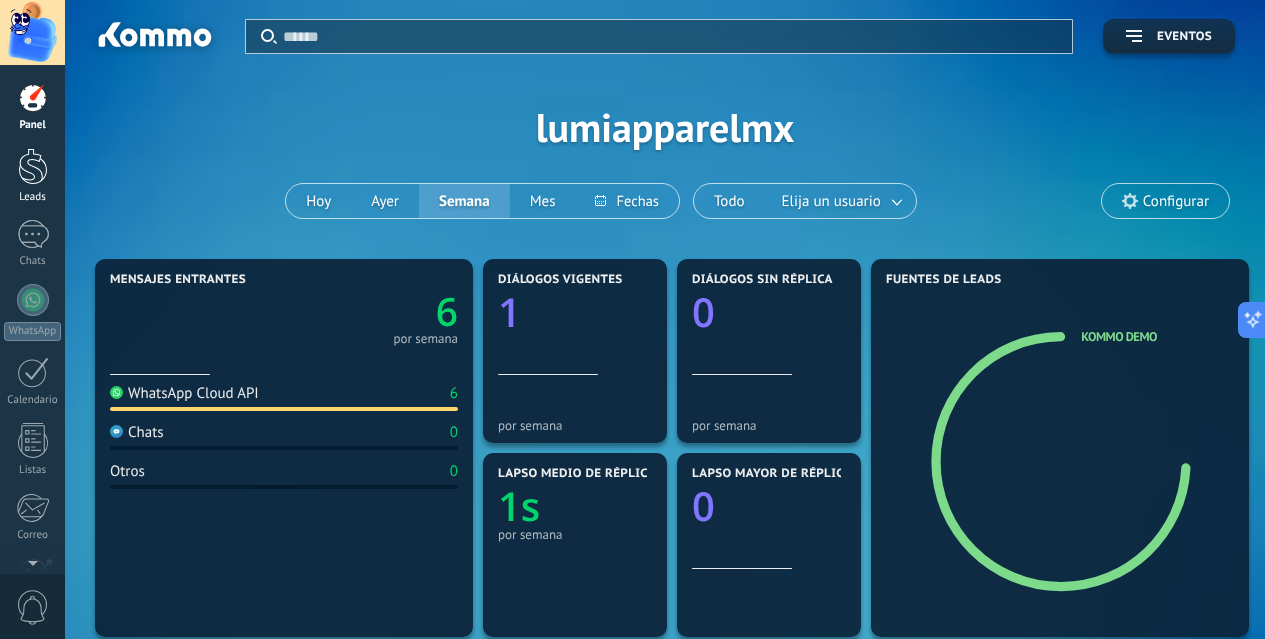 click at bounding box center (33, 166) 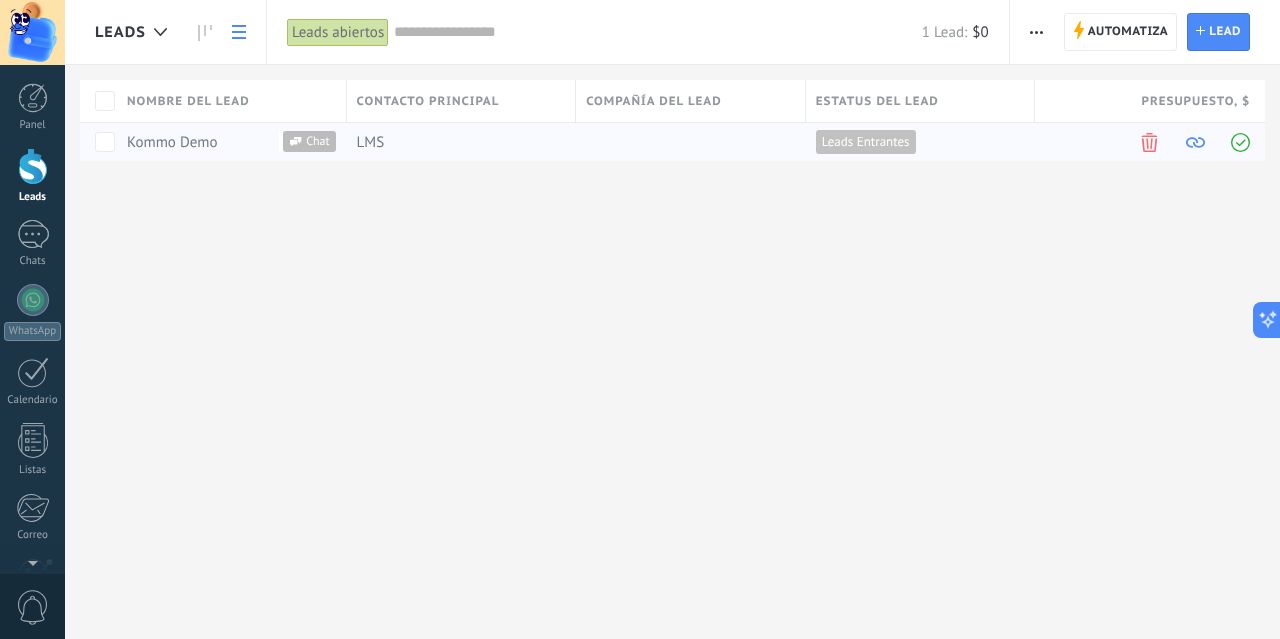 click on "LMS" at bounding box center [457, 142] 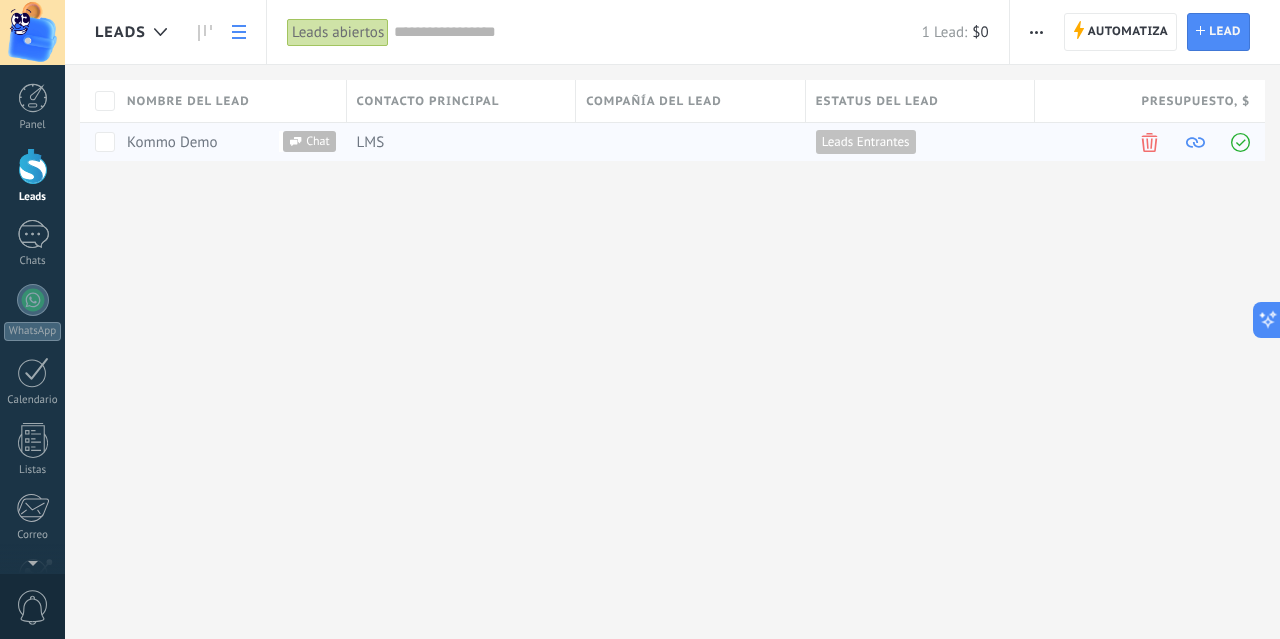 click on "Kommo Demo" at bounding box center [172, 142] 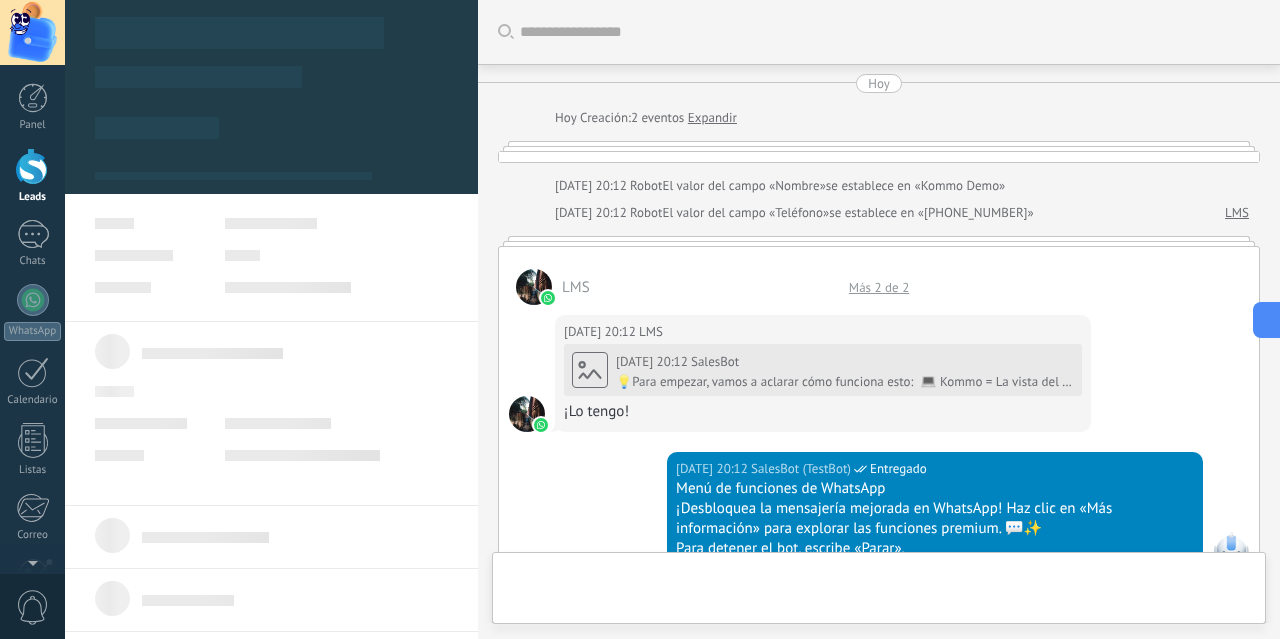 scroll, scrollTop: 1625, scrollLeft: 0, axis: vertical 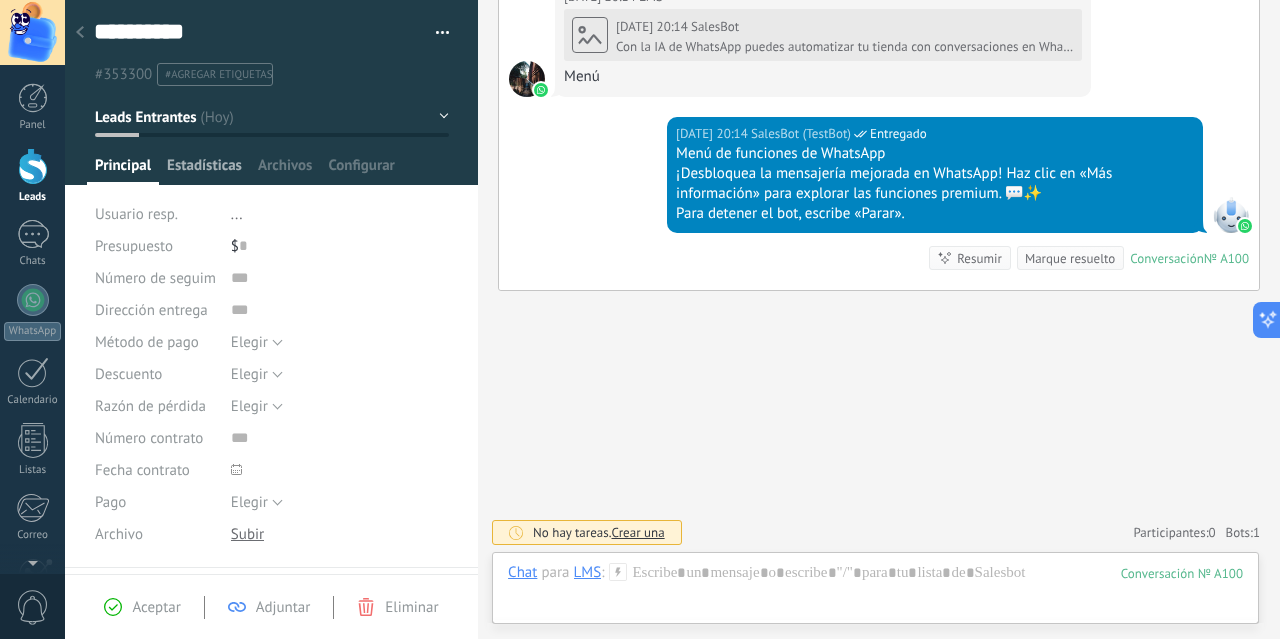 click on "Estadísticas" at bounding box center [204, 170] 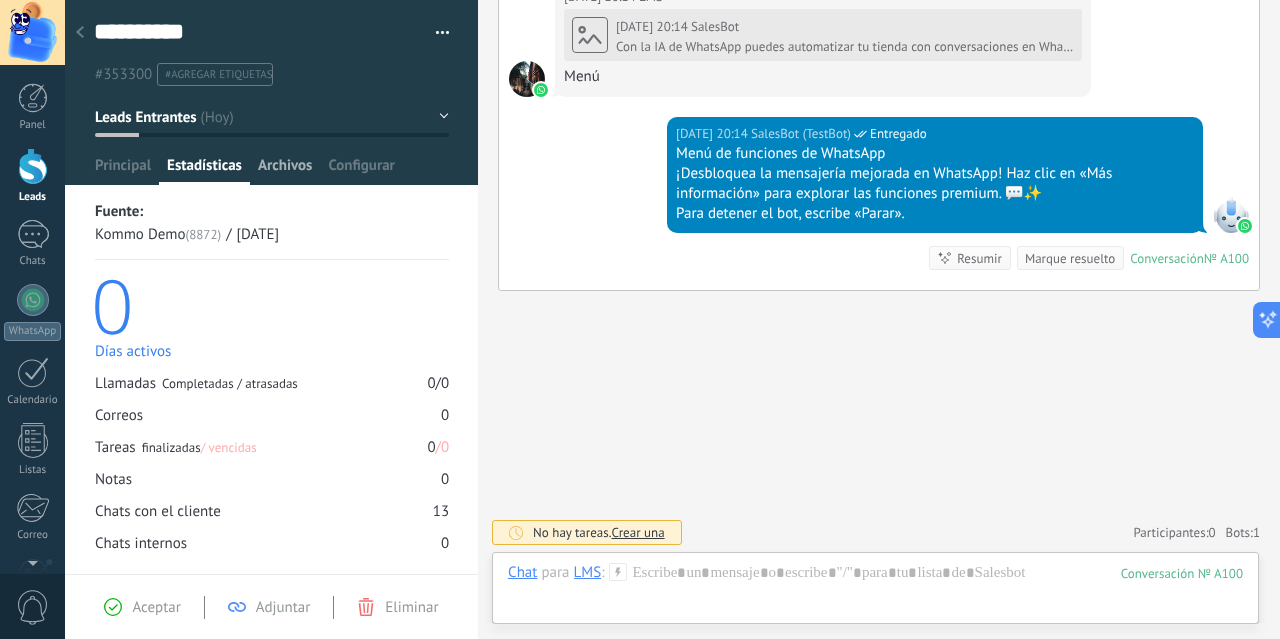 click on "Archivos" at bounding box center [285, 170] 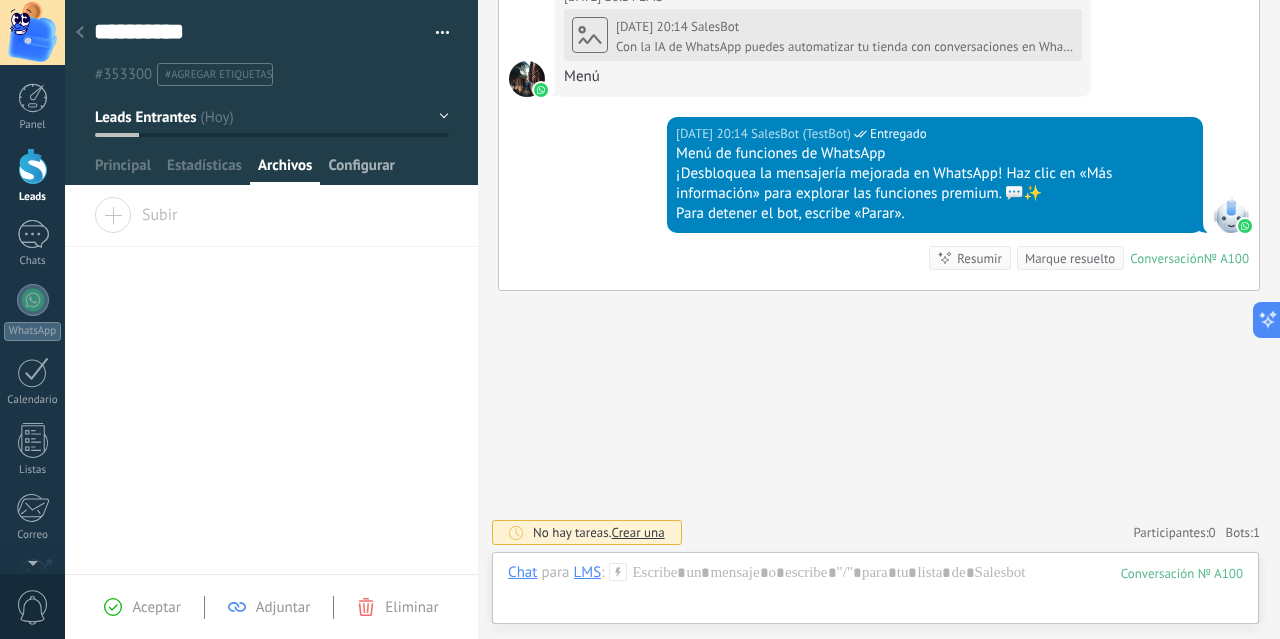 click on "Configurar" at bounding box center (361, 170) 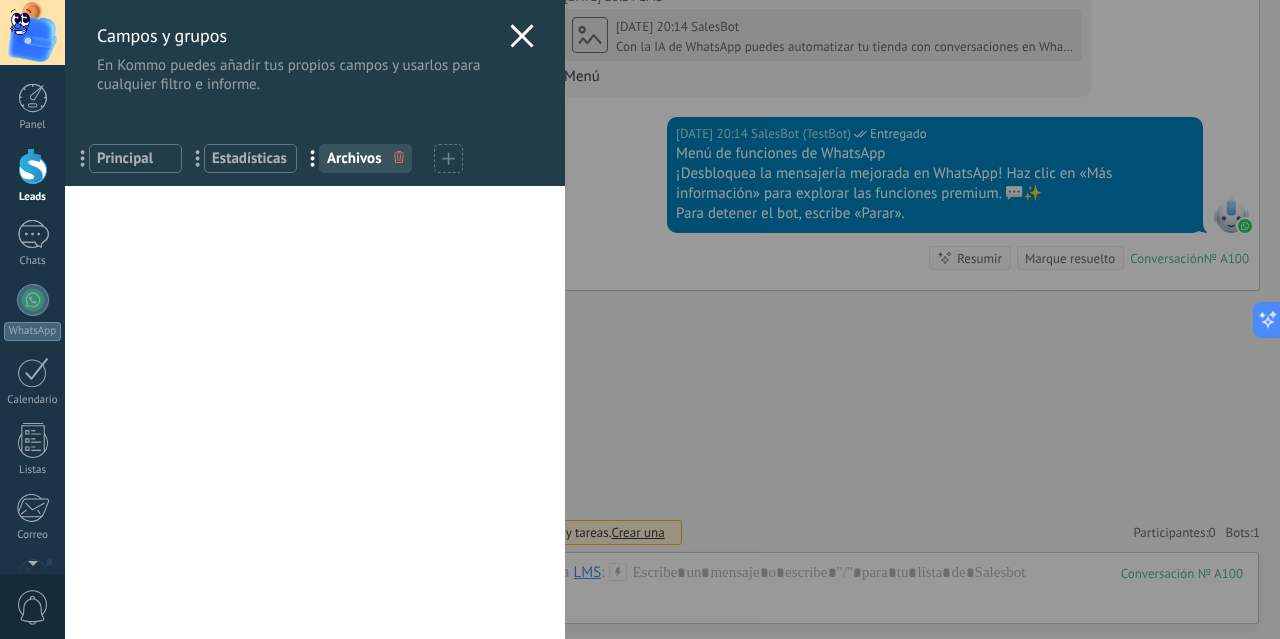 click 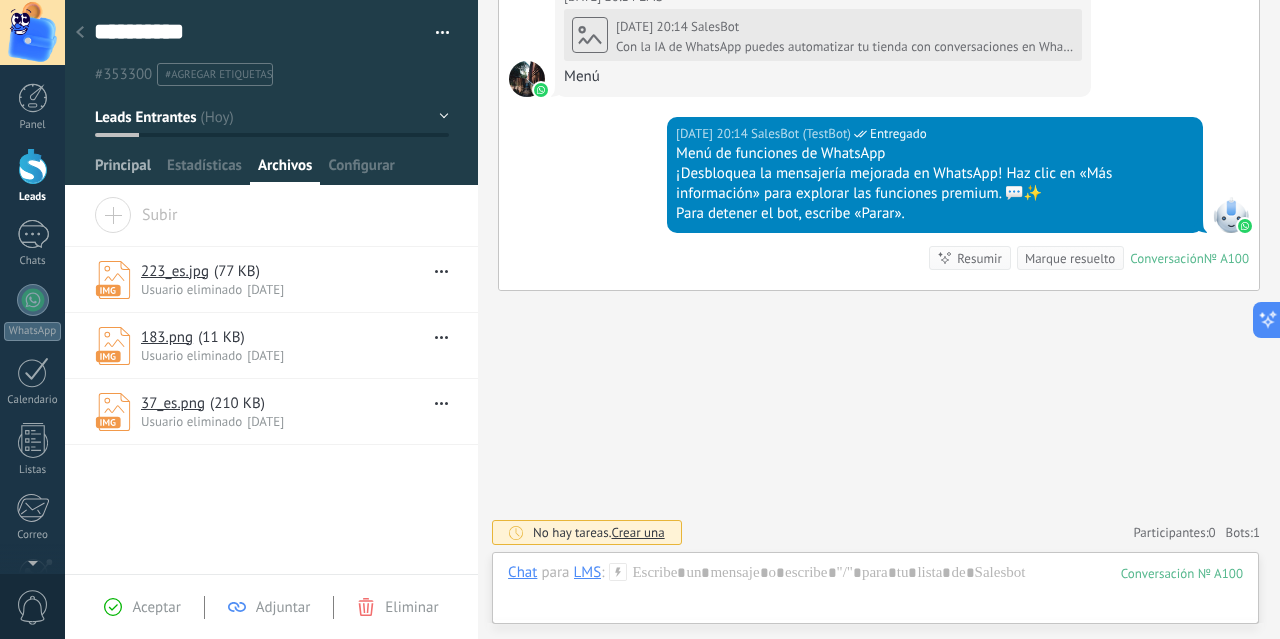 click on "Principal" at bounding box center (123, 170) 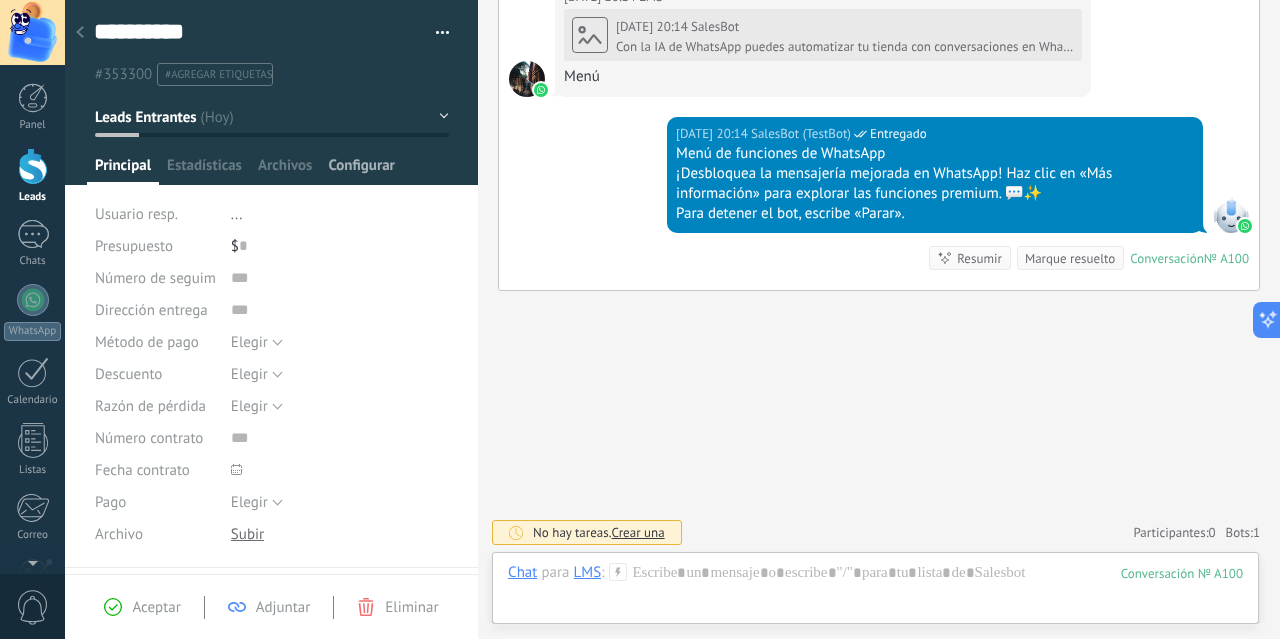 click on "Configurar" at bounding box center [361, 170] 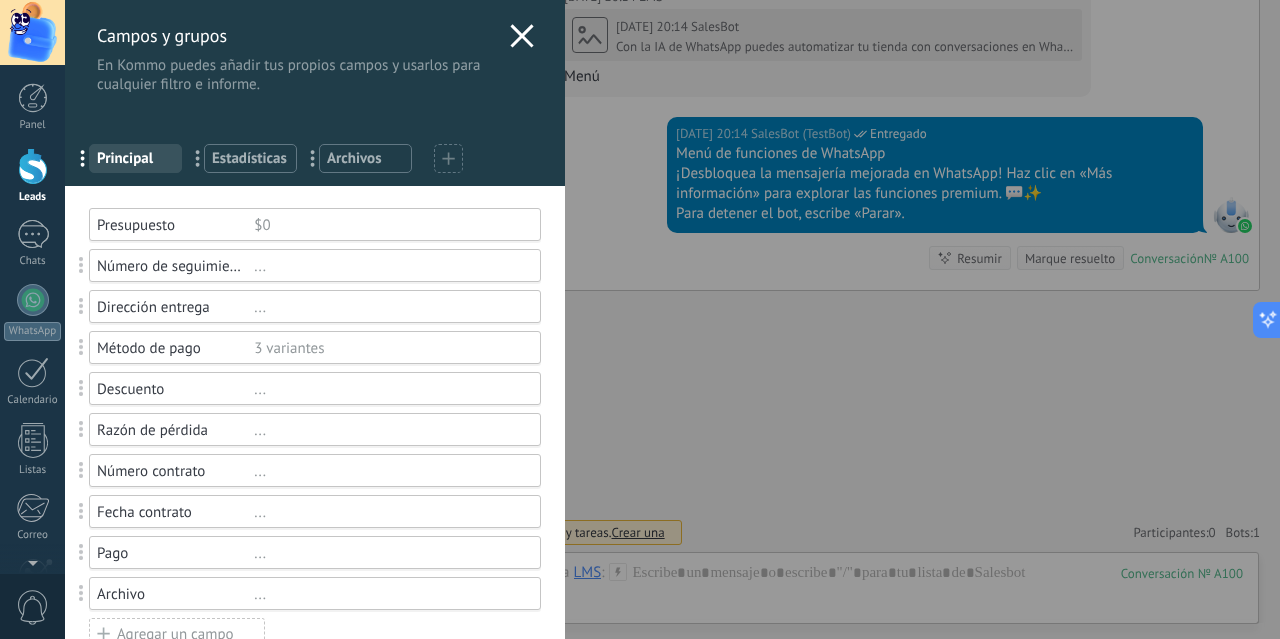 click on "Archivos" at bounding box center (365, 158) 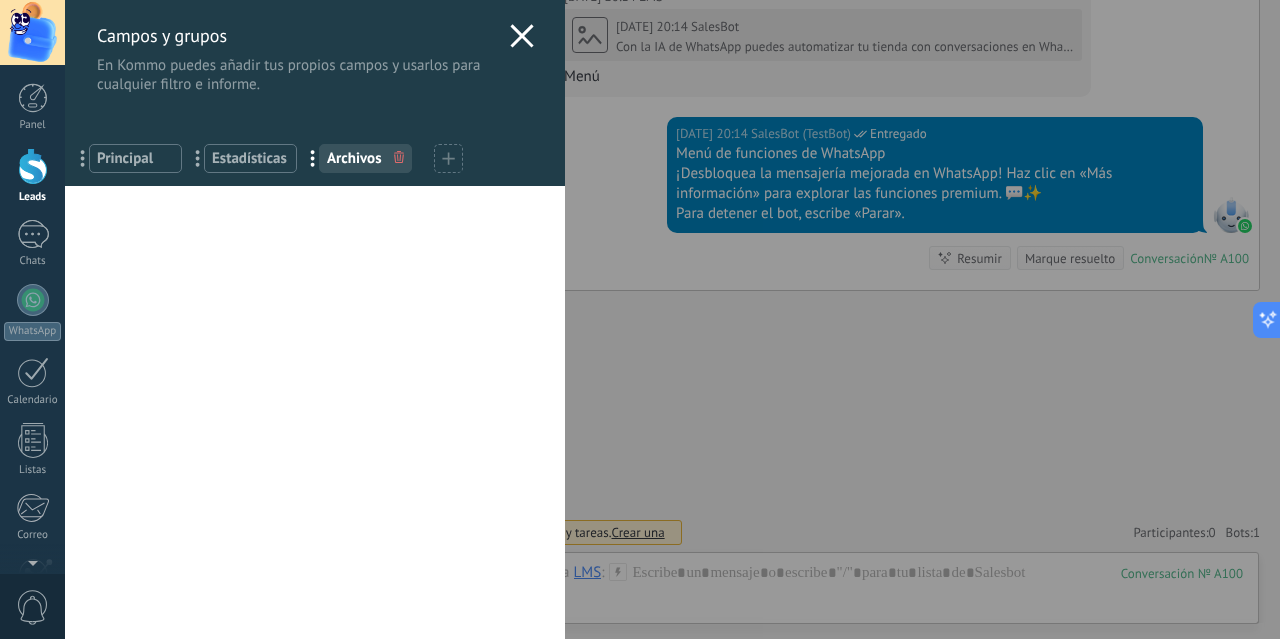click 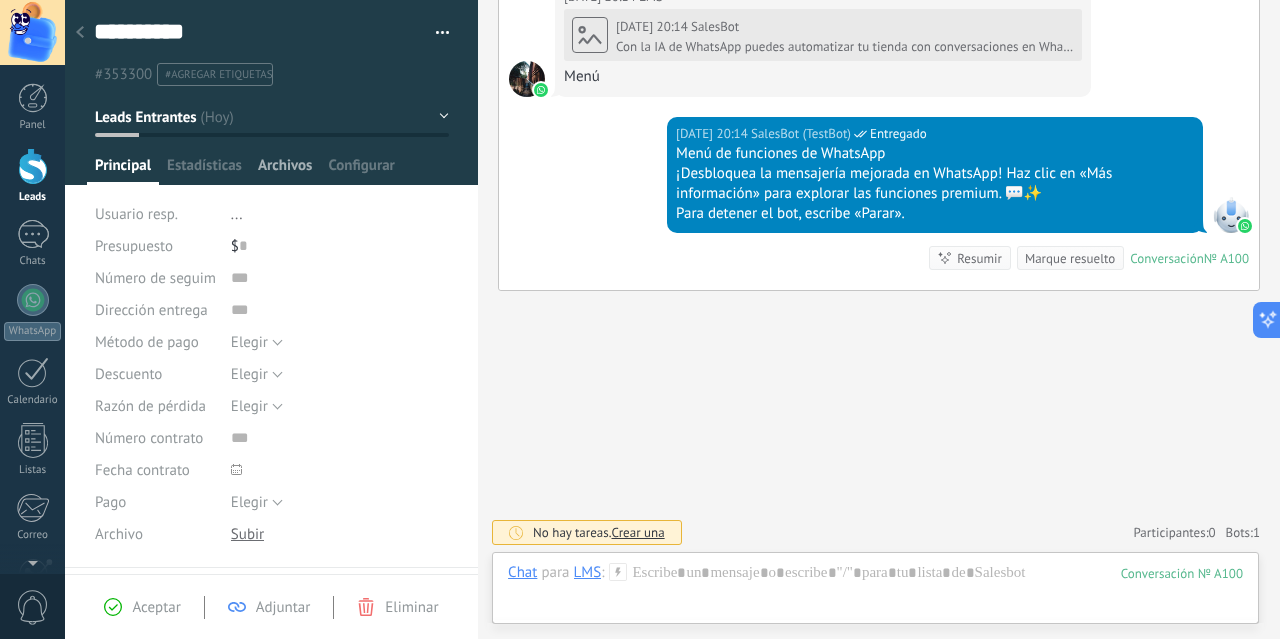 click on "Archivos" at bounding box center (285, 170) 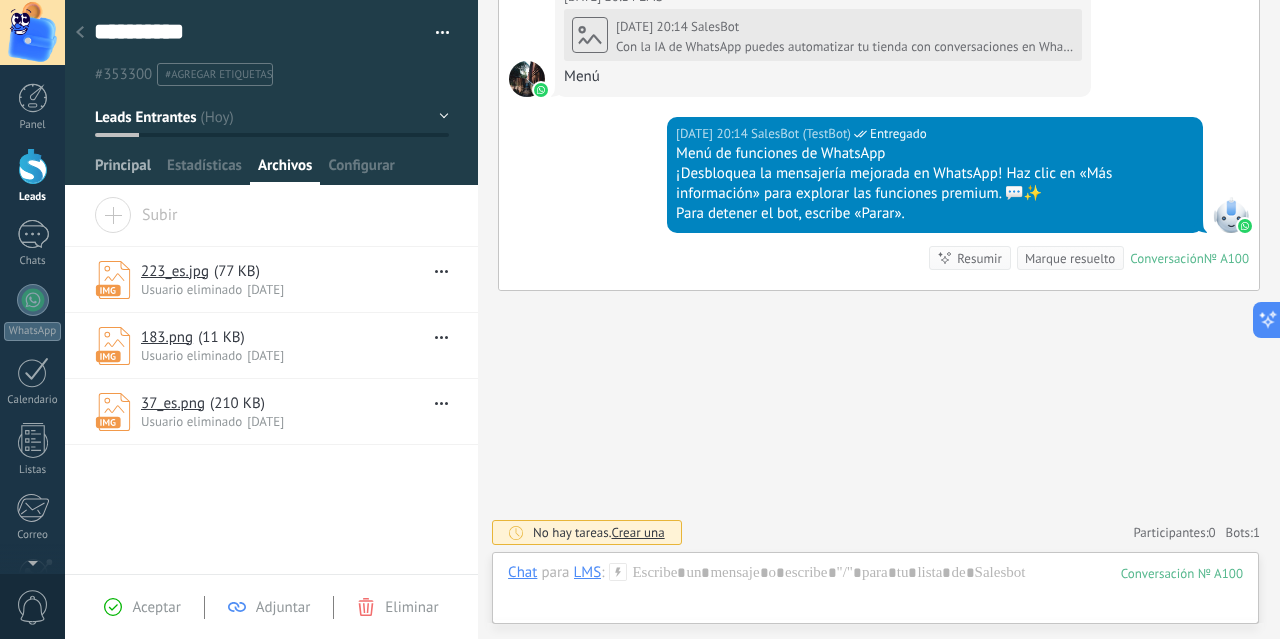 click on "Principal" at bounding box center (123, 170) 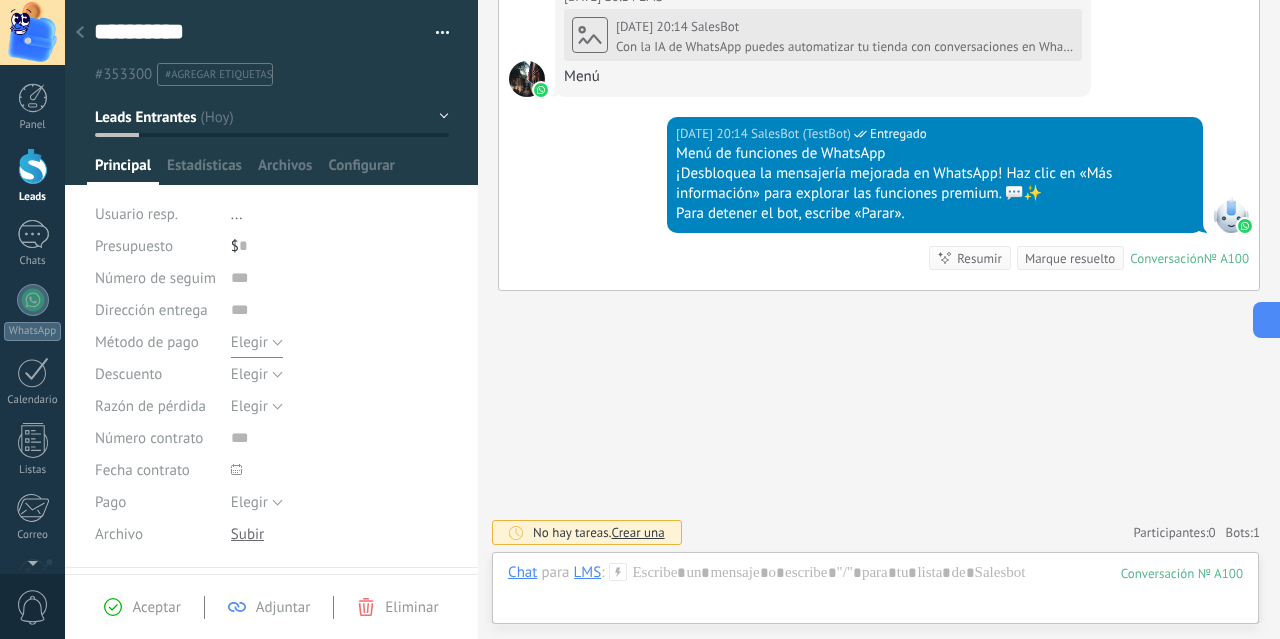 click on "Elegir" at bounding box center (257, 342) 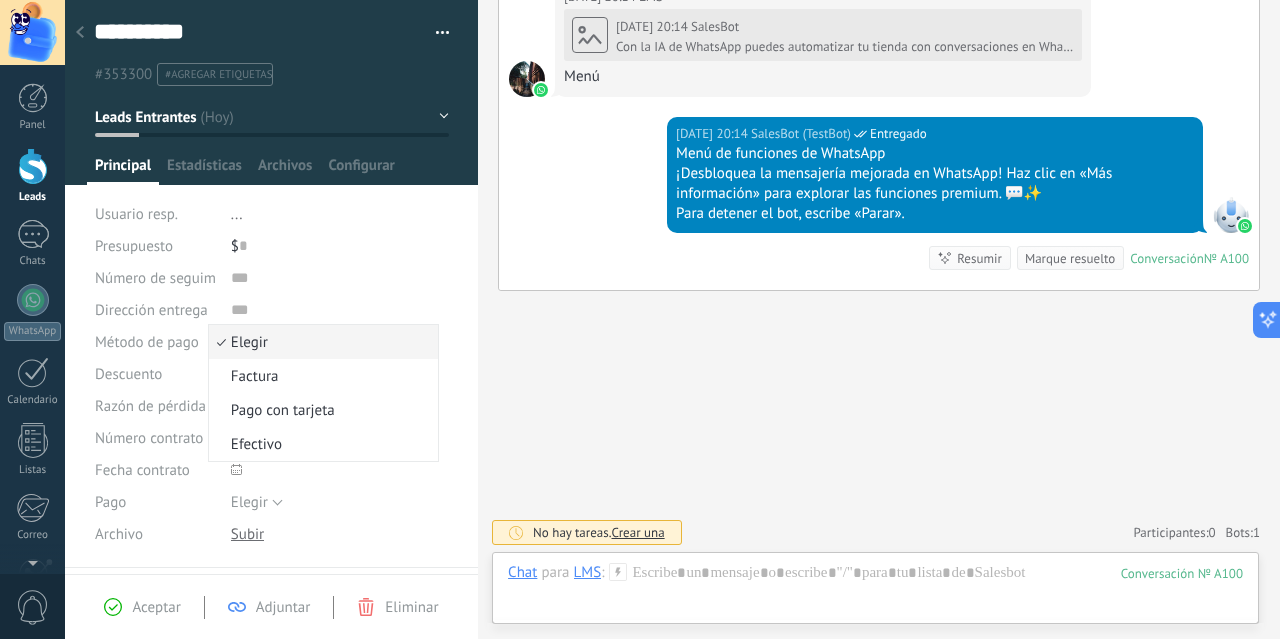 click on "Elegir" at bounding box center [320, 342] 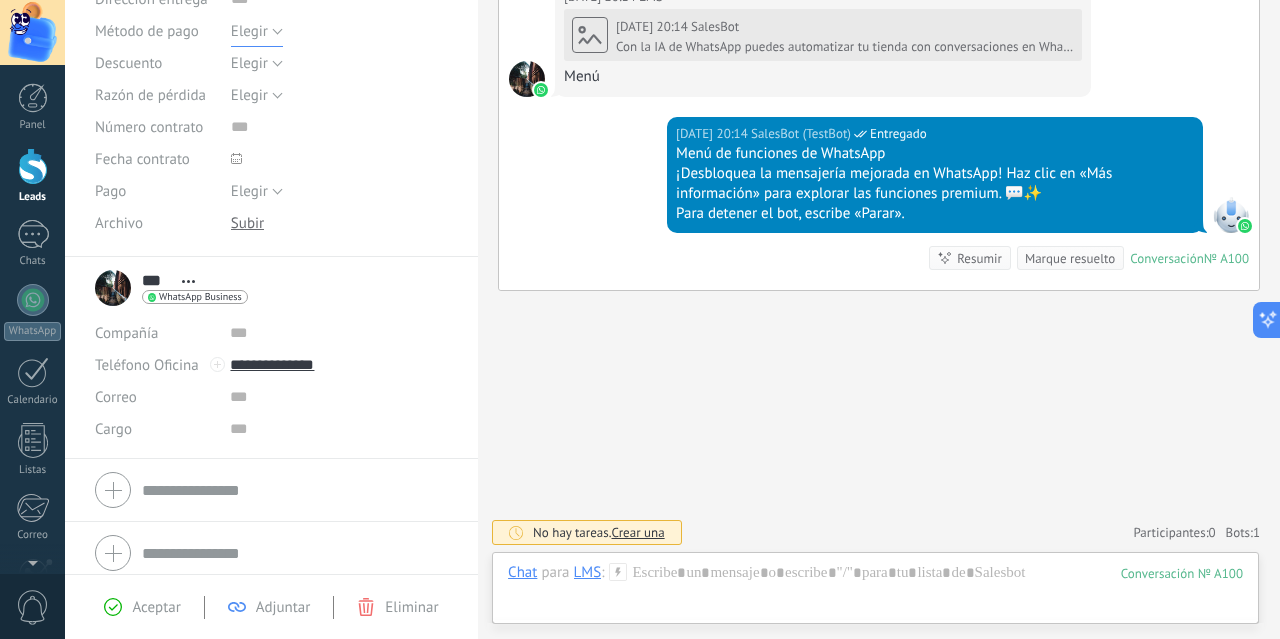 scroll, scrollTop: 322, scrollLeft: 0, axis: vertical 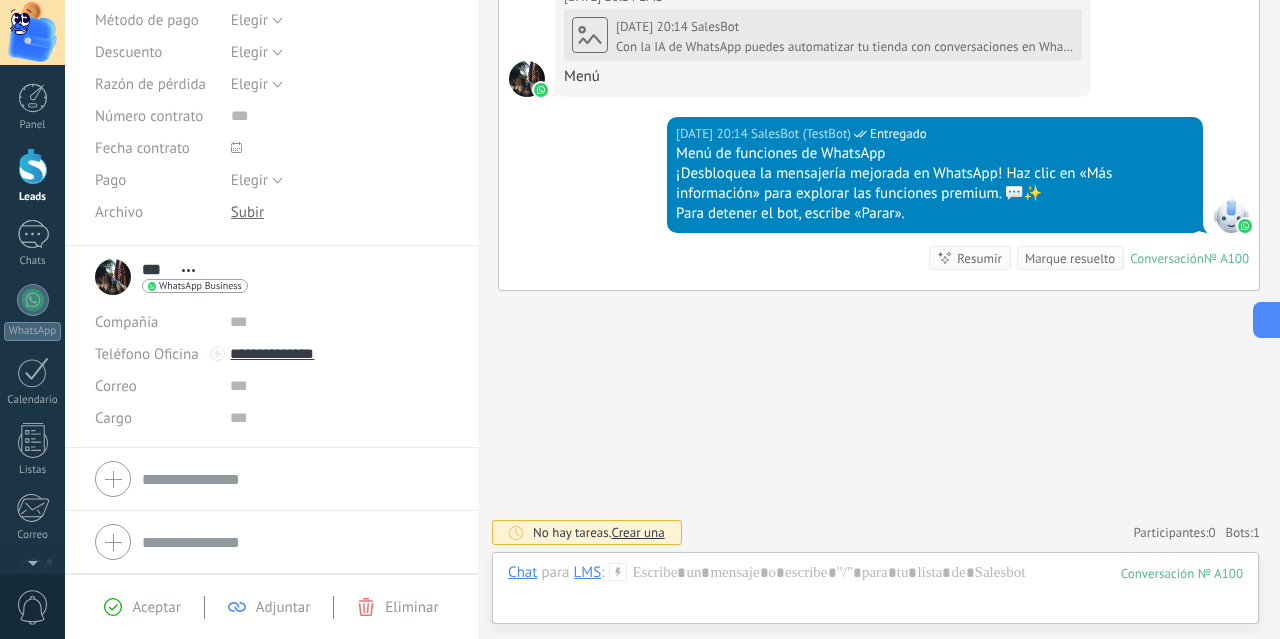 click on "Aceptar" at bounding box center (156, 607) 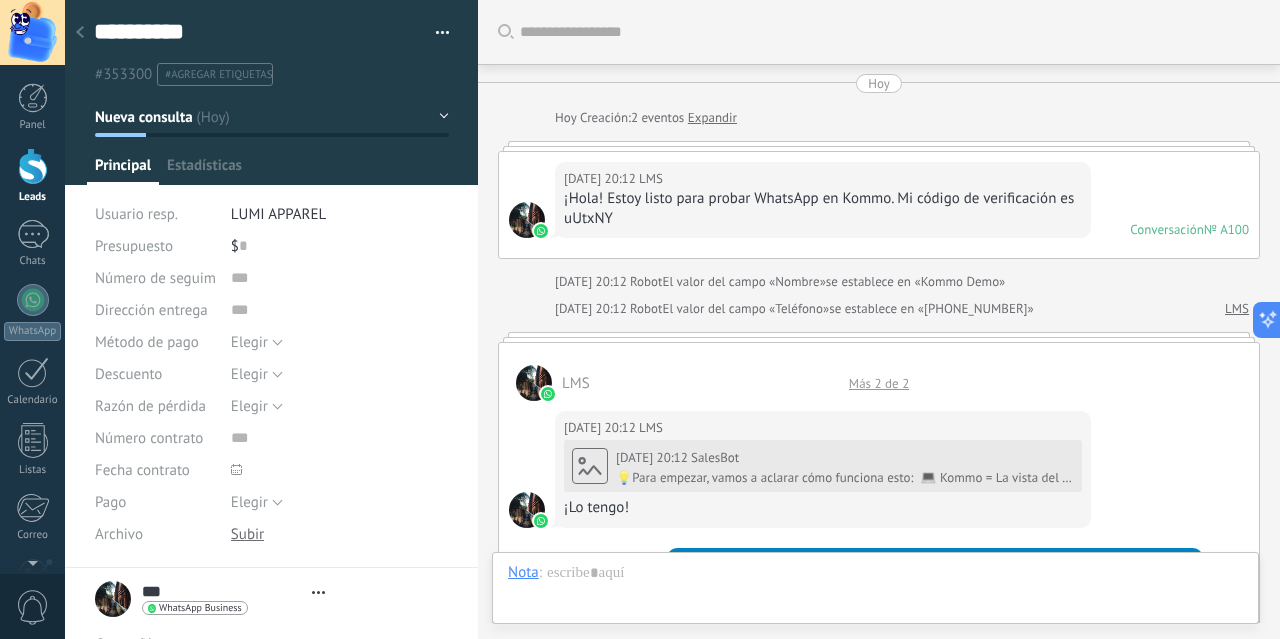 type on "**********" 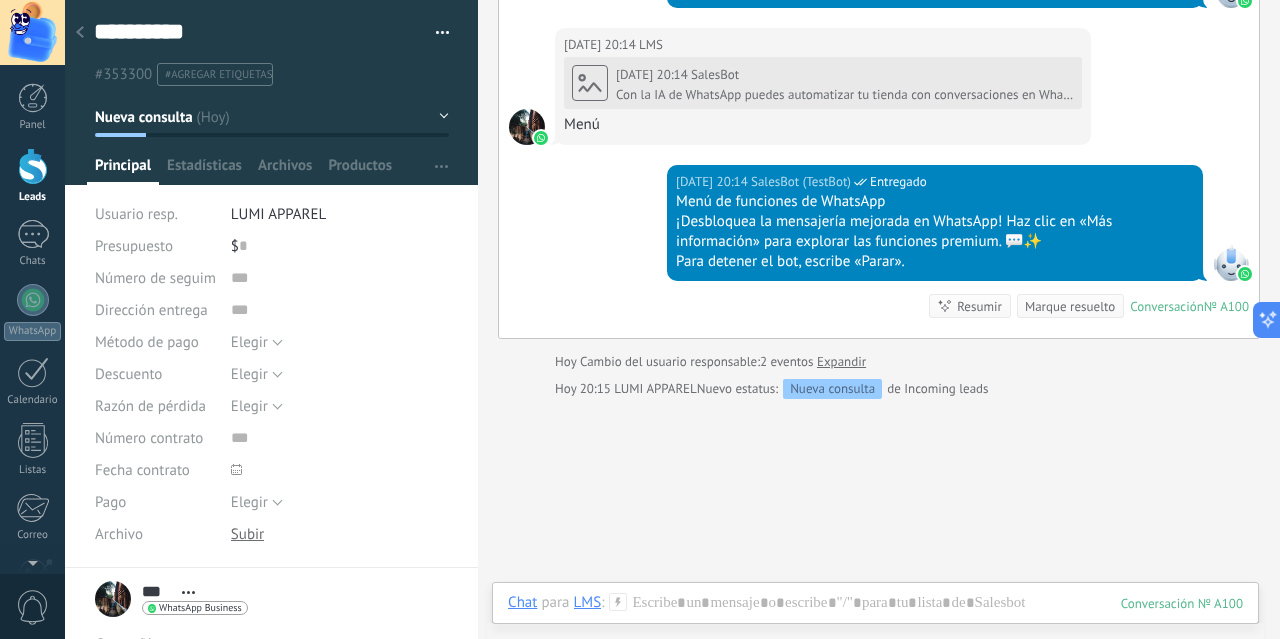 scroll, scrollTop: 1578, scrollLeft: 0, axis: vertical 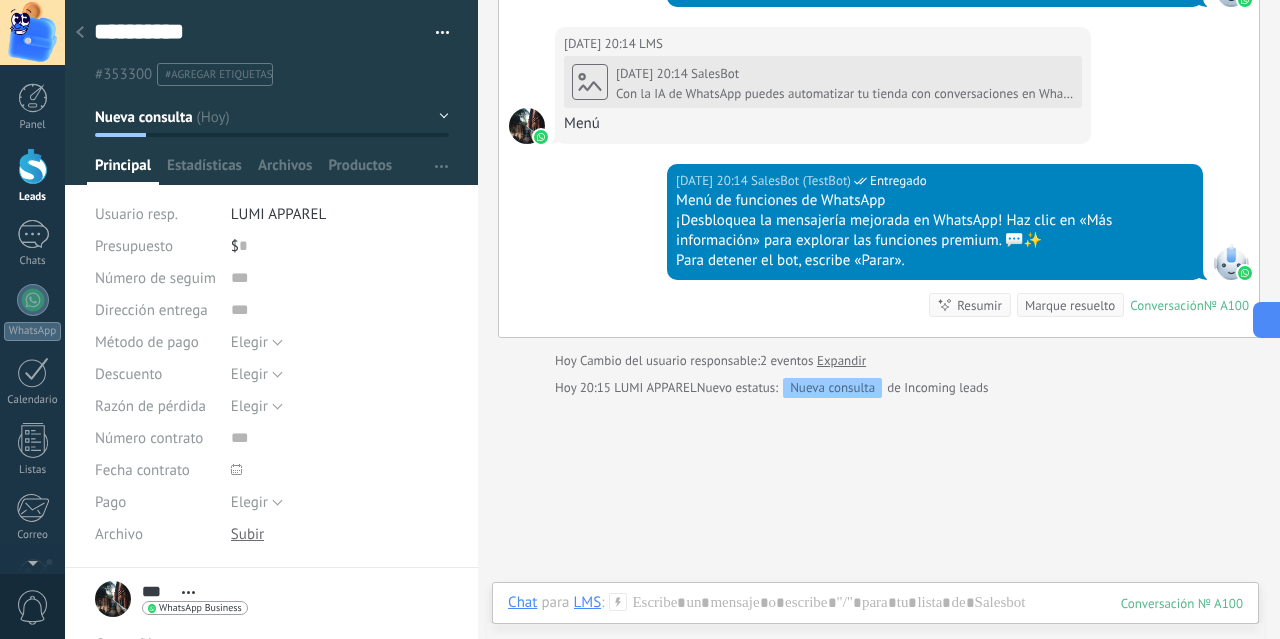click on "0" at bounding box center (33, 607) 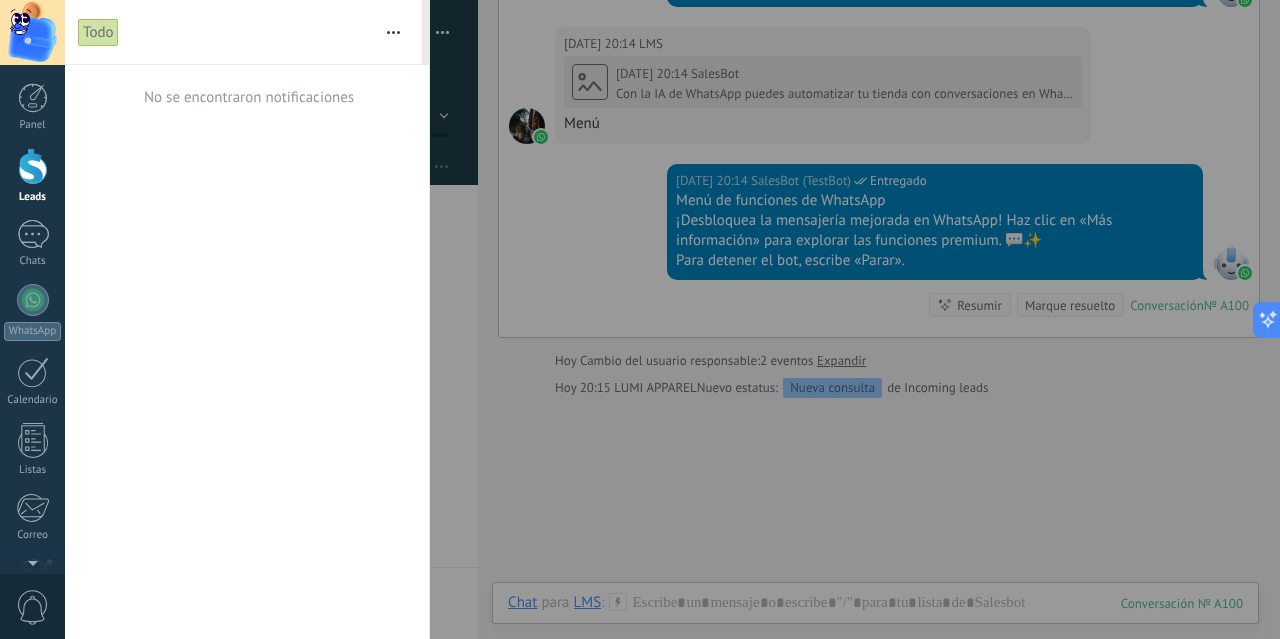 click on "0" at bounding box center (33, 607) 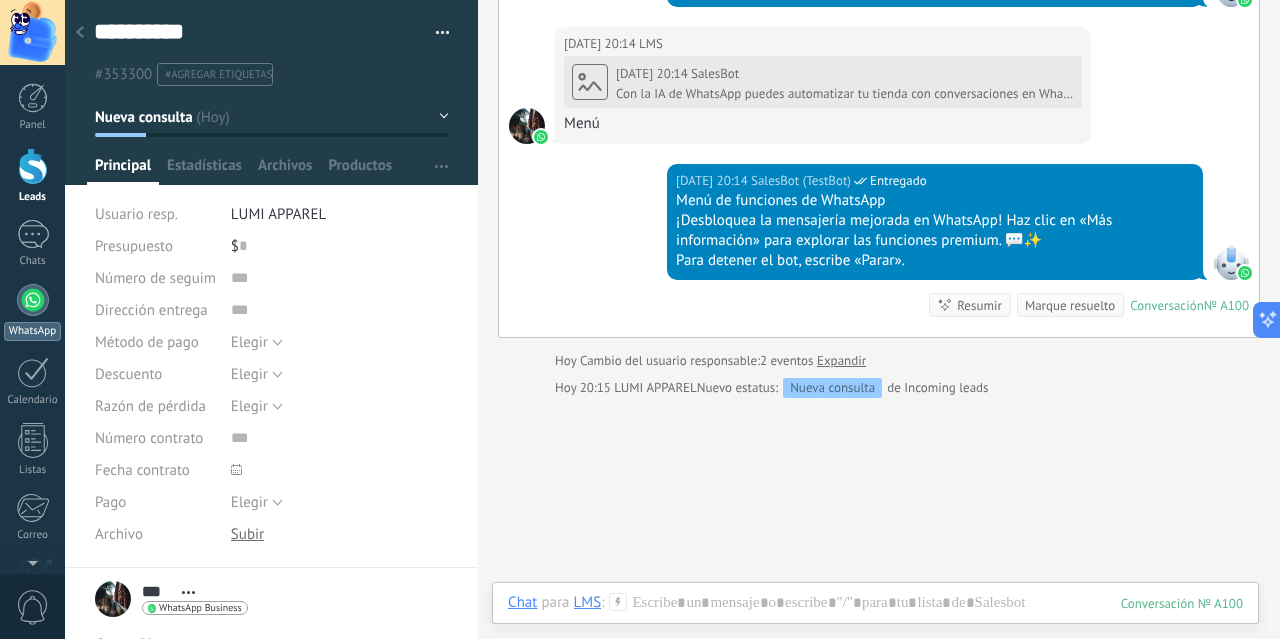 scroll, scrollTop: 3, scrollLeft: 0, axis: vertical 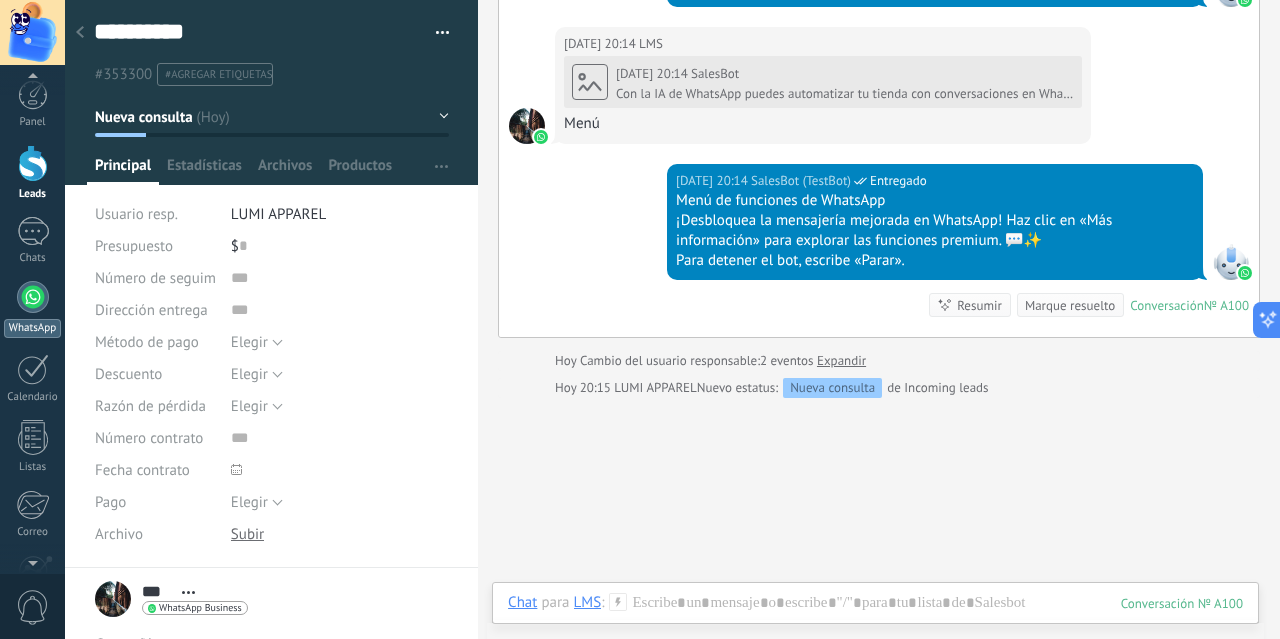 click at bounding box center (33, 297) 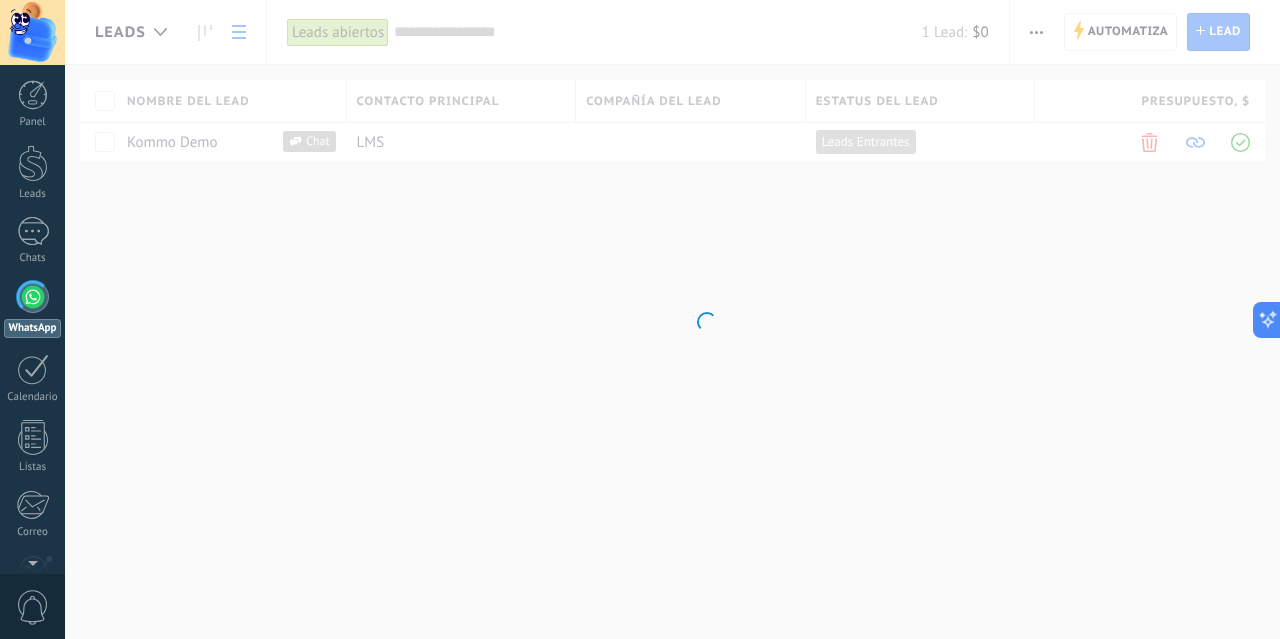 scroll, scrollTop: 0, scrollLeft: 0, axis: both 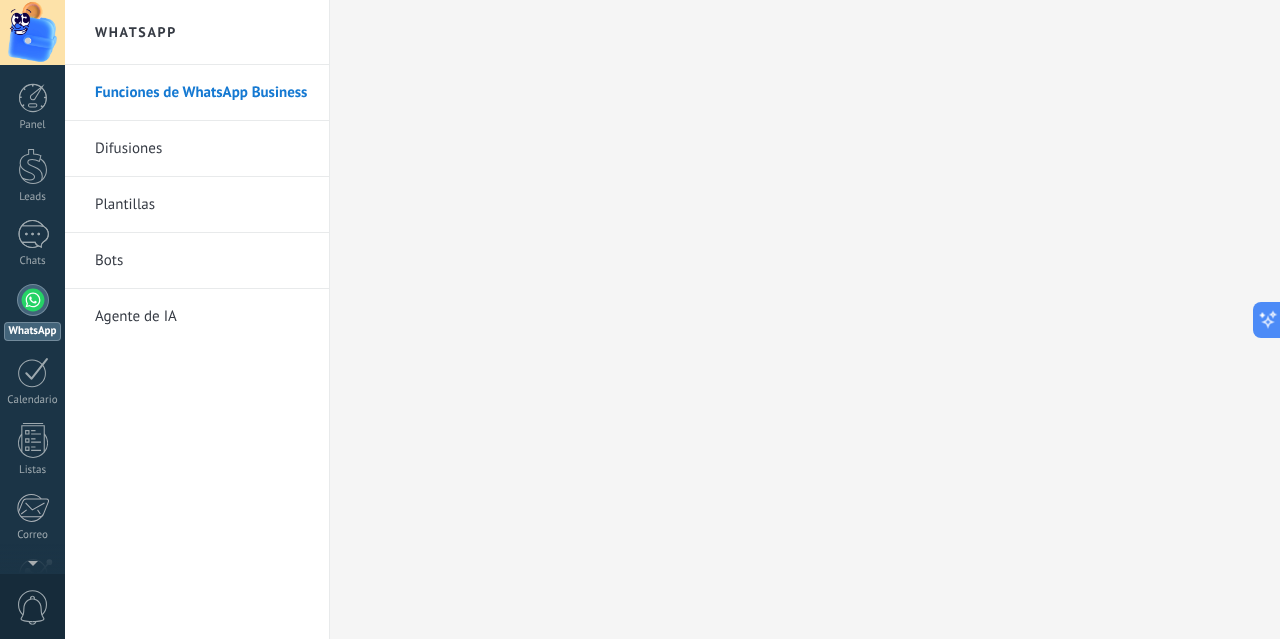 click on "Bots" at bounding box center (202, 261) 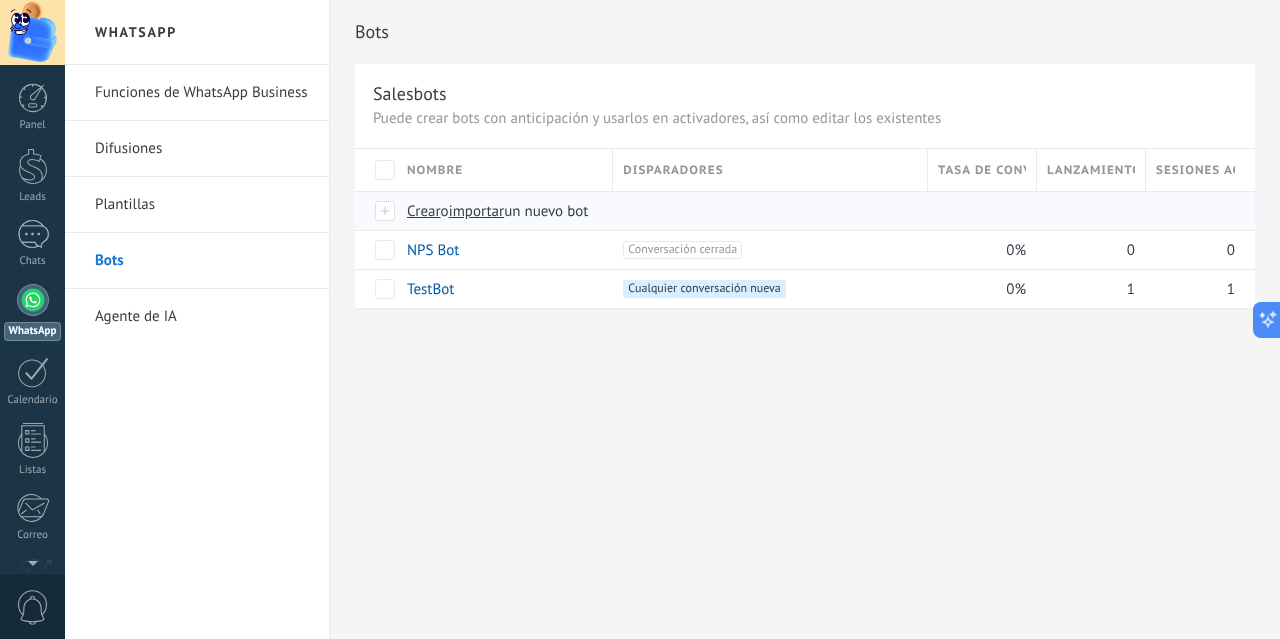 click on "Crear" at bounding box center [424, 211] 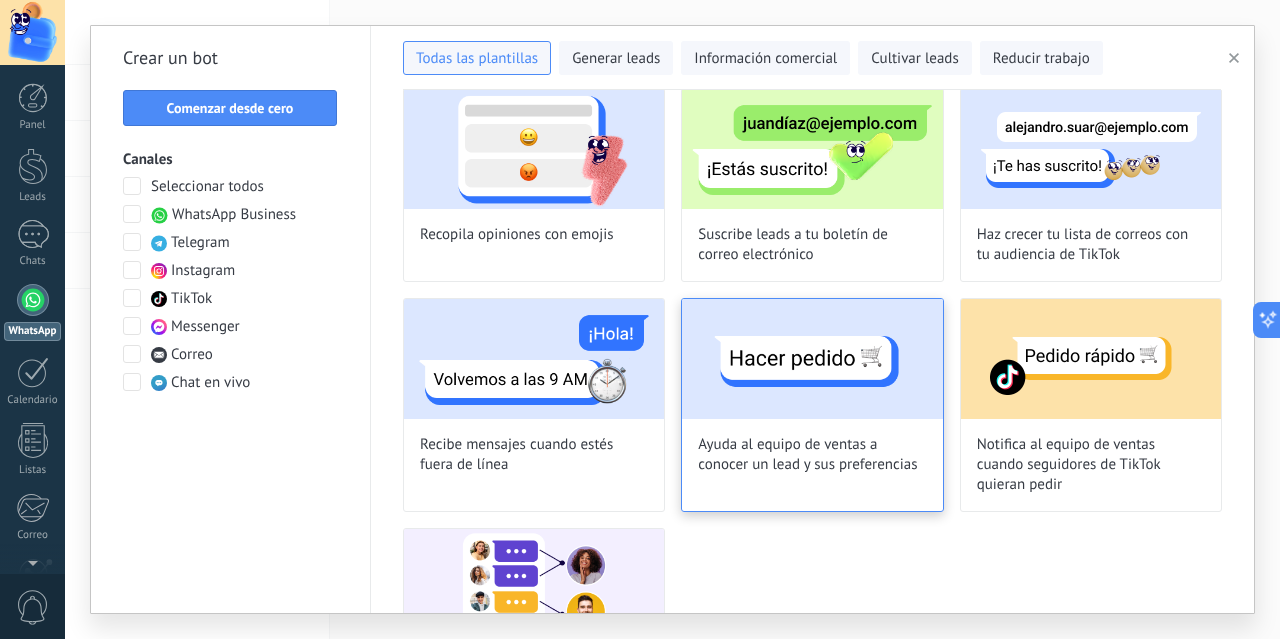 scroll, scrollTop: 1587, scrollLeft: 0, axis: vertical 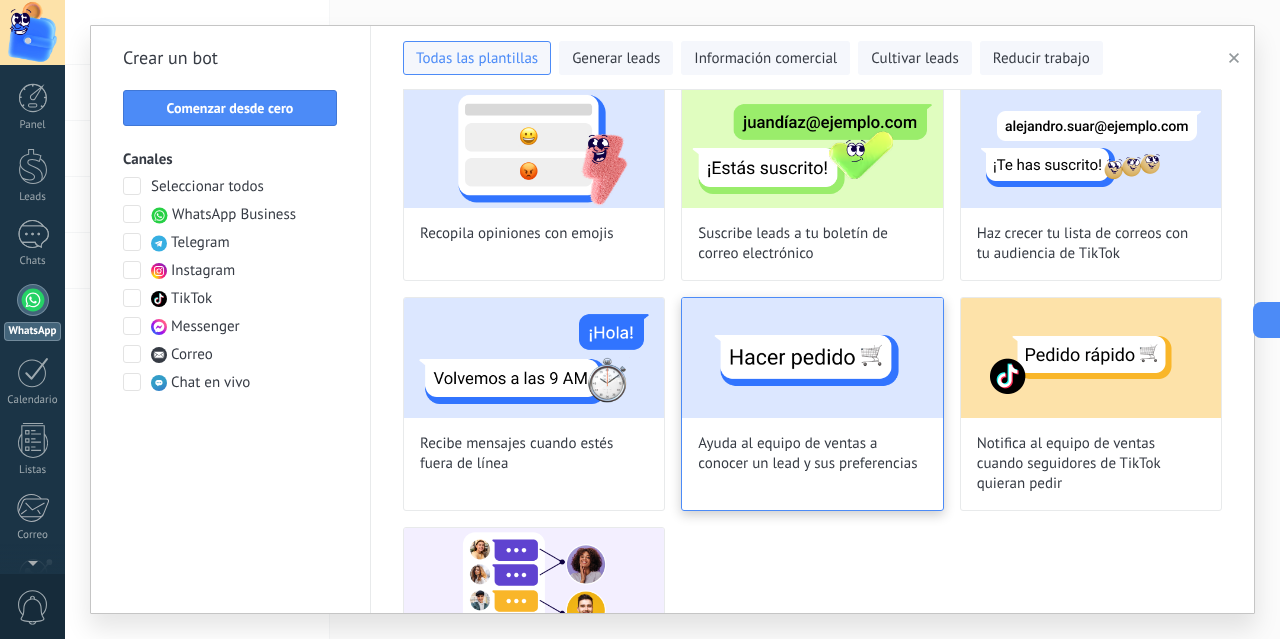 click at bounding box center [812, 358] 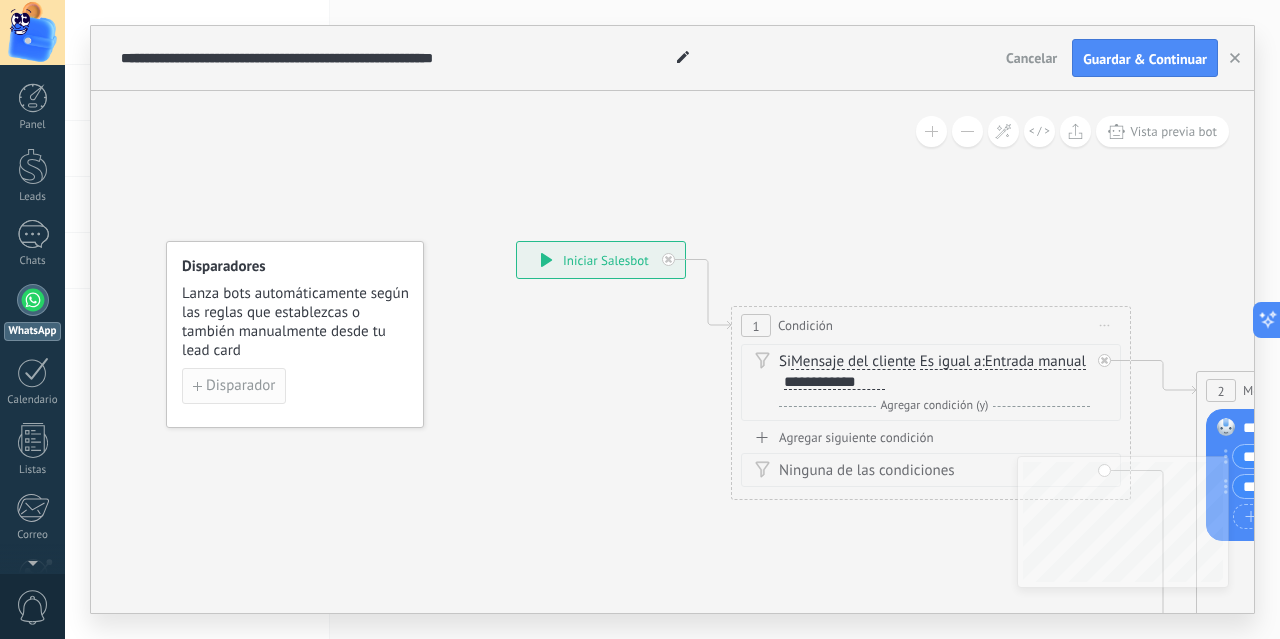 click on "Disparador" at bounding box center [240, 386] 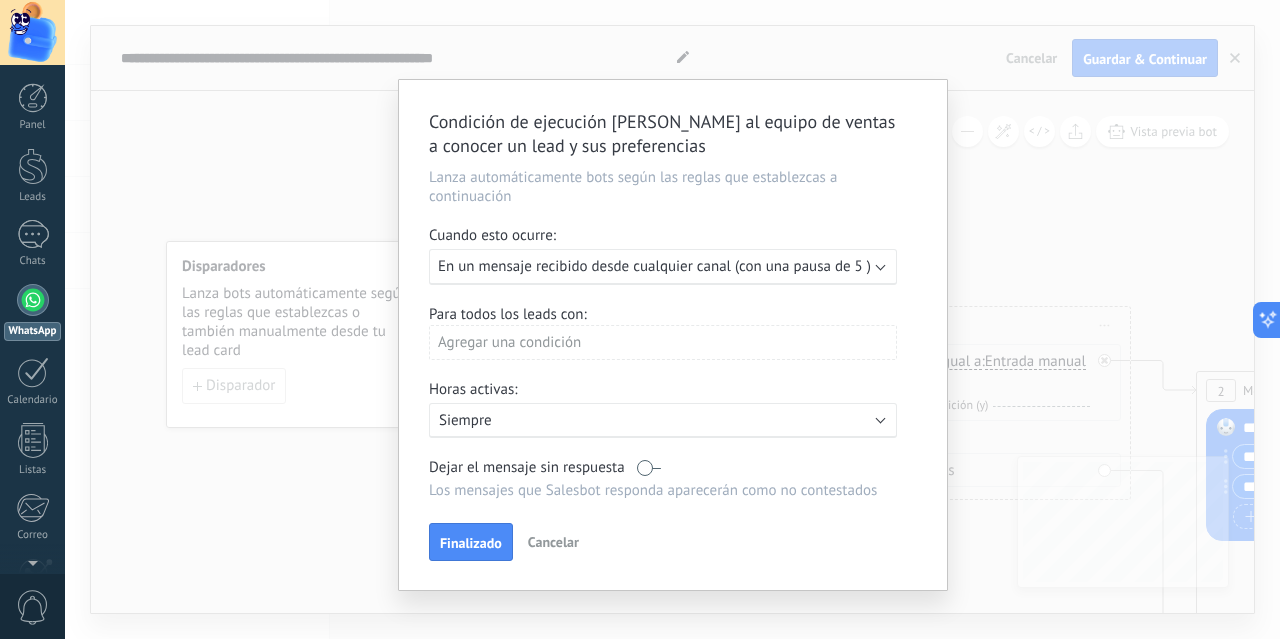 click at bounding box center [881, 265] 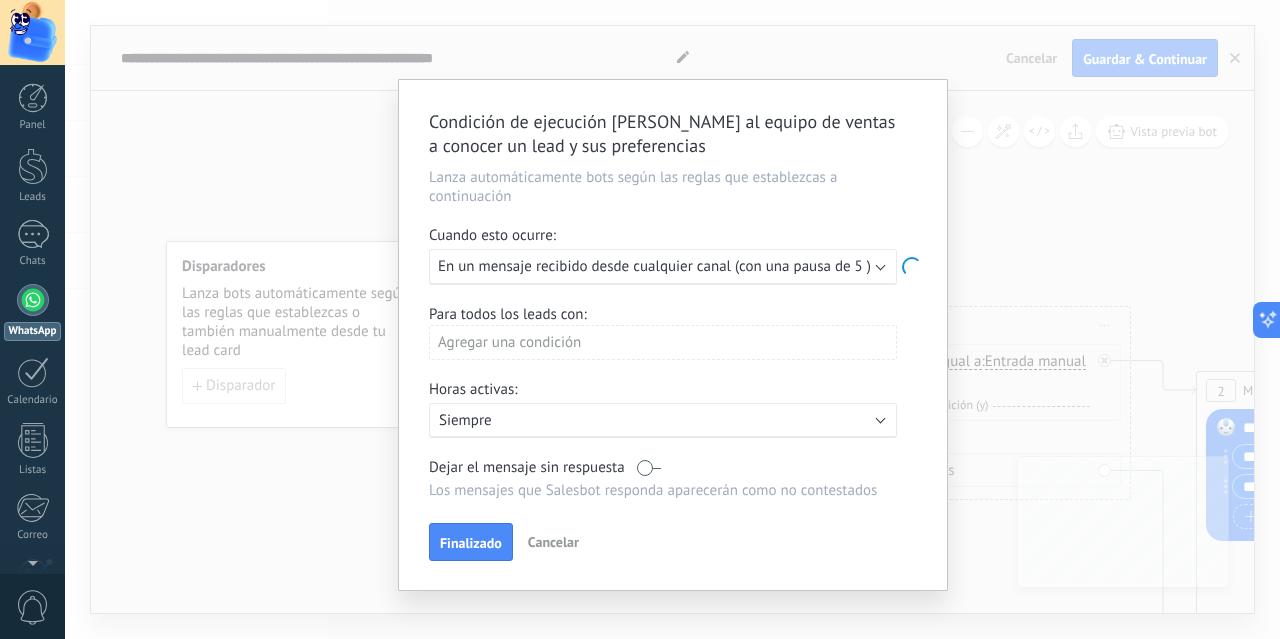 click on "Condición de ejecución [PERSON_NAME] al equipo de ventas a conocer un lead y sus preferencias Lanza automáticamente bots según las reglas que establezcas a continuación Cuando esto ocurre: Ejecutar:  En un mensaje recibido desde cualquier canal (con una pausa de 5 ) Para todos los leads con: Agregar una condición Horas activas: Activo:  Siempre Dejar el mensaje sin respuesta Los mensajes que Salesbot responda aparecerán como no contestados Aplicar a todos los leads en esta etapa Finalizado Cancelar" at bounding box center [673, 335] 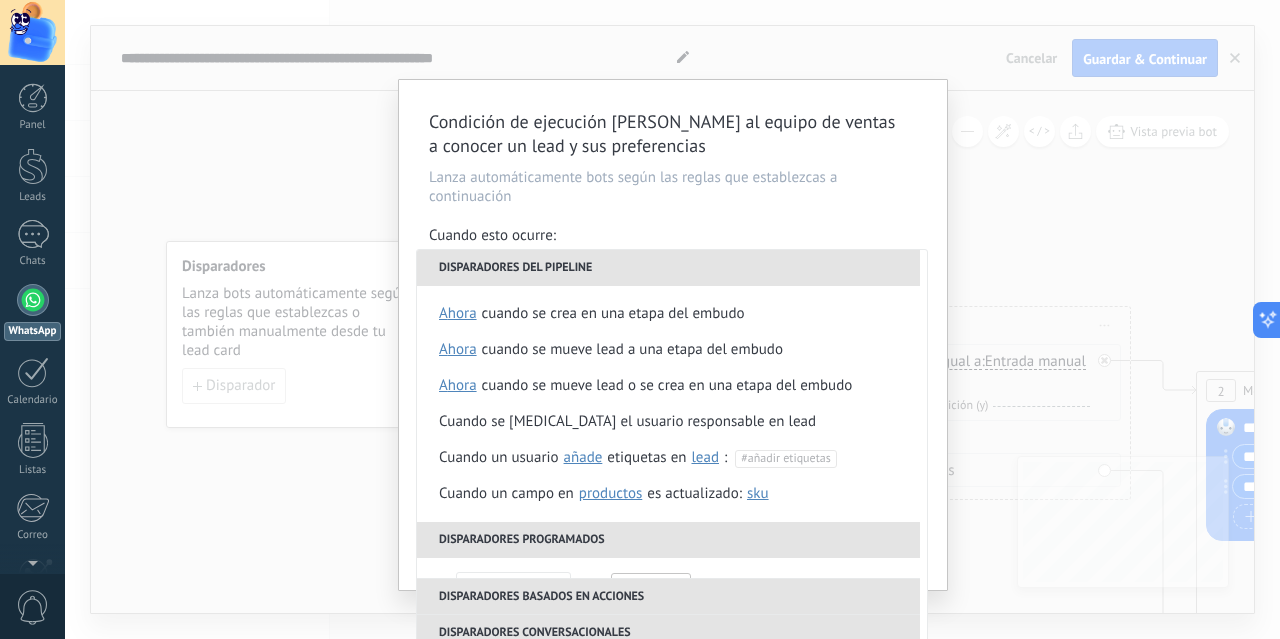 click on "Condición de ejecución [PERSON_NAME] al equipo de ventas a conocer un lead y sus preferencias Lanza automáticamente bots según las reglas que establezcas a continuación Cuando esto ocurre: Ejecutar:  En un mensaje recibido desde cualquier canal (con una pausa de 5 ) Disparadores del pipeline Cuando se crea en una etapa del embudo ahora después de 5 minutos después de 10 minutos un día Seleccionar un intervalo * ahora Cuando se mueve lead a una etapa del embudo ahora después de 5 minutos después de 10 minutos un día Seleccionar un intervalo * ahora Cuando se mueve lead o se crea en una etapa del embudo ahora después de 5 minutos después de 10 minutos un día Seleccionar un intervalo * ahora Cuando se [MEDICAL_DATA] el usuario responsable en lead Cuando un usuario  añade elimina añade  etiquetas en  lead contacto compañía lead : #añadir etiquetas Cuando un campo en  Productos contacto compañía lead Productos  es actualizado:  SKU Grupo Precio Descripción External ID Unit Oferta especial 1 Imagen SKU El *" at bounding box center [673, 335] 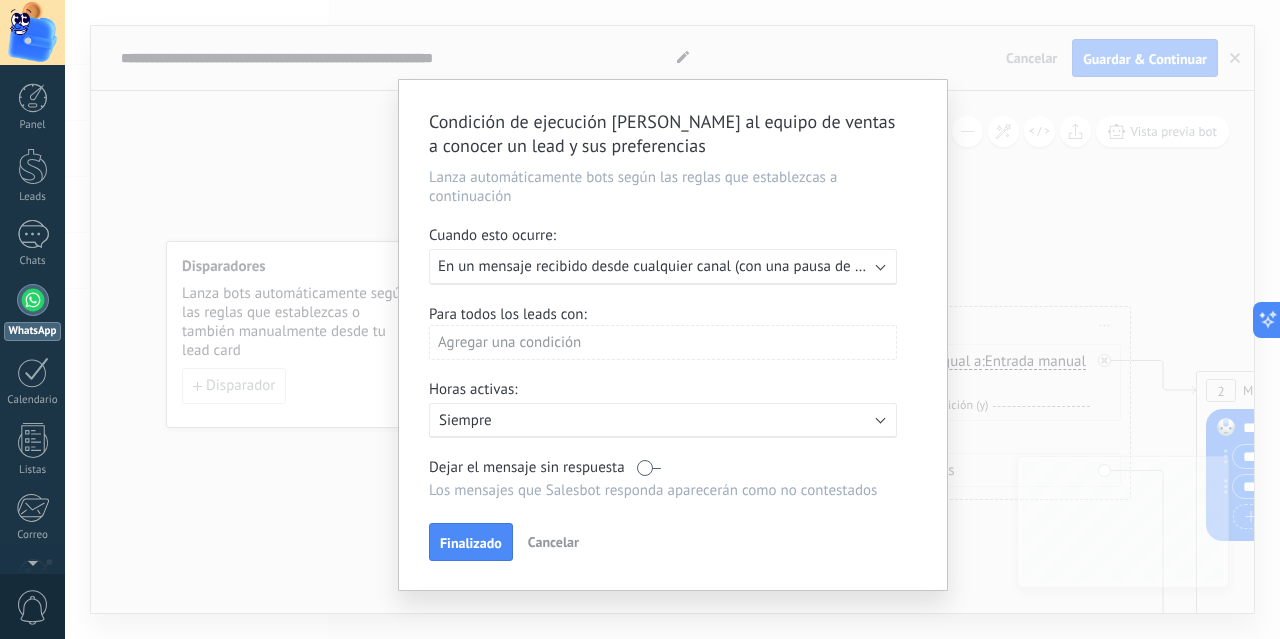click on "Ejecutar:  En un mensaje recibido desde cualquier canal (con una pausa de 5 minutos)" at bounding box center (663, 267) 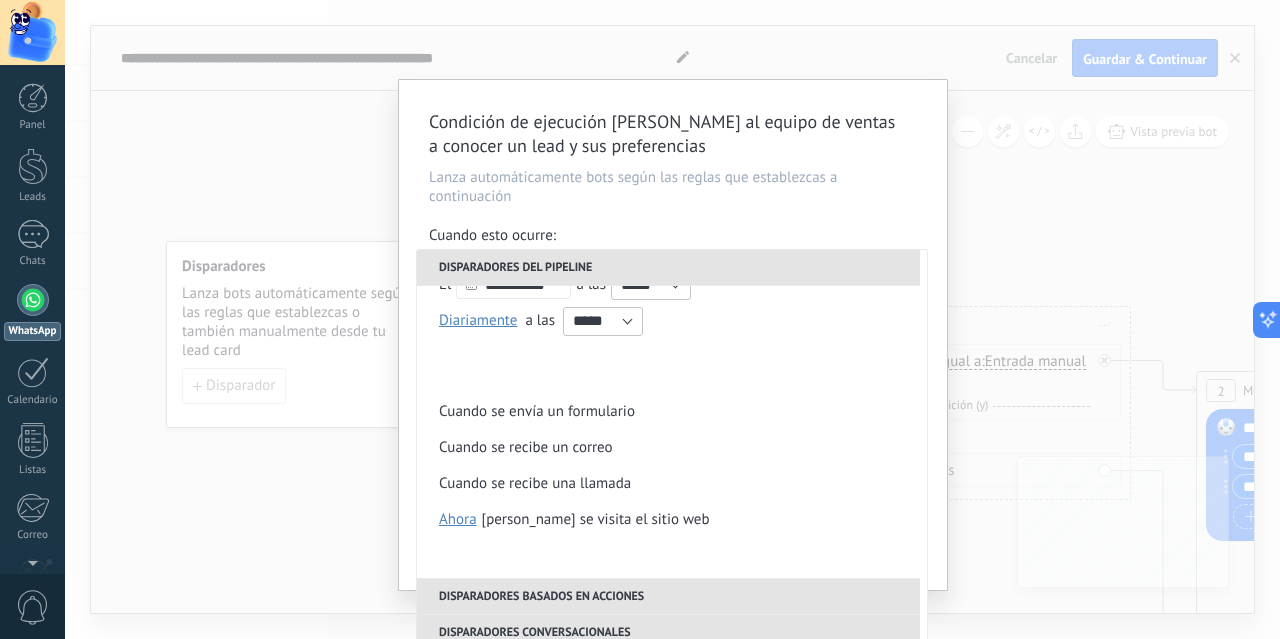 scroll, scrollTop: 0, scrollLeft: 0, axis: both 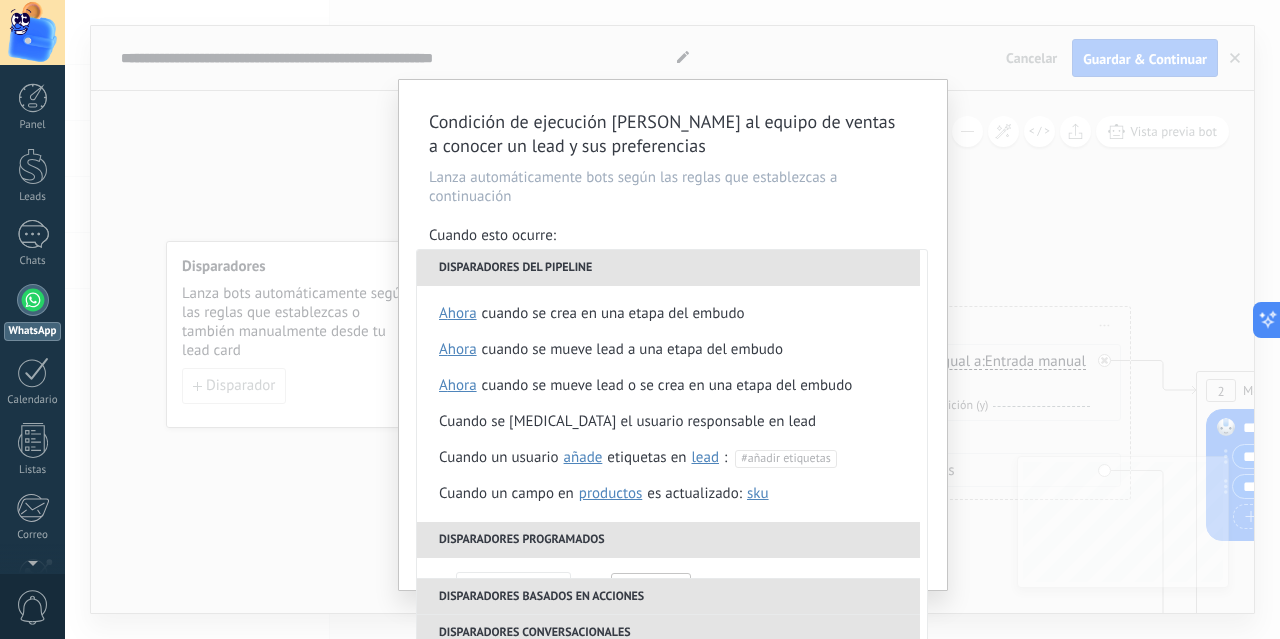click on "Condición de ejecución [PERSON_NAME] al equipo de ventas a conocer un lead y sus preferencias Lanza automáticamente bots según las reglas que establezcas a continuación Cuando esto ocurre: Ejecutar:  En un mensaje recibido desde cualquier canal (con una pausa de 5 minutos) Disparadores del pipeline Cuando se crea en una etapa del embudo ahora después de 5 minutos después de 10 minutos un día Seleccionar un intervalo * ahora Cuando se mueve lead a una etapa del embudo ahora después de 5 minutos después de 10 minutos un día Seleccionar un intervalo * ahora Cuando se mueve lead o se crea en una etapa del embudo ahora después de 5 minutos después de 10 minutos un día Seleccionar un intervalo * ahora Cuando se [MEDICAL_DATA] el usuario responsable en lead Cuando un usuario  añade elimina añade  etiquetas en  lead contacto compañía lead : #añadir etiquetas Cuando un campo en  Productos contacto compañía lead Productos  es actualizado:  SKU Grupo Precio Descripción External ID Unit Oferta especial 1 Imagen El" at bounding box center [673, 335] 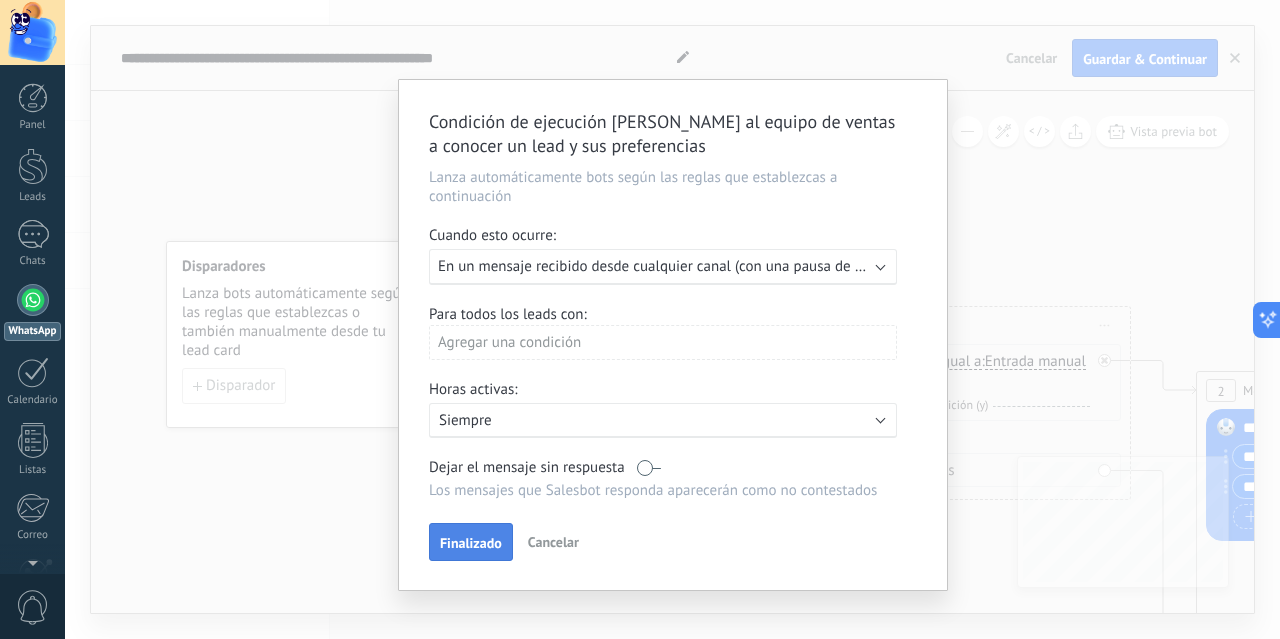 click on "Finalizado" at bounding box center (471, 542) 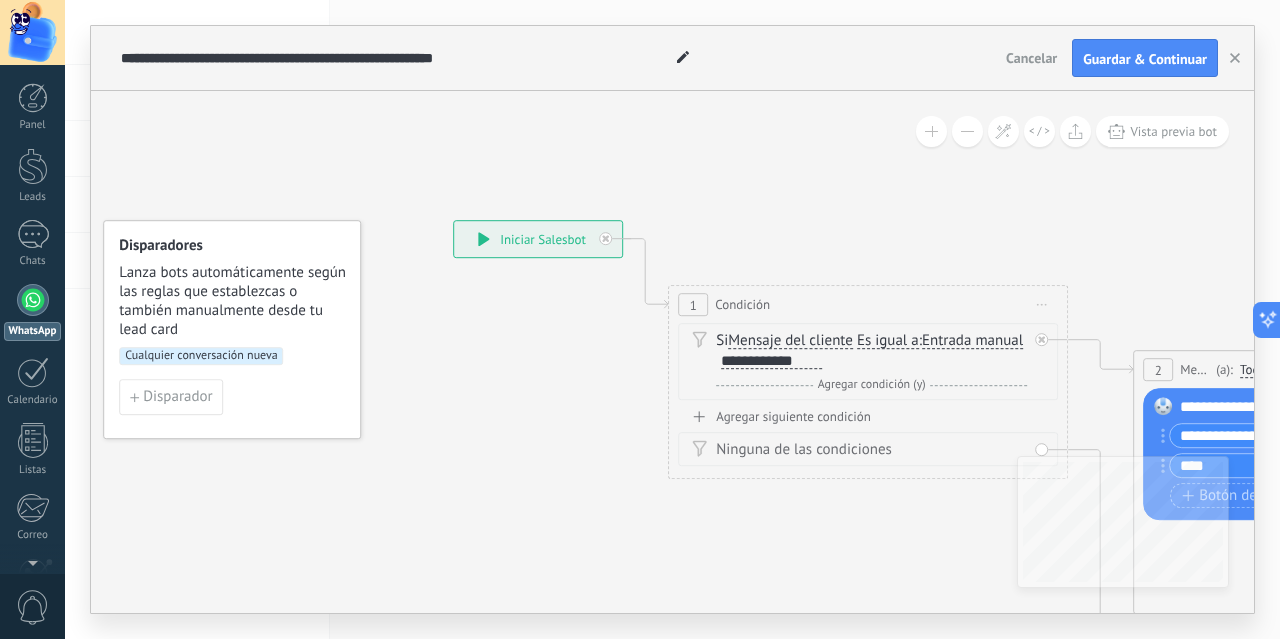 click on "Agregar siguiente condición" at bounding box center (868, 416) 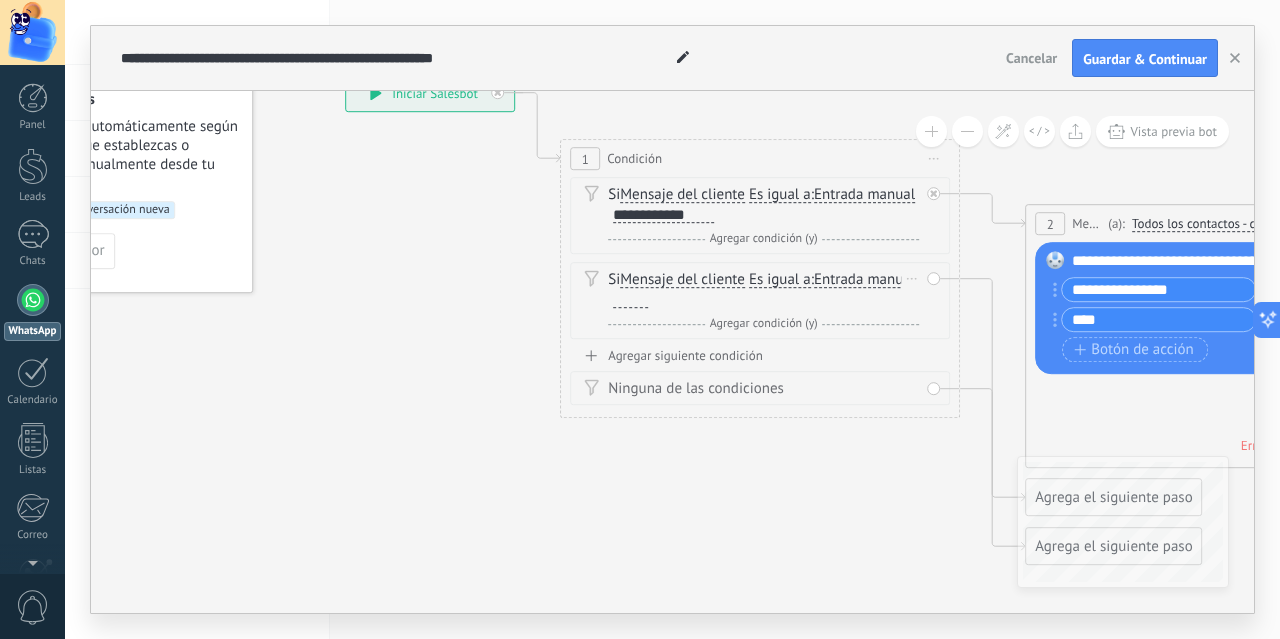 click 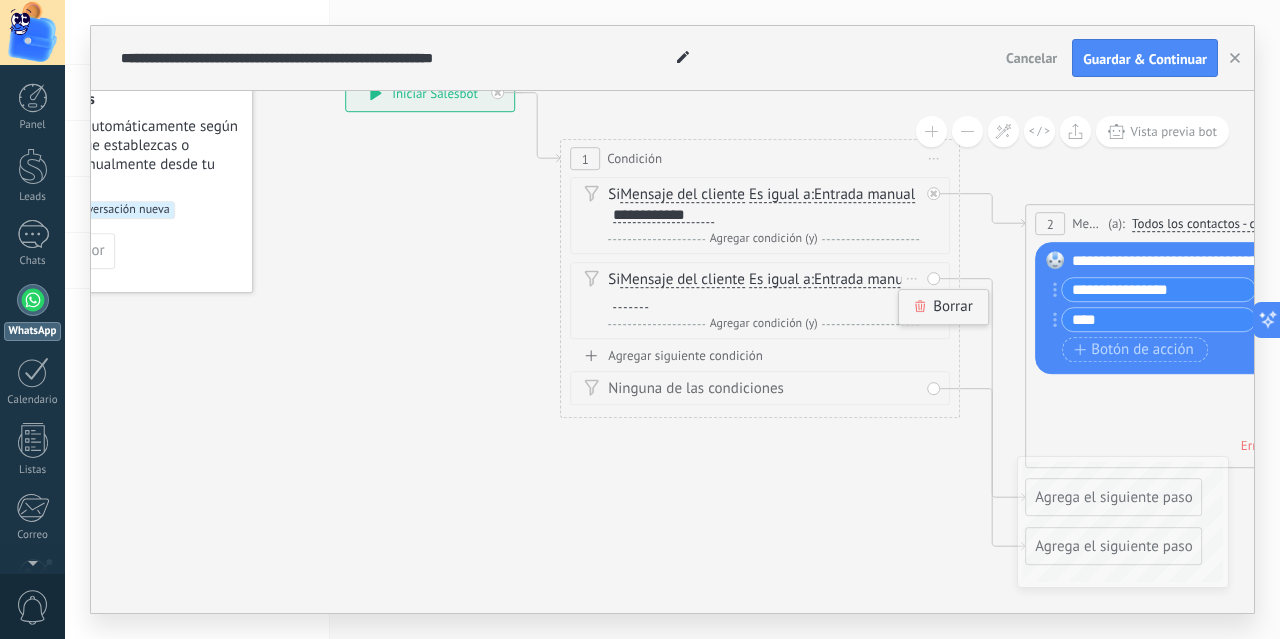click on "Borrar" at bounding box center (943, 307) 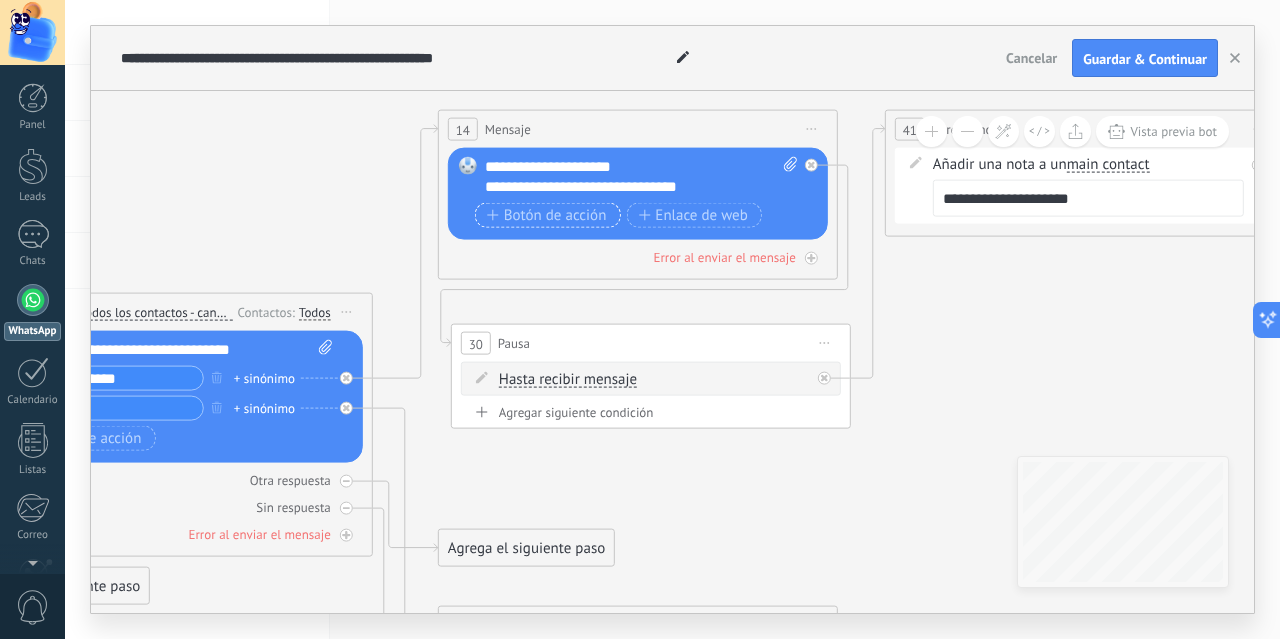 click on "Botón de acción" at bounding box center [547, 215] 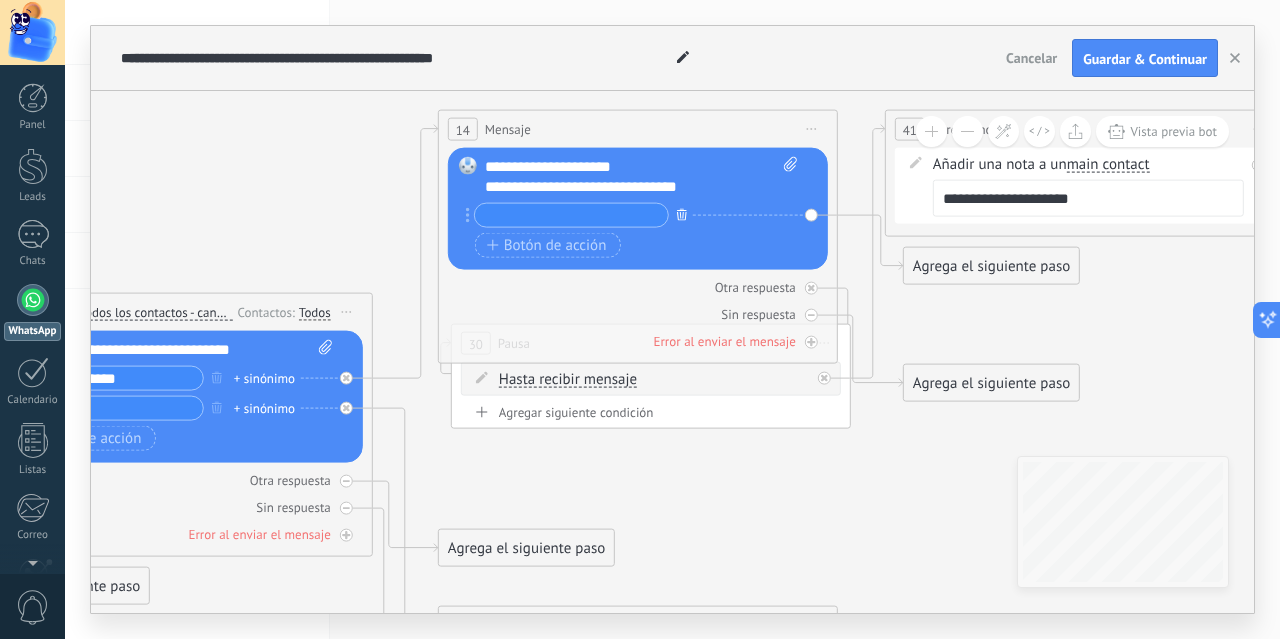 click at bounding box center (682, 214) 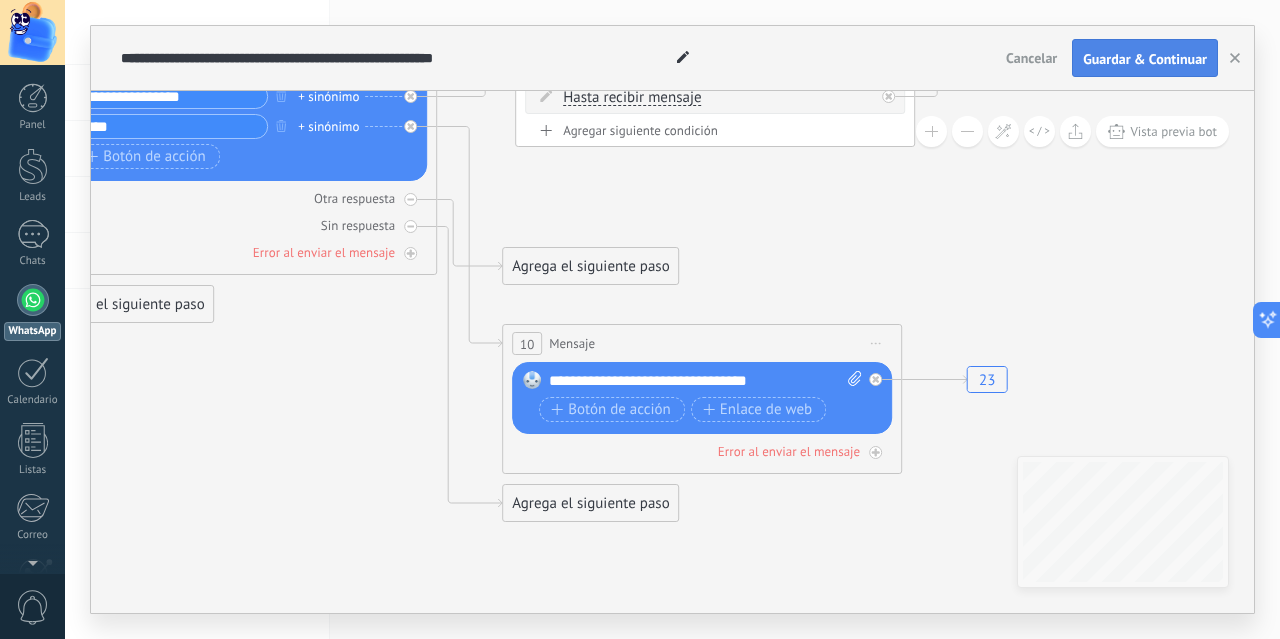 click on "Guardar & Continuar" at bounding box center (1145, 59) 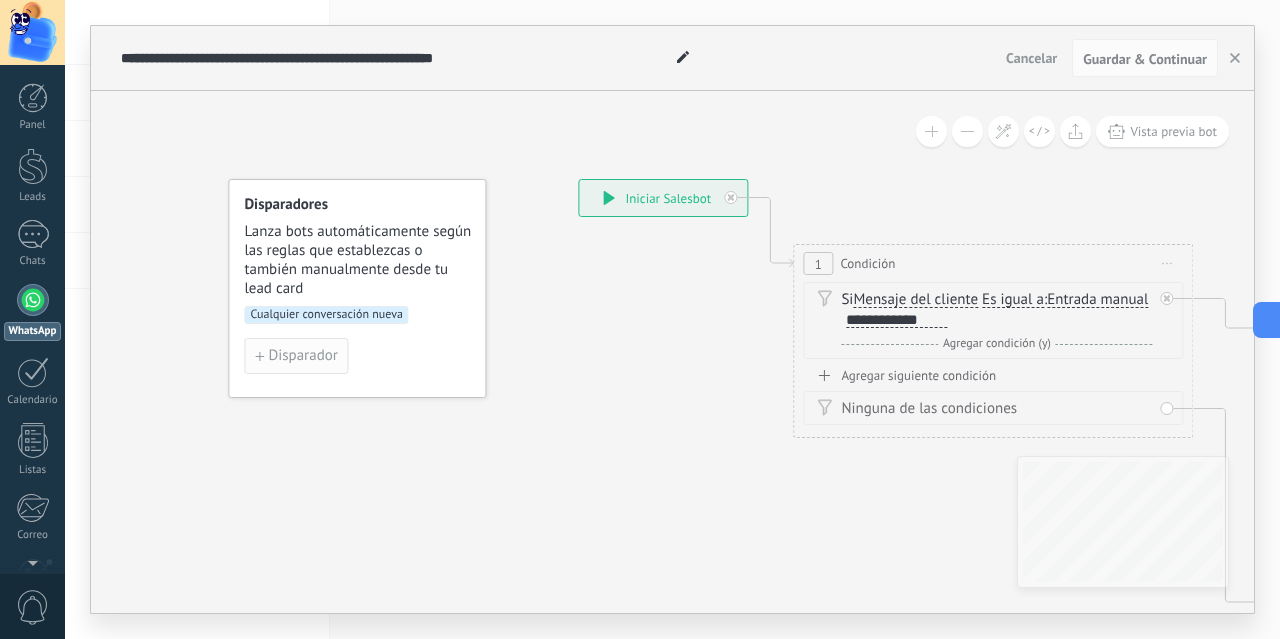 click on "Disparador" at bounding box center (302, 356) 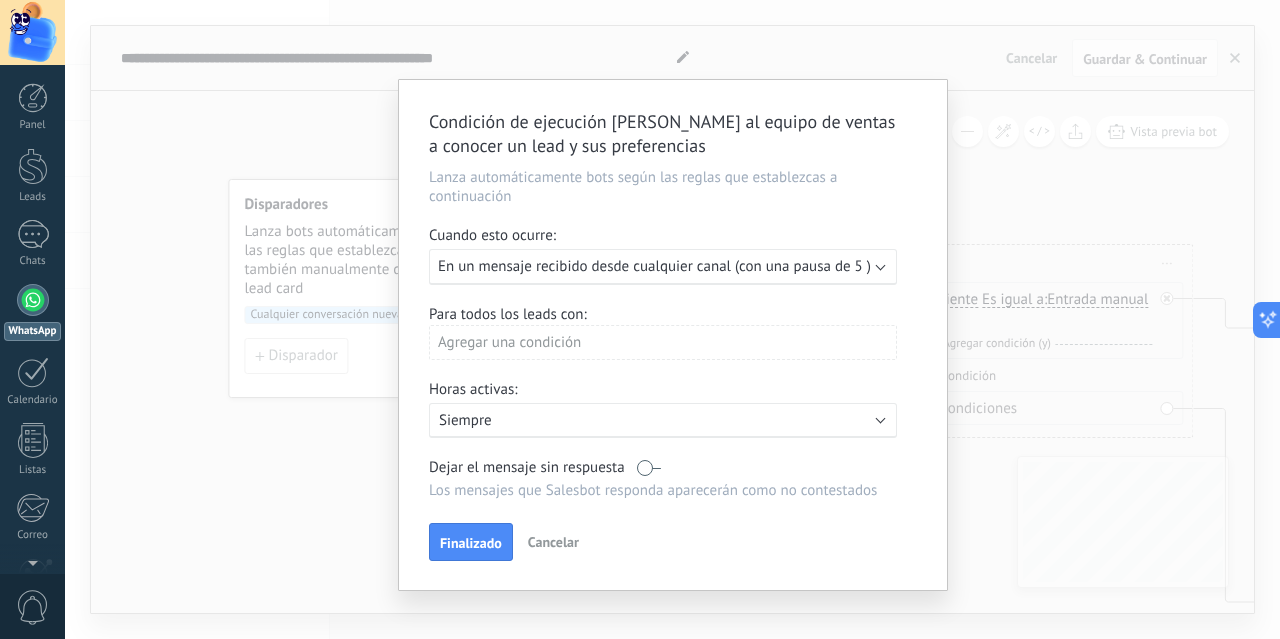 click on "Agregar una condición" at bounding box center (663, 342) 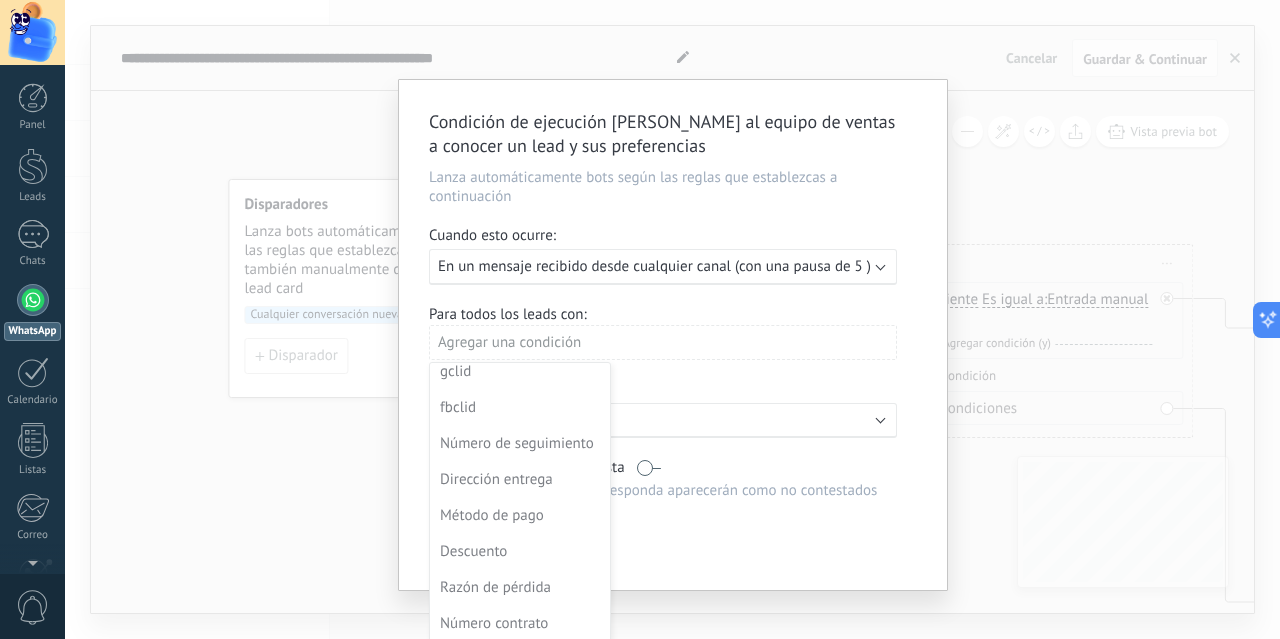 scroll, scrollTop: 540, scrollLeft: 0, axis: vertical 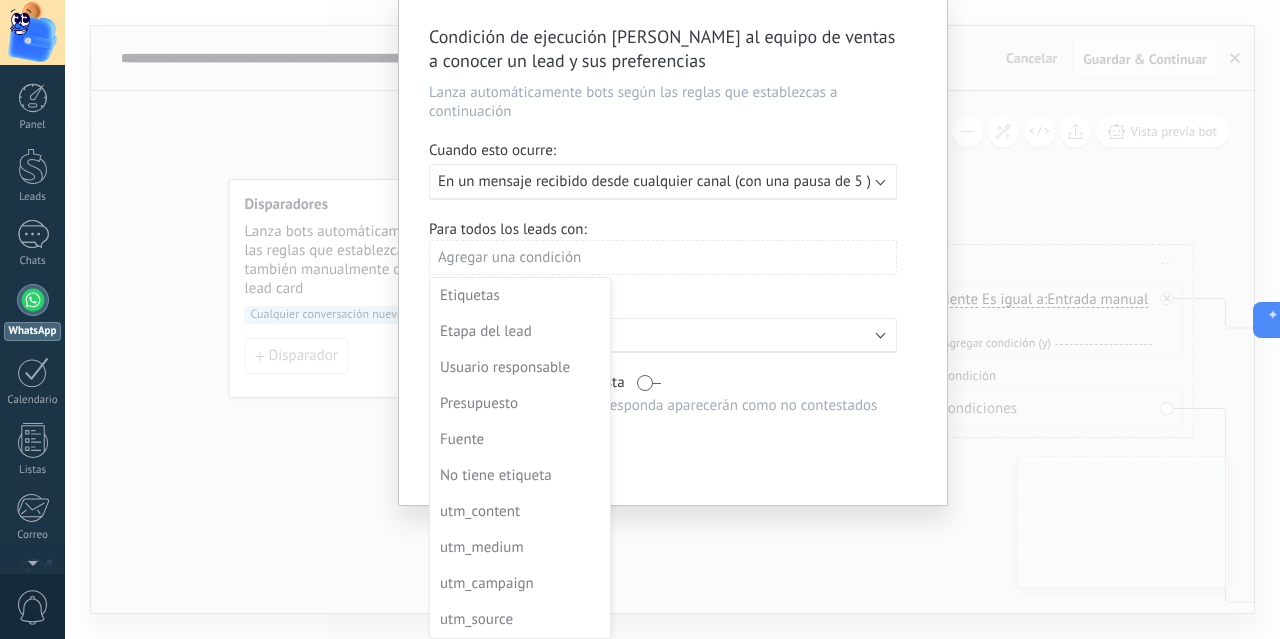 click on "Condición de ejecución Ayuda al equipo de ventas a conocer un lead y sus preferencias Lanza automáticamente bots según las reglas que establezcas a continuación Cuando esto ocurre: Ejecutar:  En un mensaje recibido desde cualquier canal (con una pausa de 5 ) Para todos los leads con: Agregar una condición Etiquetas Etapa del lead Usuario responsable Presupuesto Fuente No tiene etiqueta utm_content utm_medium utm_campaign utm_source utm_term utm_referrer referrer gclientid gclid fbclid Número de seguimiento Dirección entrega Método de pago Descuento Razón de pérdida Número contrato Fecha contrato Pago Archivo Horas activas: Activo:  Siempre Dejar el mensaje sin respuesta Los mensajes que [PERSON_NAME] responda aparecerán como no contestados Aplicar a todos los leads en esta etapa Finalizado Cancelar" at bounding box center [672, 319] 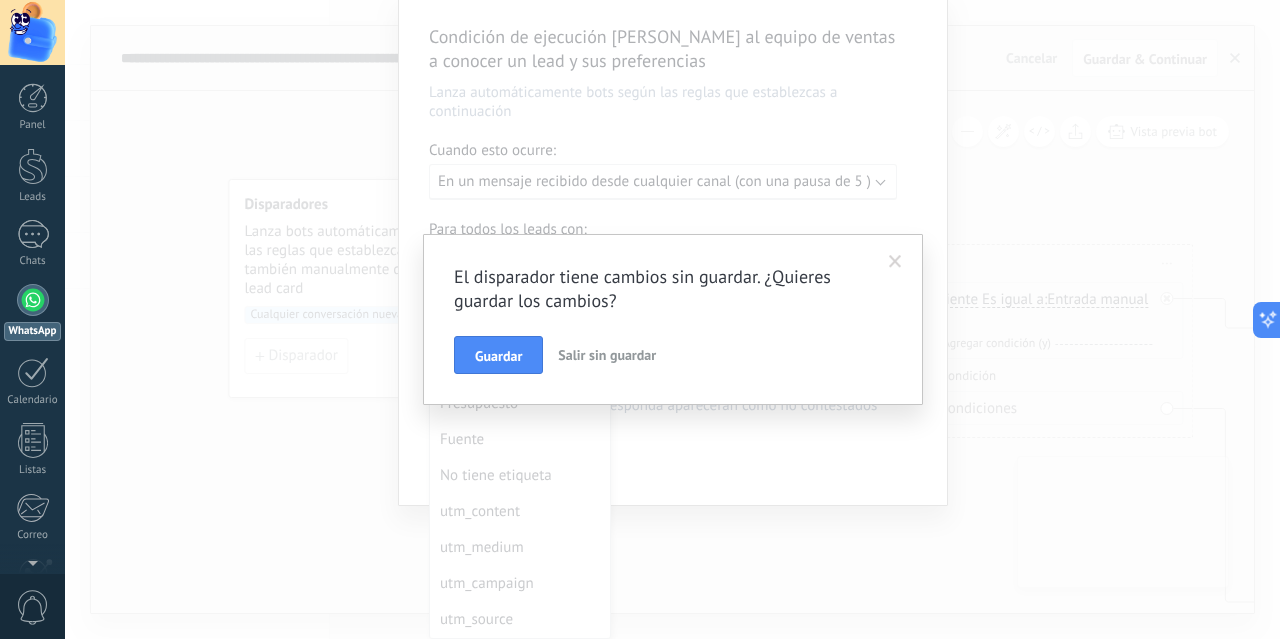 click on "Salir sin guardar" at bounding box center (607, 355) 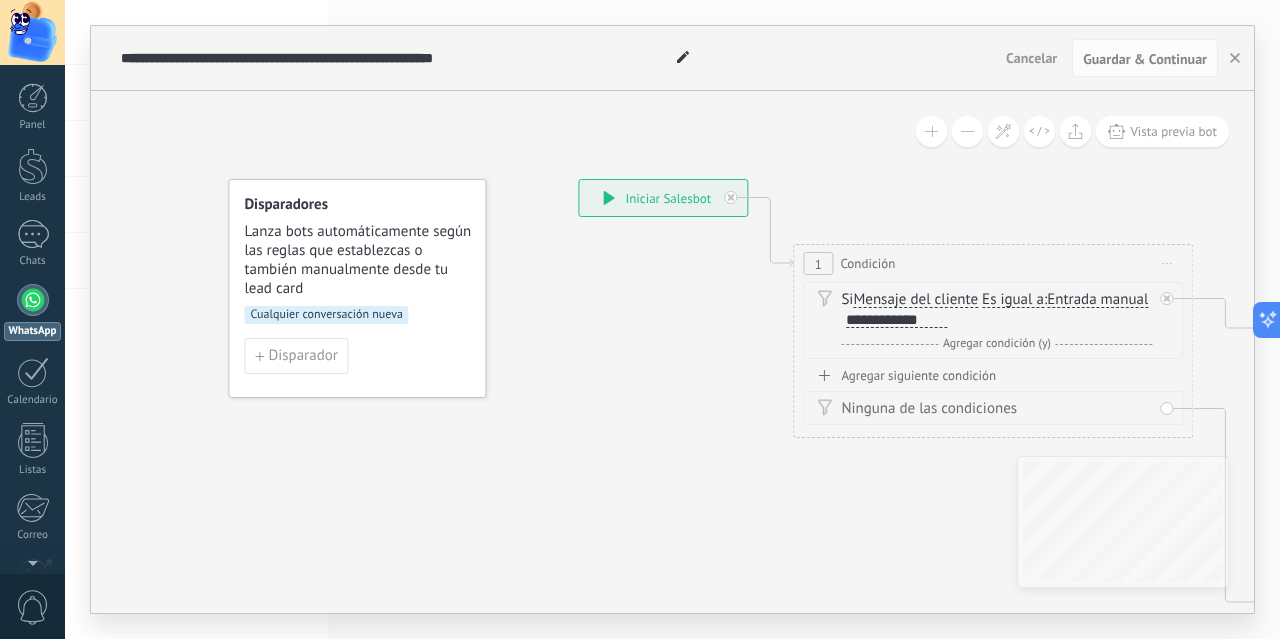 click on "**********" at bounding box center [663, 198] 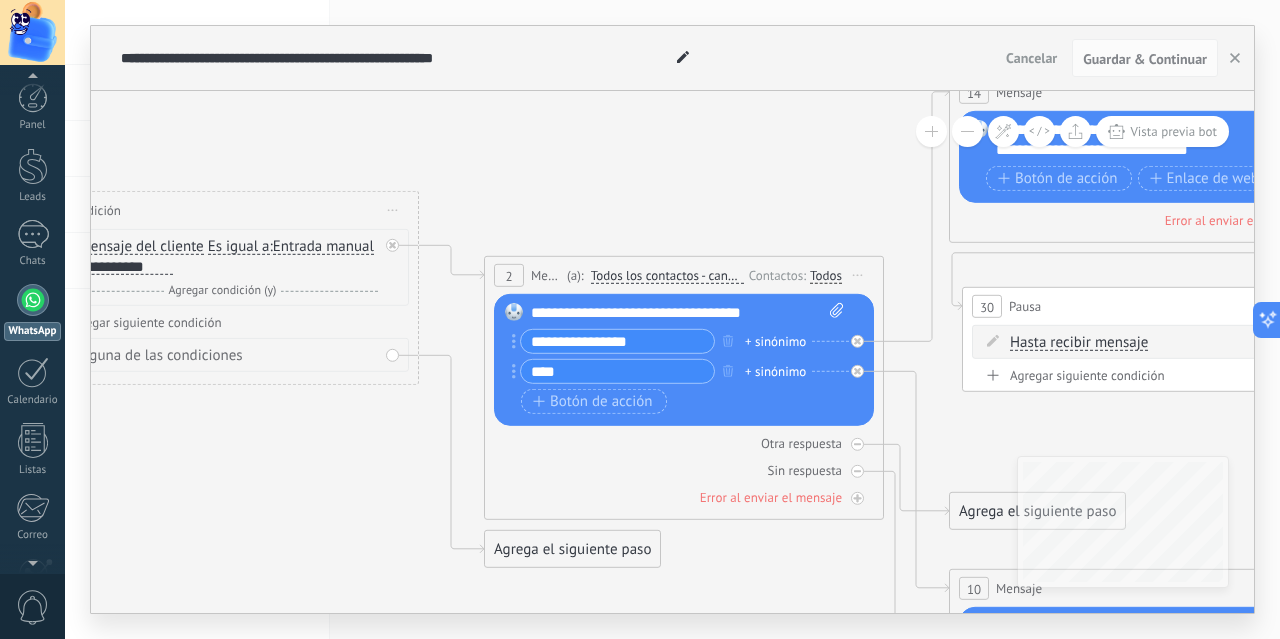 scroll, scrollTop: 6, scrollLeft: 0, axis: vertical 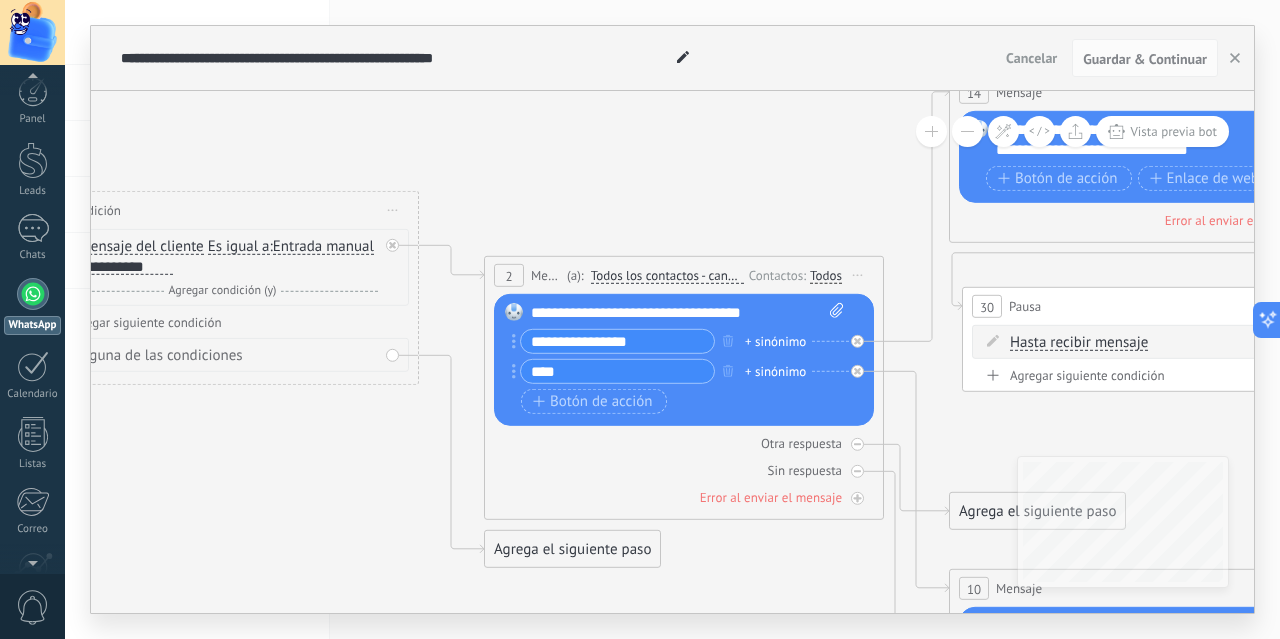 click on "0" at bounding box center (33, 607) 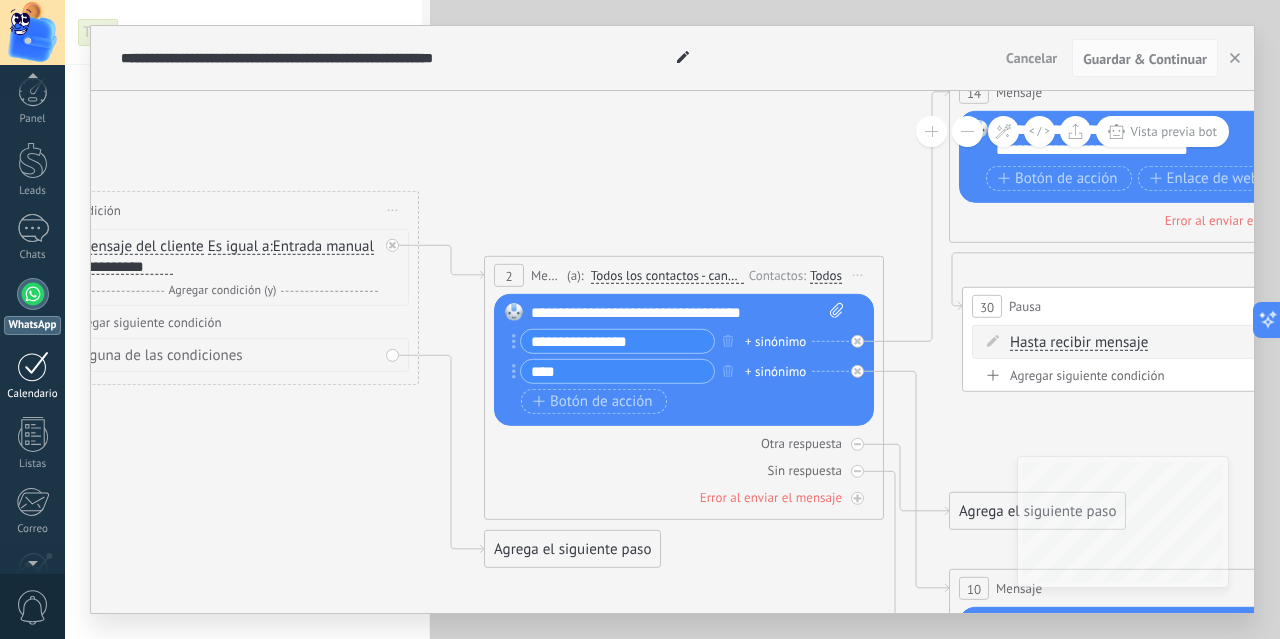 scroll, scrollTop: 27, scrollLeft: 0, axis: vertical 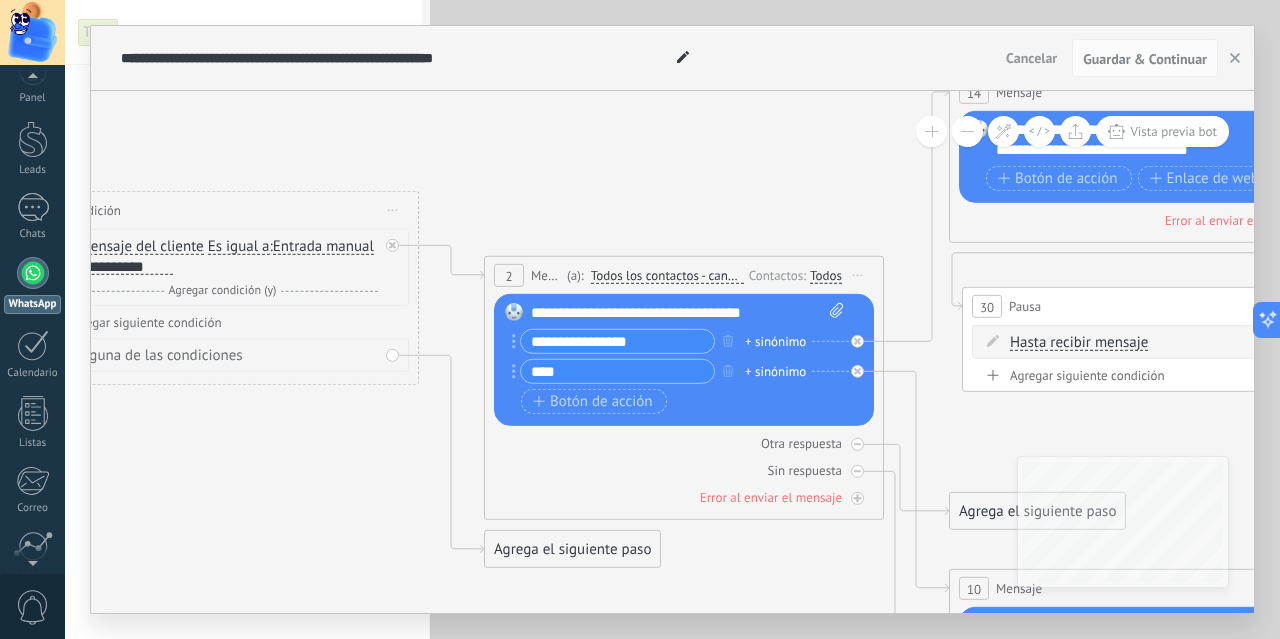 click at bounding box center (33, 273) 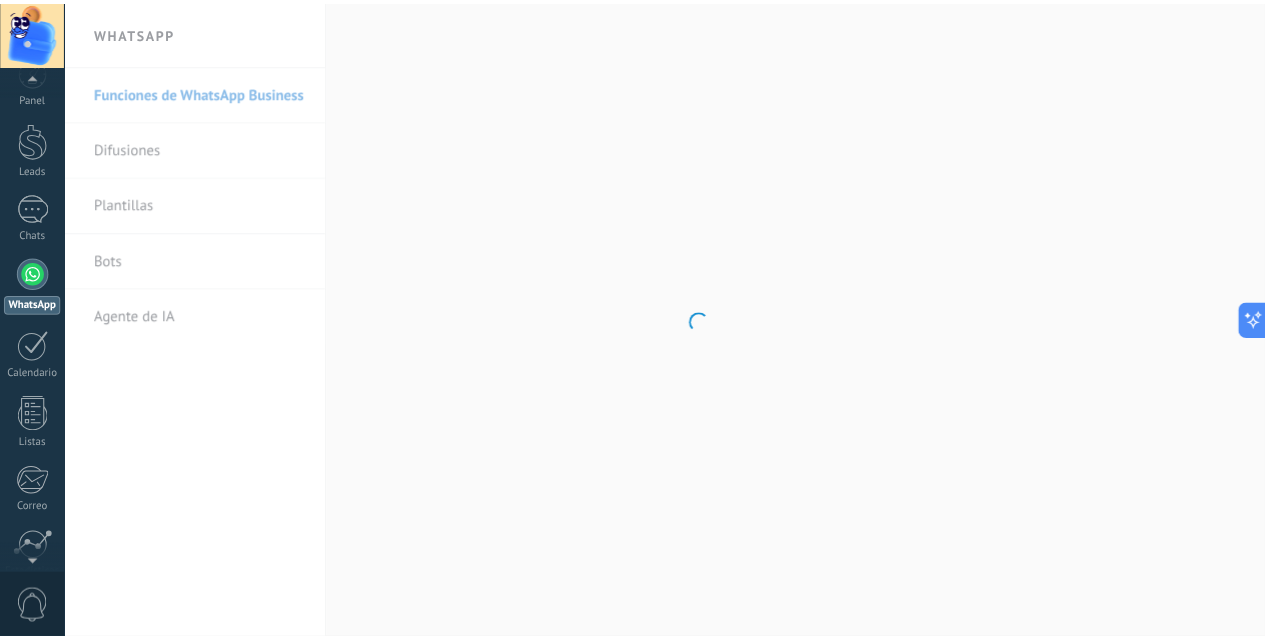 scroll, scrollTop: 0, scrollLeft: 0, axis: both 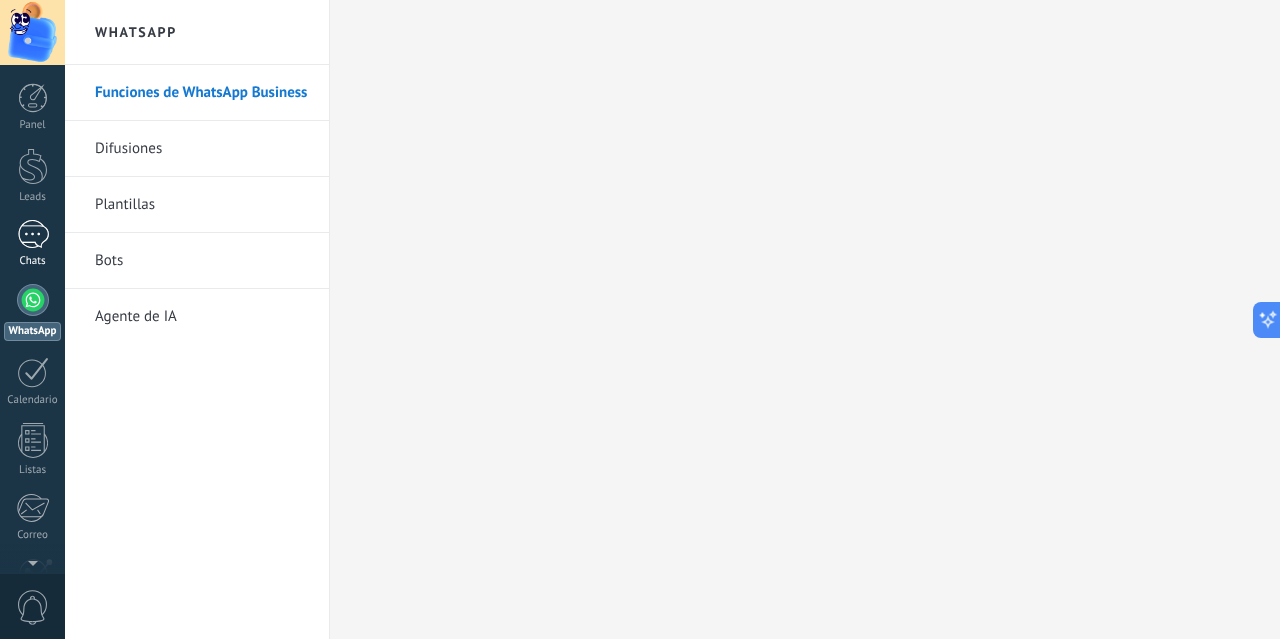 click on "1" at bounding box center (33, 234) 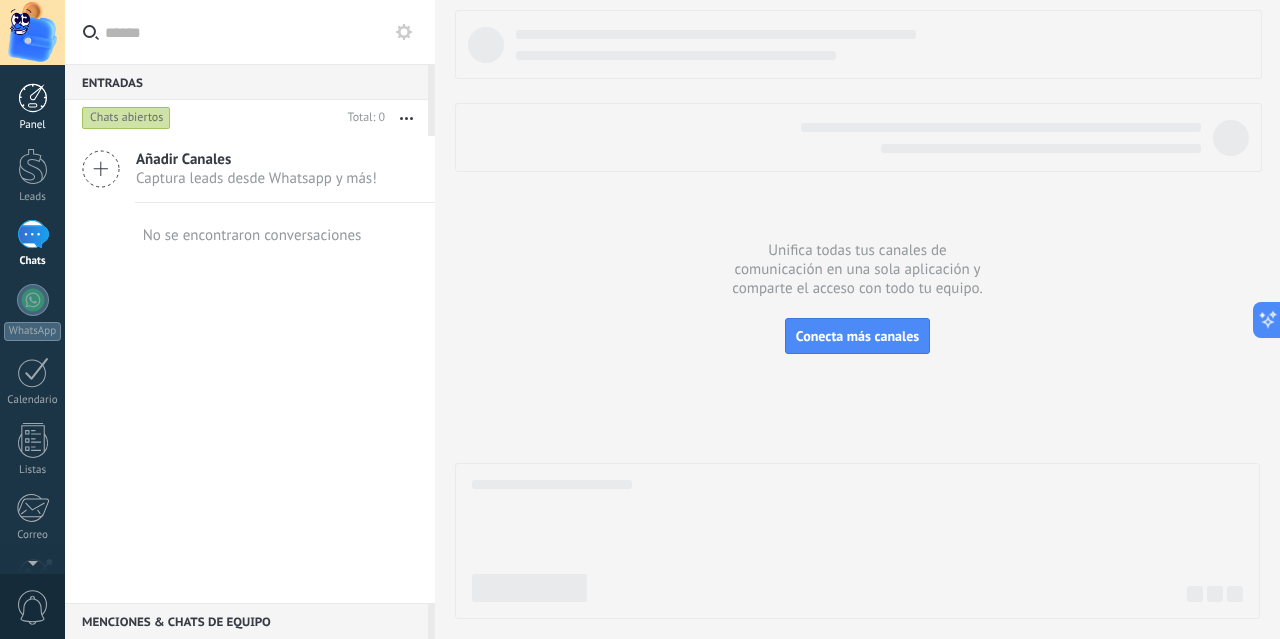 click at bounding box center [33, 98] 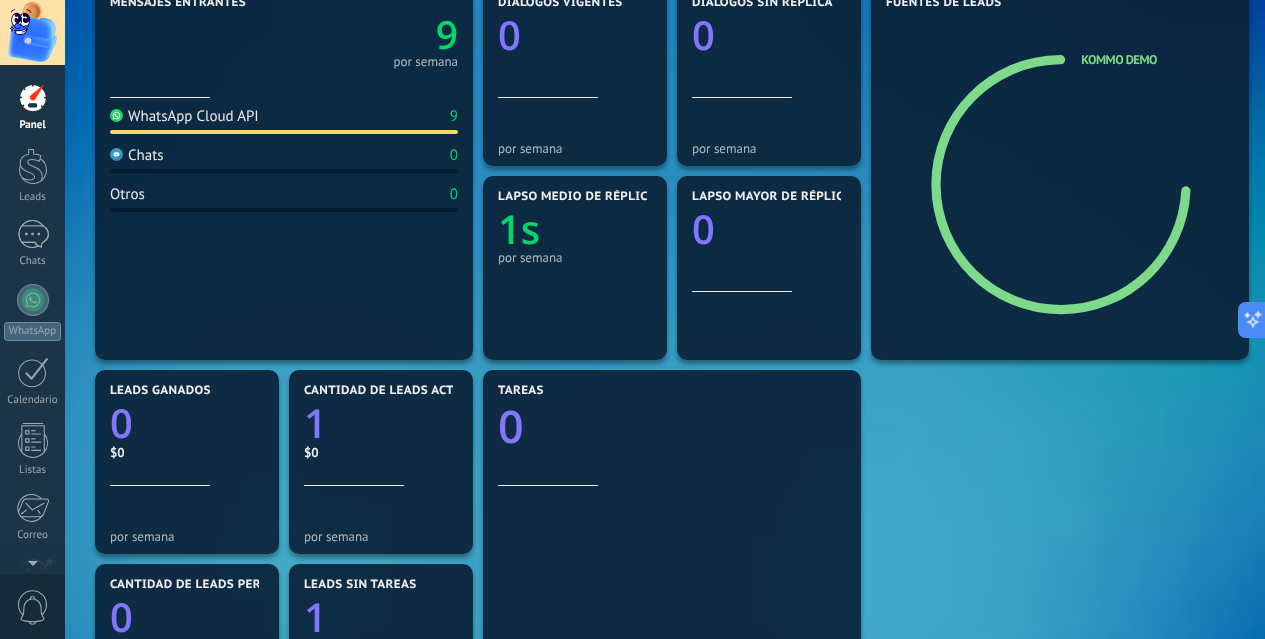 scroll, scrollTop: 281, scrollLeft: 0, axis: vertical 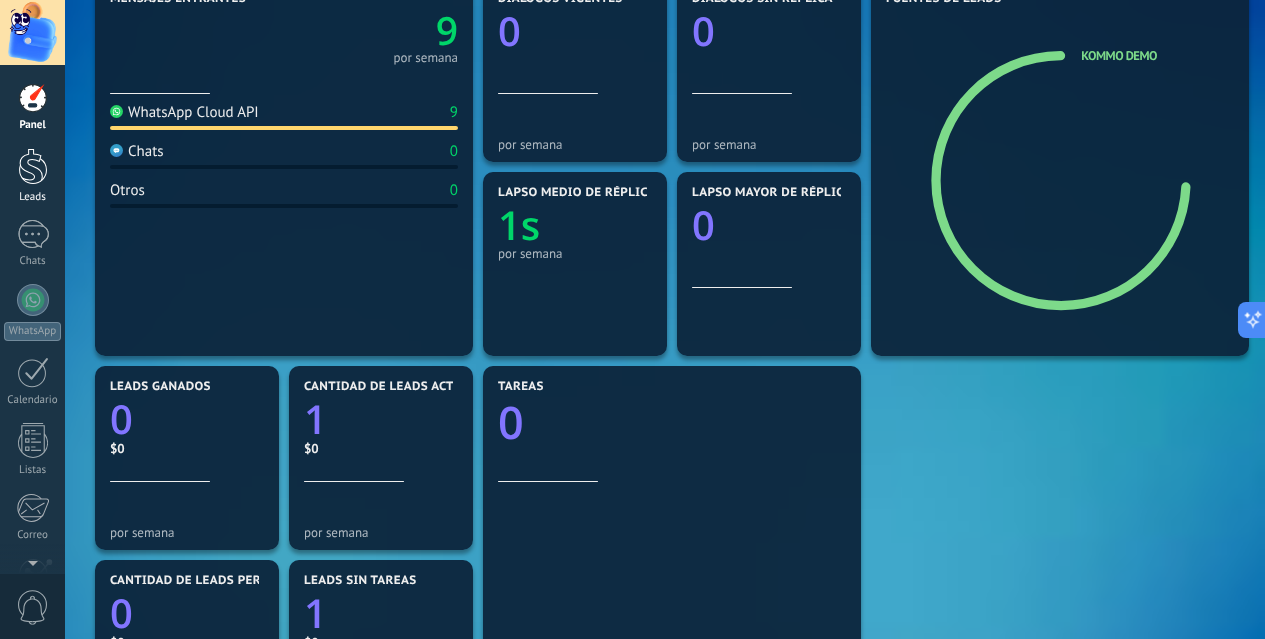 click at bounding box center [33, 166] 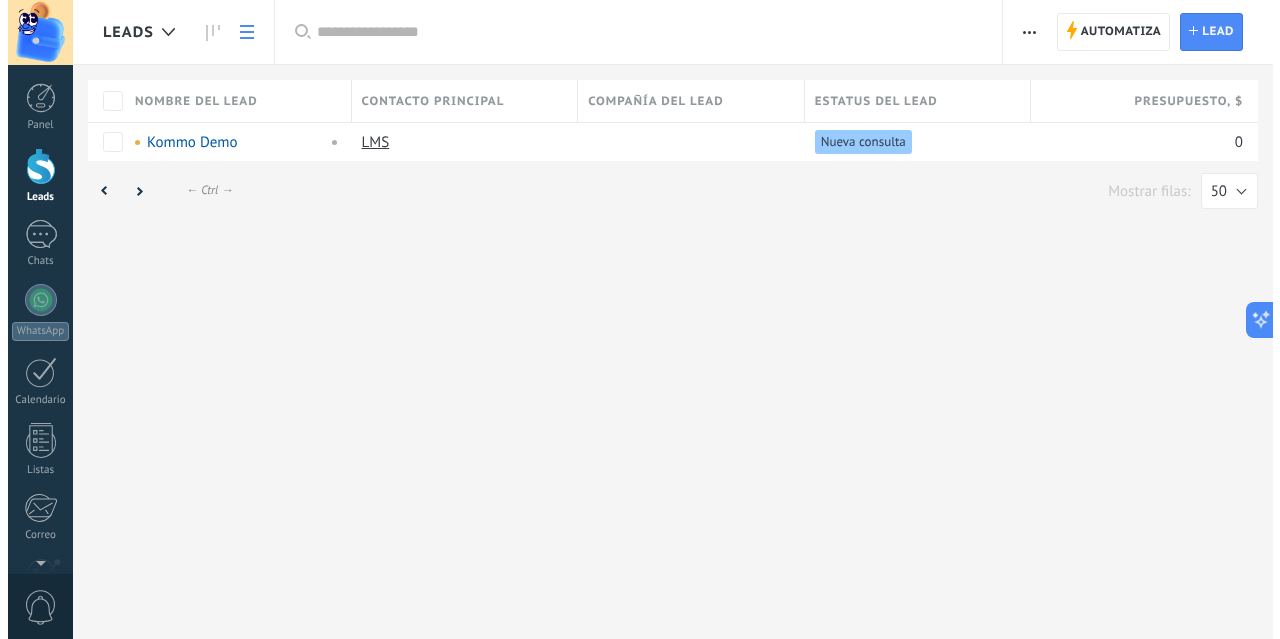 scroll, scrollTop: 0, scrollLeft: 0, axis: both 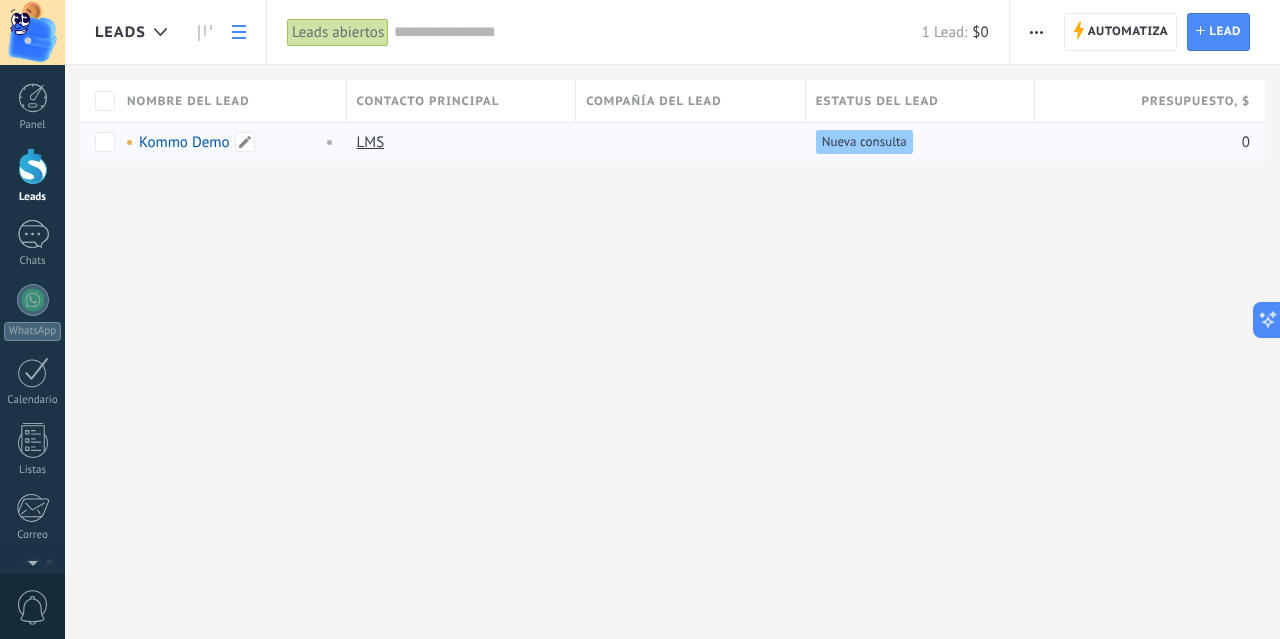 click on "Kommo Demo" at bounding box center [184, 142] 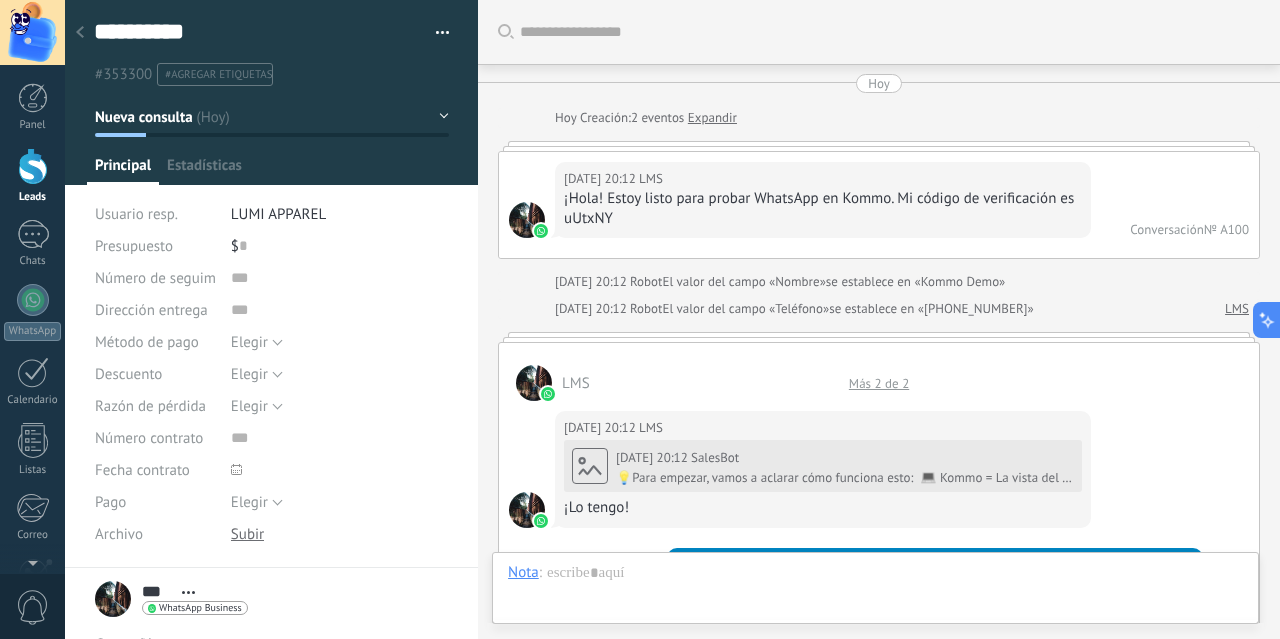 scroll, scrollTop: 2776, scrollLeft: 0, axis: vertical 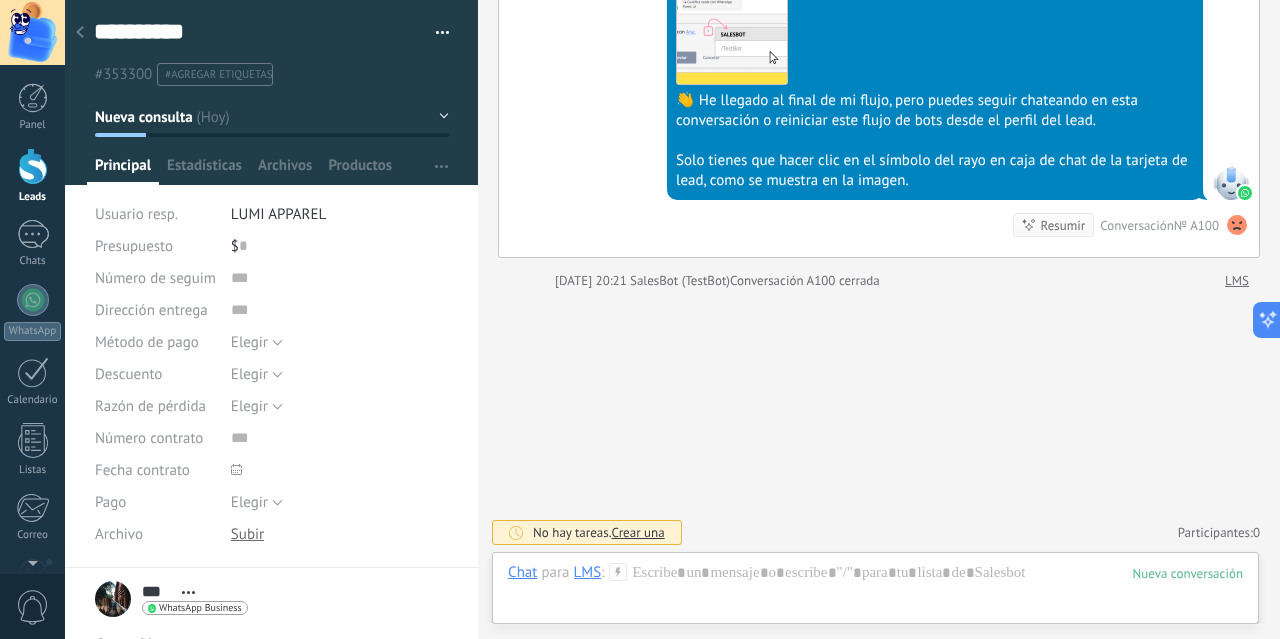 click 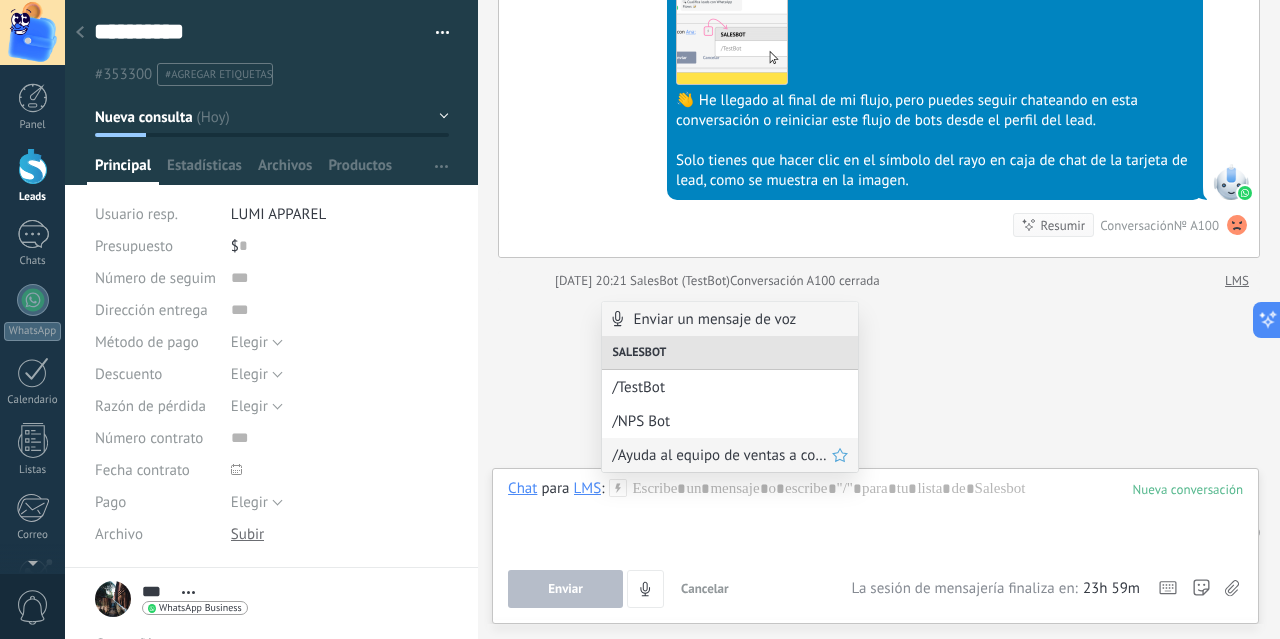 click on "/Ayuda al equipo de ventas a conocer un lead y sus preferencias" at bounding box center [722, 455] 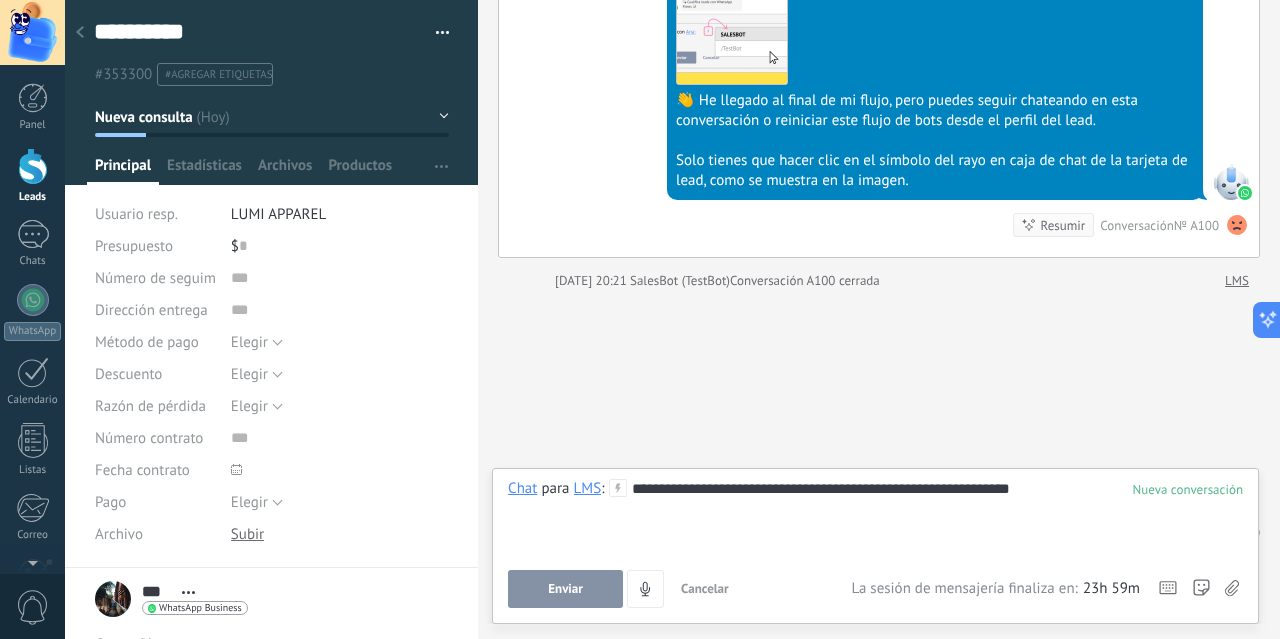click on "Enviar" at bounding box center [565, 589] 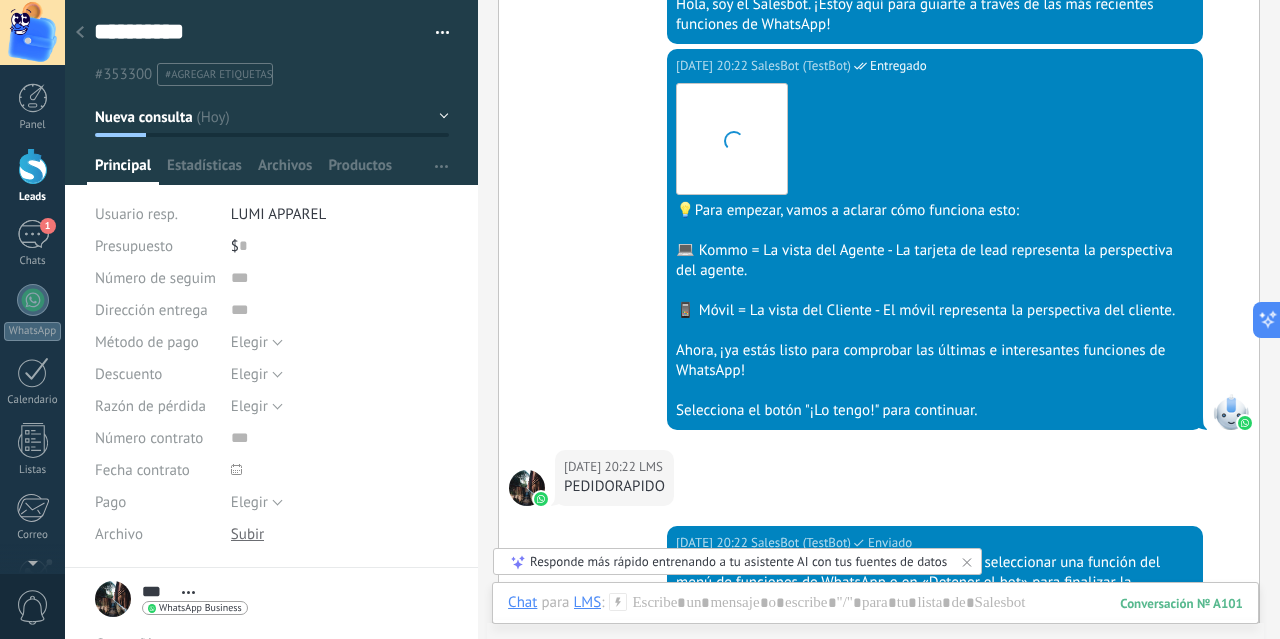 scroll, scrollTop: 3491, scrollLeft: 0, axis: vertical 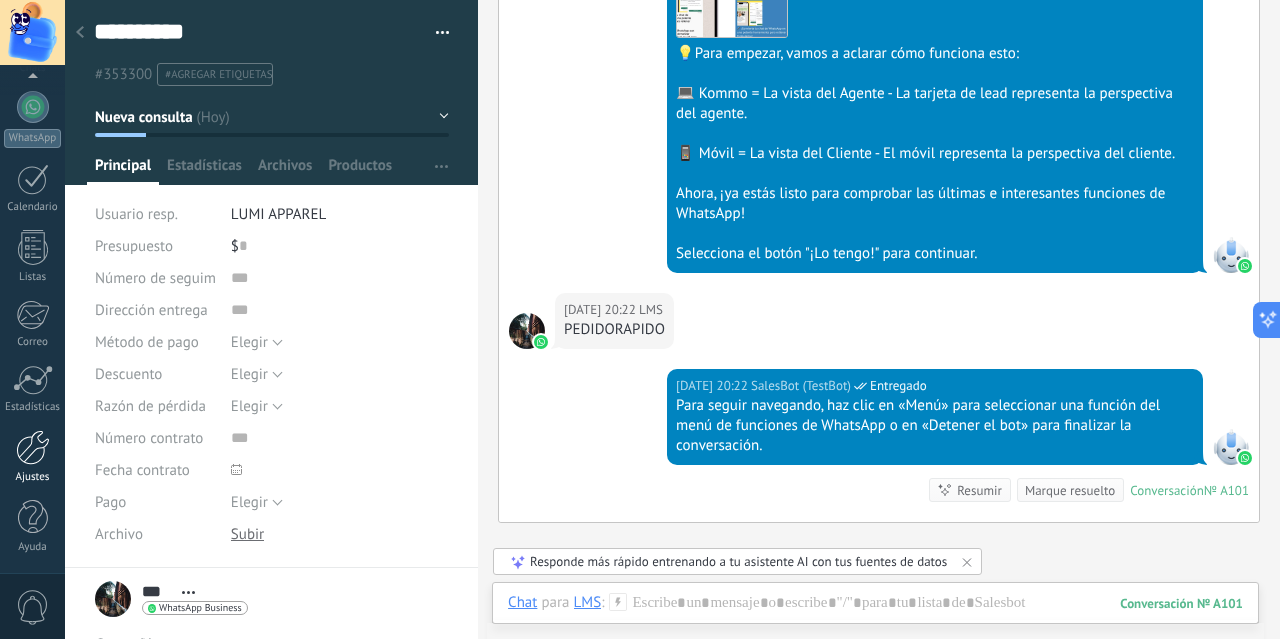 click at bounding box center [33, 447] 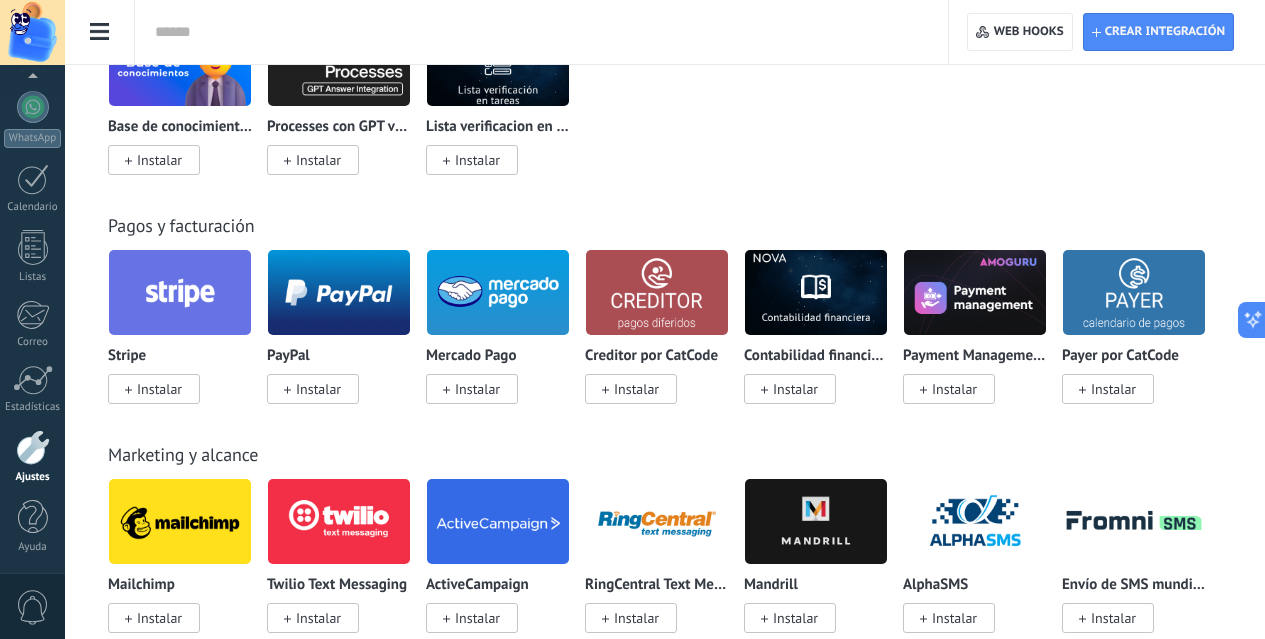 scroll, scrollTop: 2875, scrollLeft: 0, axis: vertical 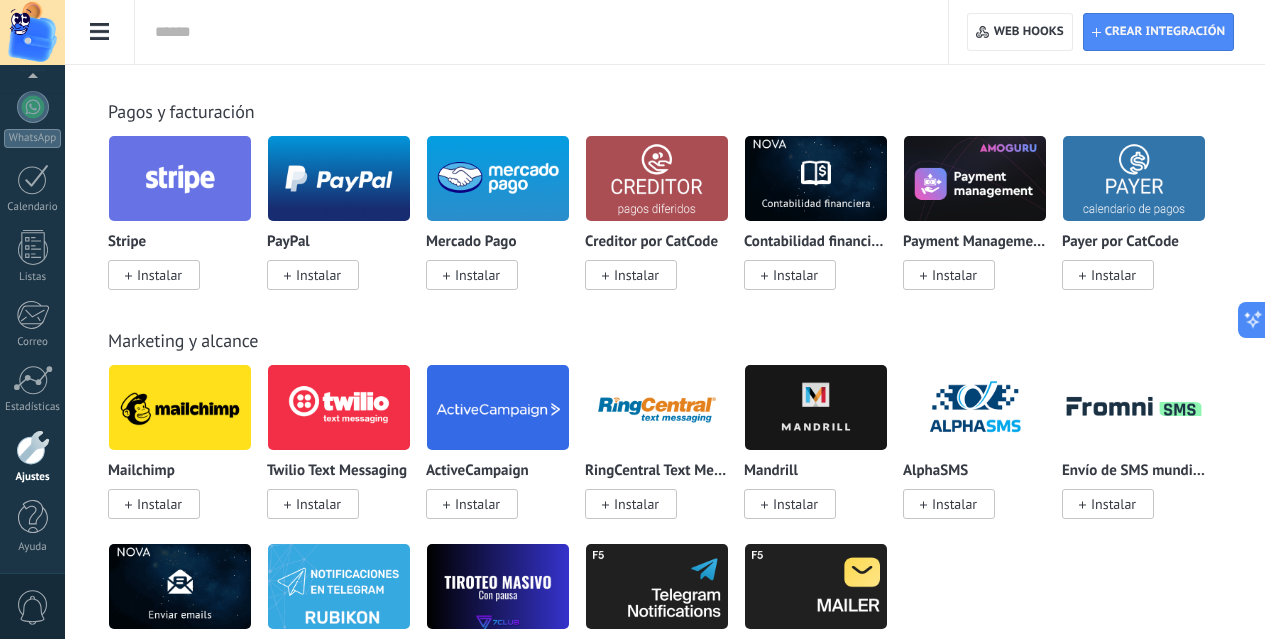 click on "Kommo IA" at bounding box center [-116, 429] 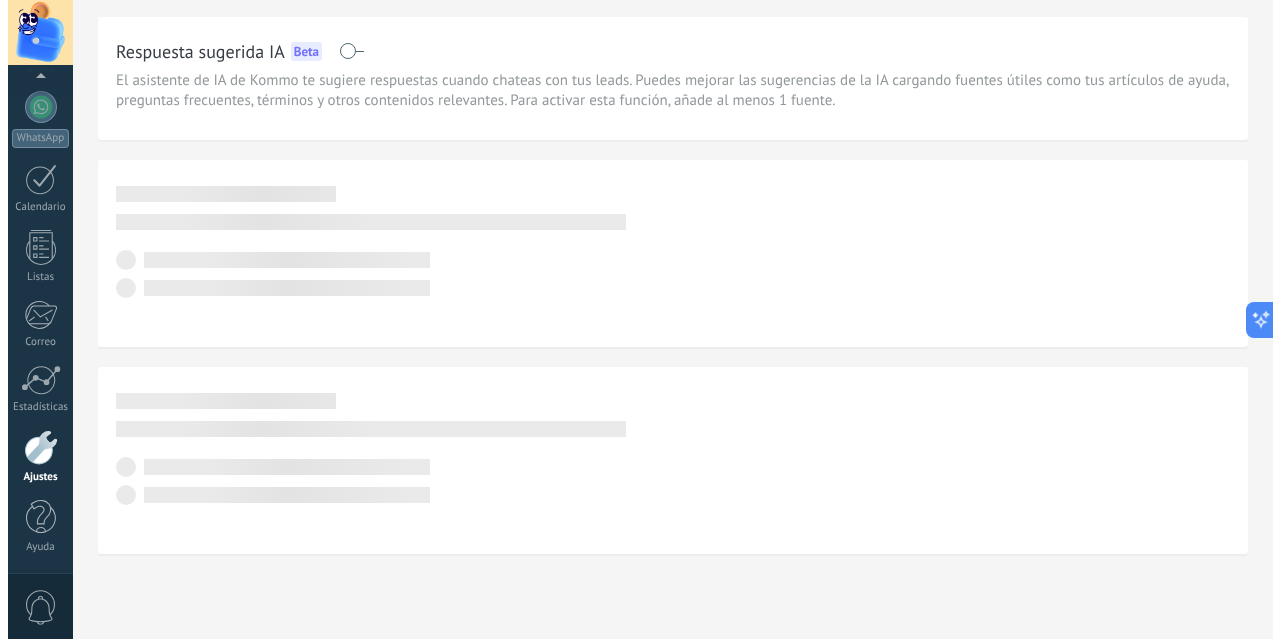 scroll, scrollTop: 0, scrollLeft: 0, axis: both 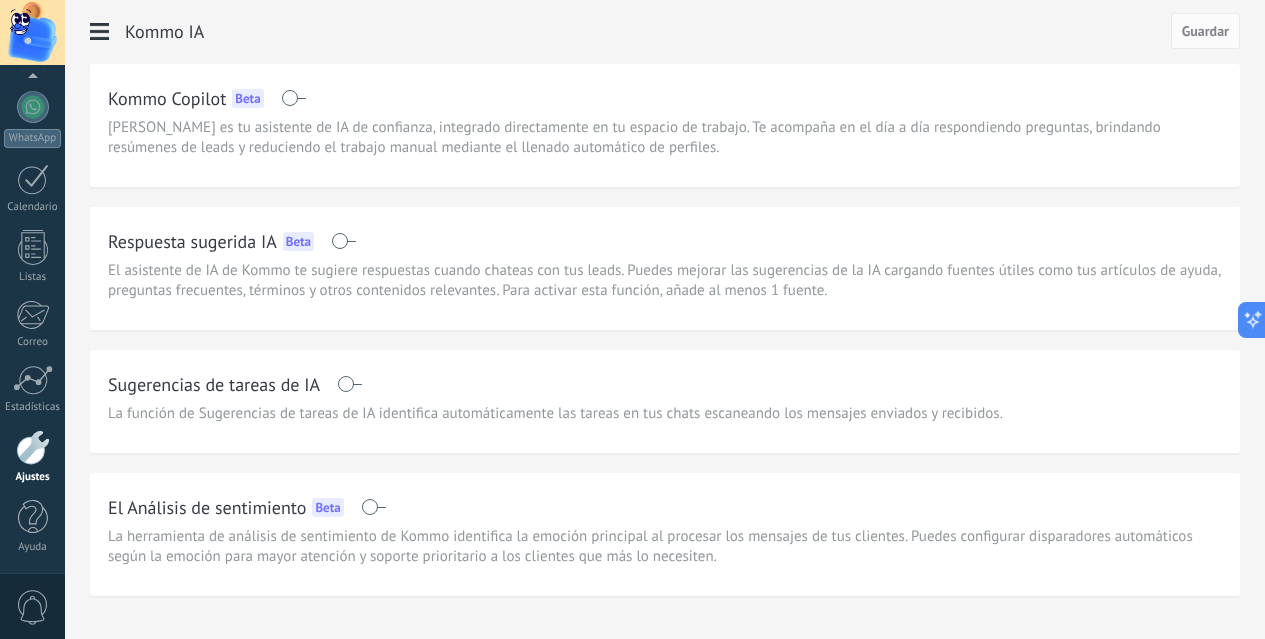 click on "Integración" at bounding box center (-116, 93) 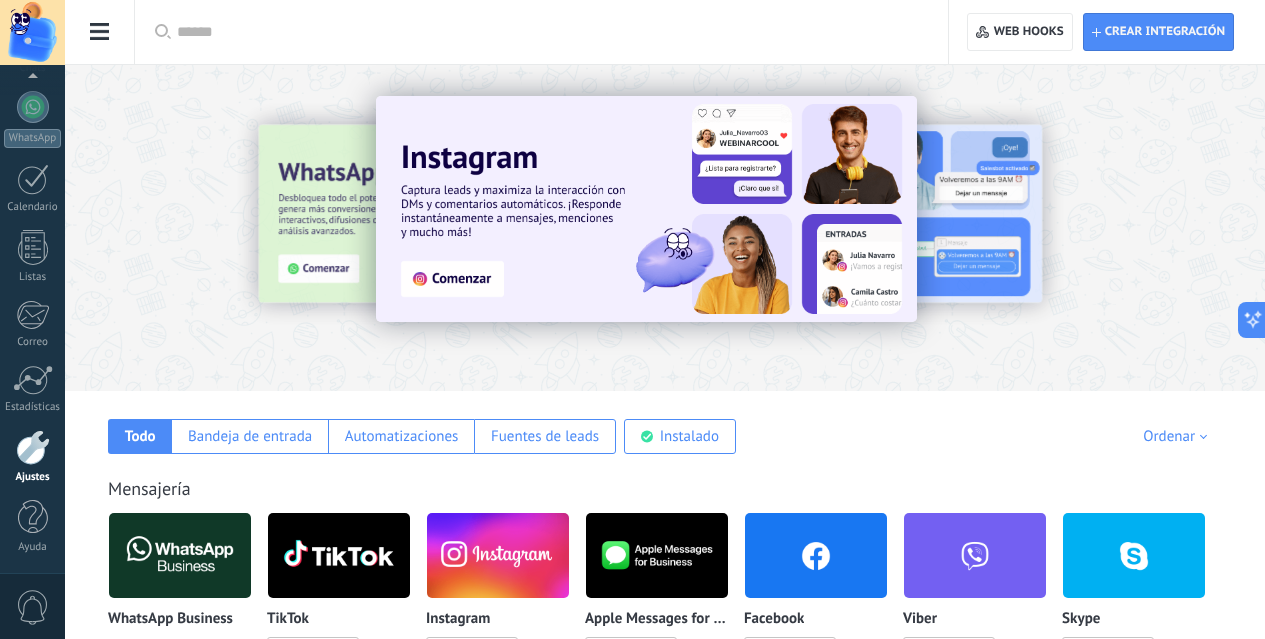 click on "Usuarios" at bounding box center [-116, 261] 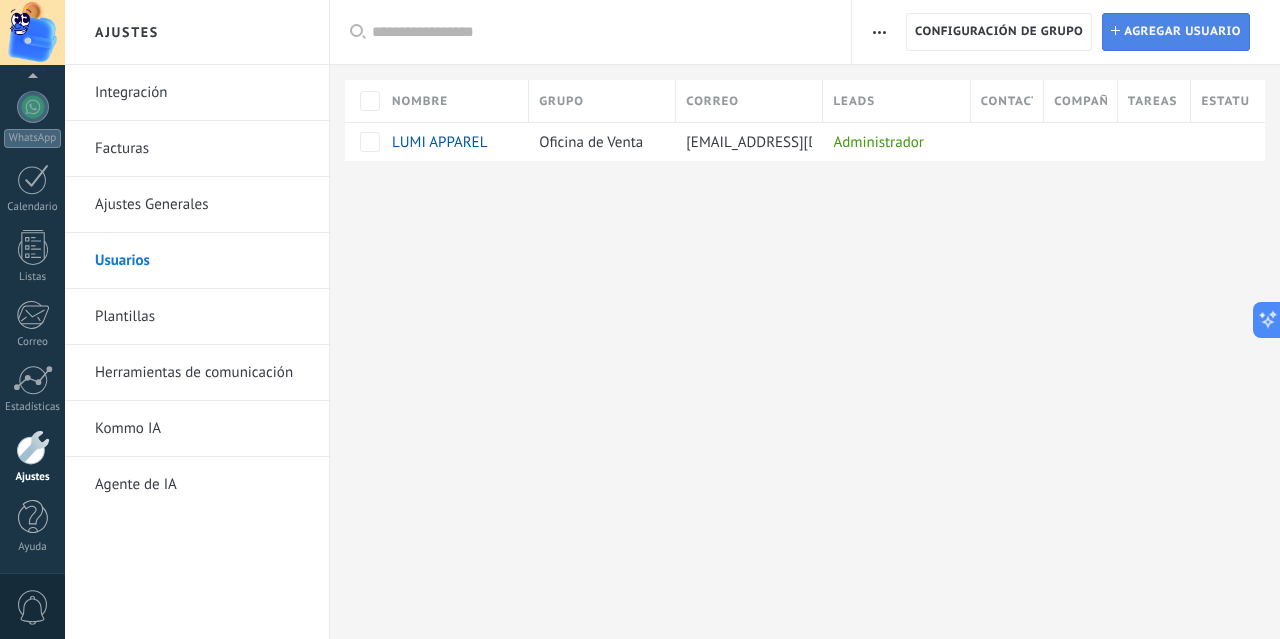 click on "Agregar usuario" at bounding box center (1182, 32) 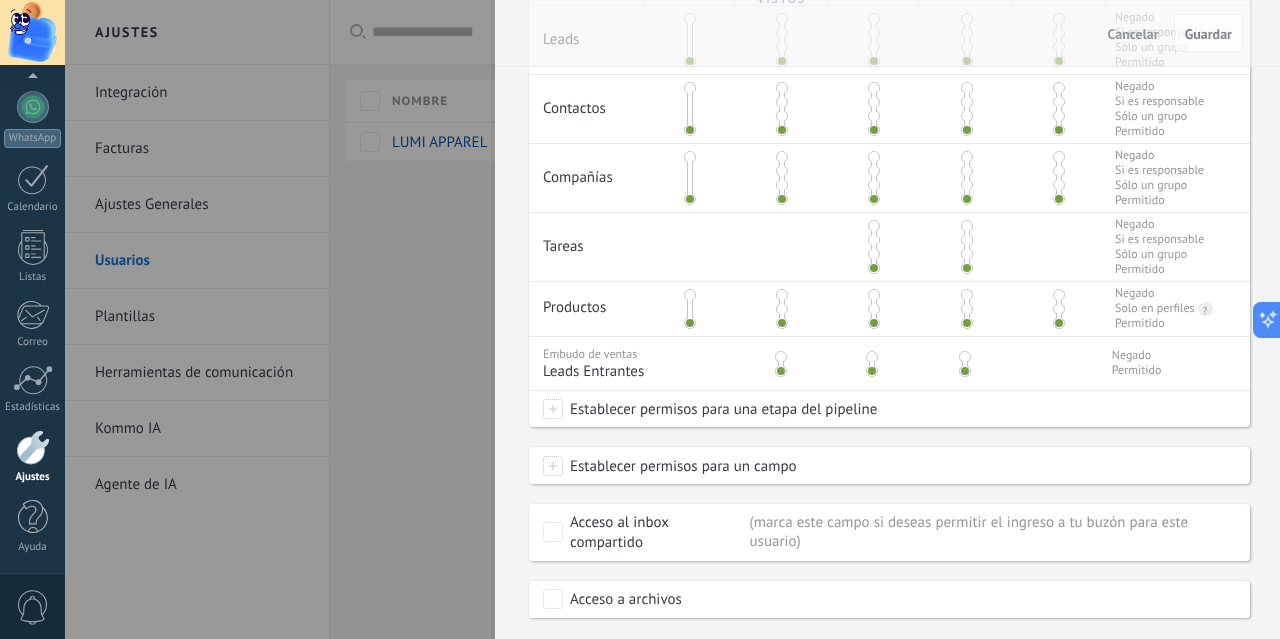 scroll, scrollTop: 556, scrollLeft: 0, axis: vertical 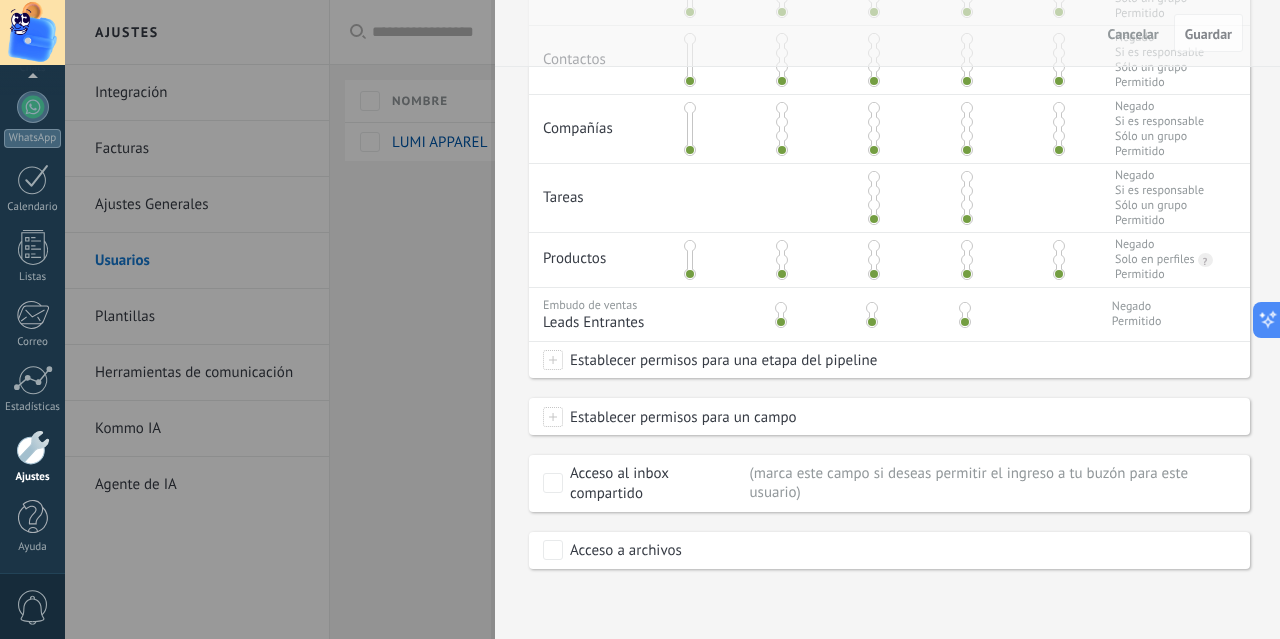click at bounding box center [640, 319] 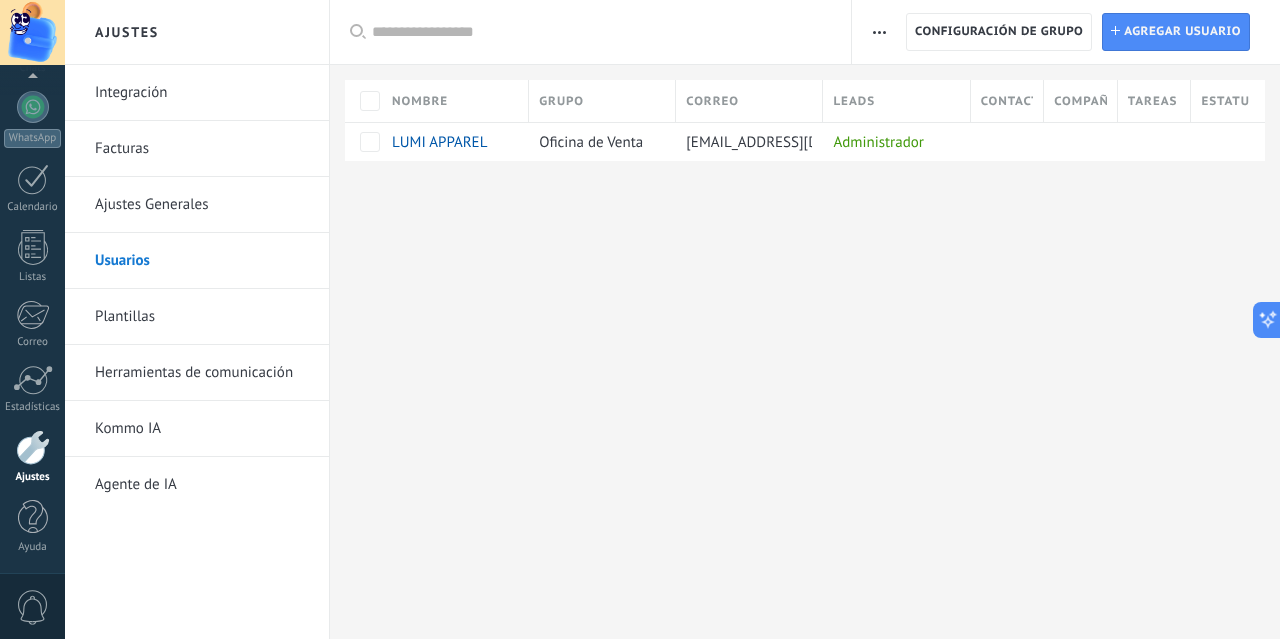 scroll, scrollTop: 0, scrollLeft: 0, axis: both 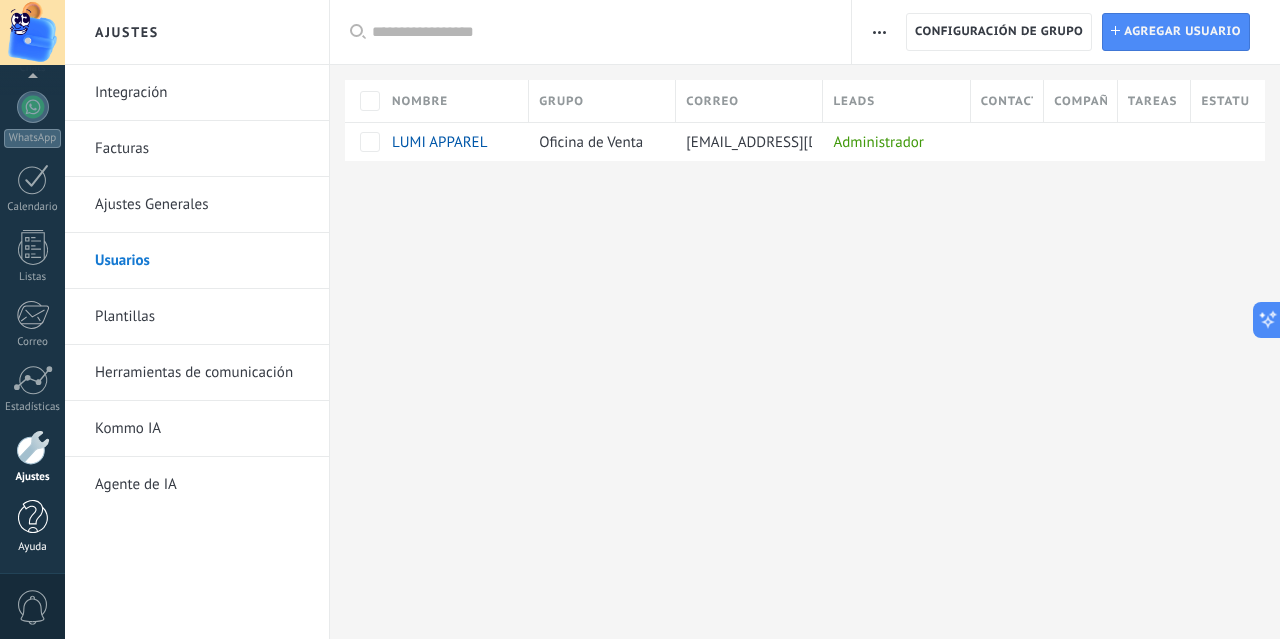 click at bounding box center (33, 517) 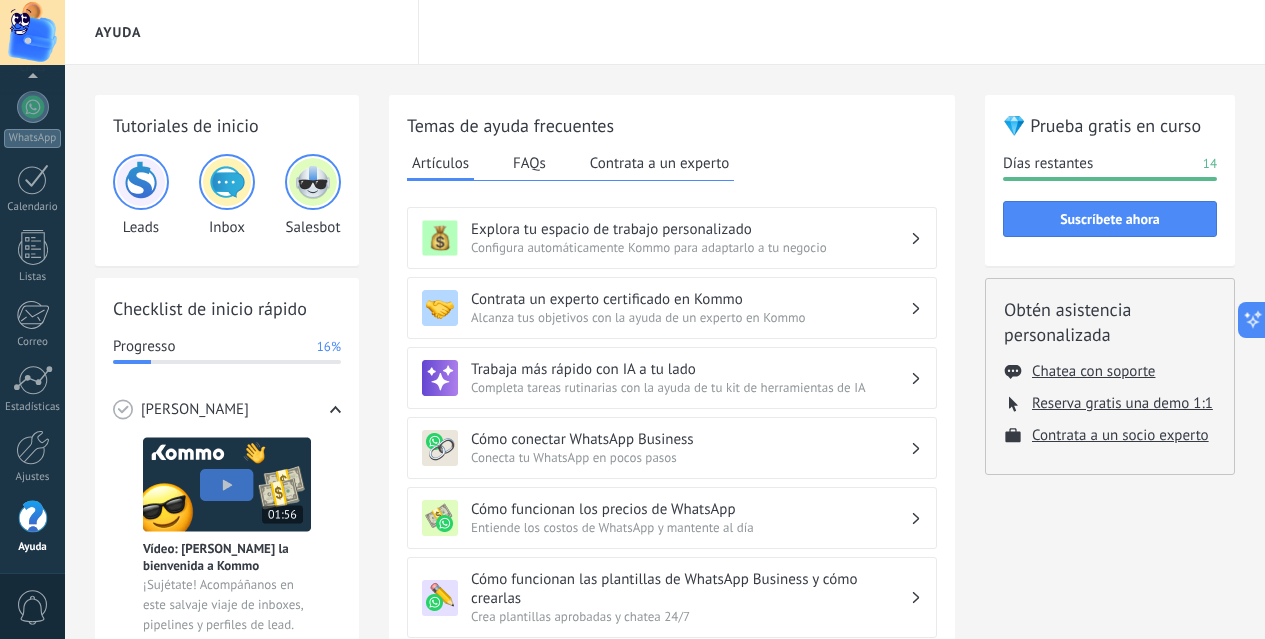 scroll, scrollTop: 2, scrollLeft: 0, axis: vertical 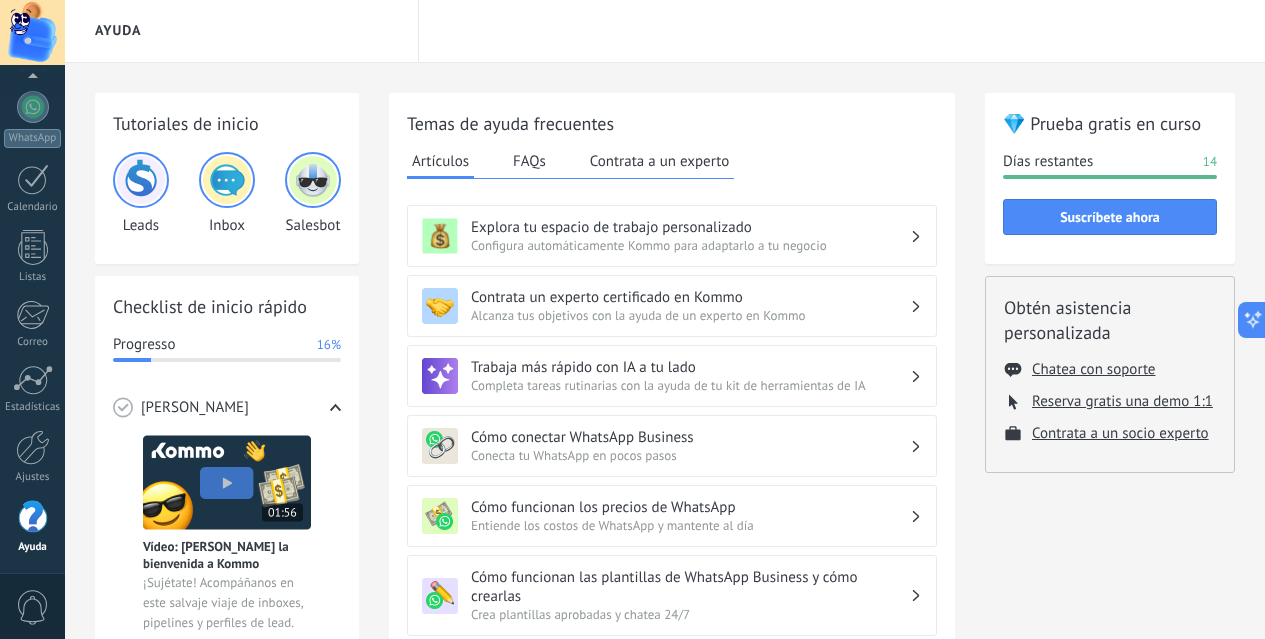 click on "Contrata a un experto" at bounding box center (659, 161) 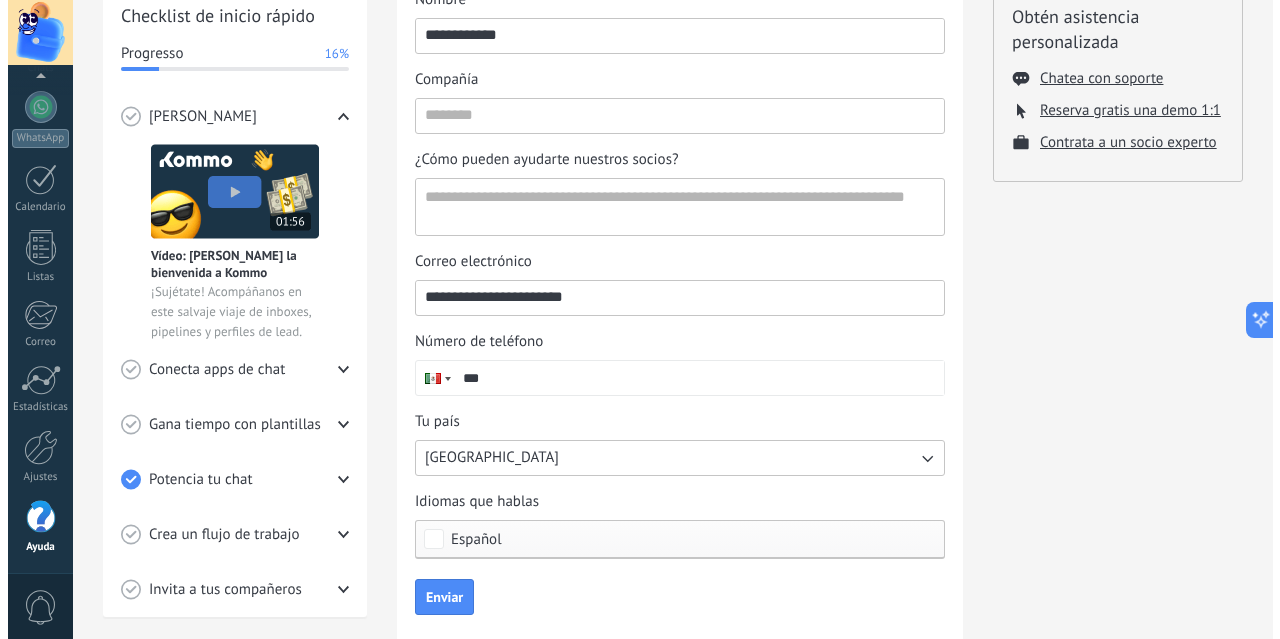 scroll, scrollTop: 0, scrollLeft: 0, axis: both 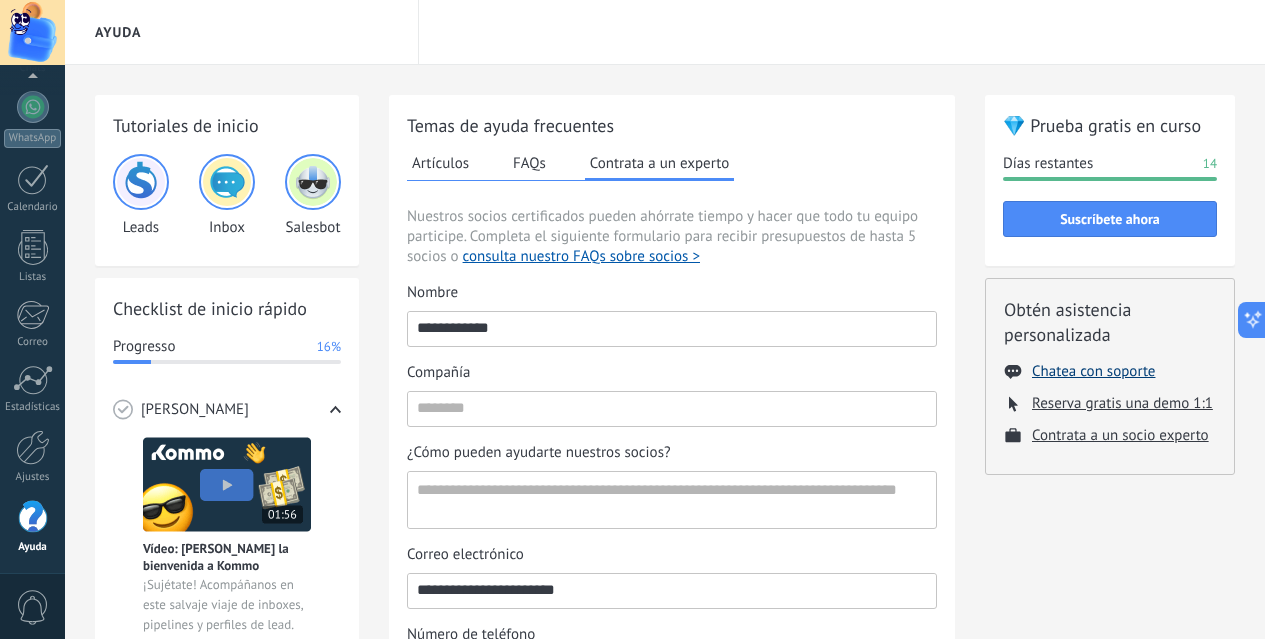 click on "Chatea con soporte" at bounding box center (1093, 371) 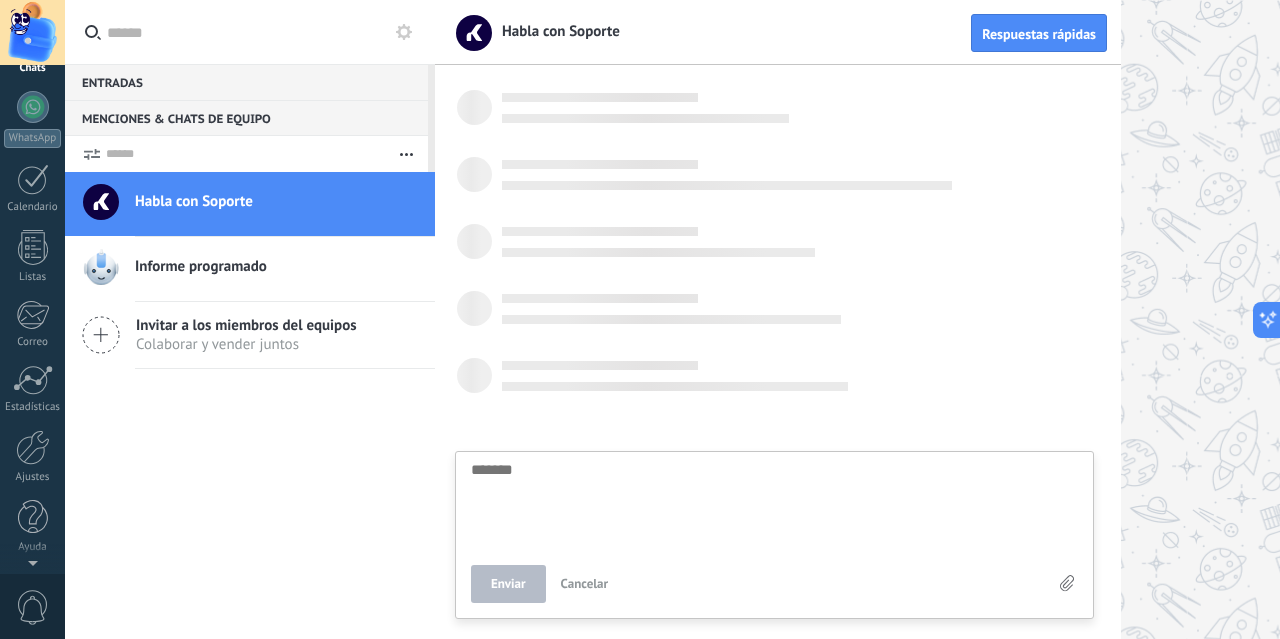 scroll, scrollTop: 0, scrollLeft: 0, axis: both 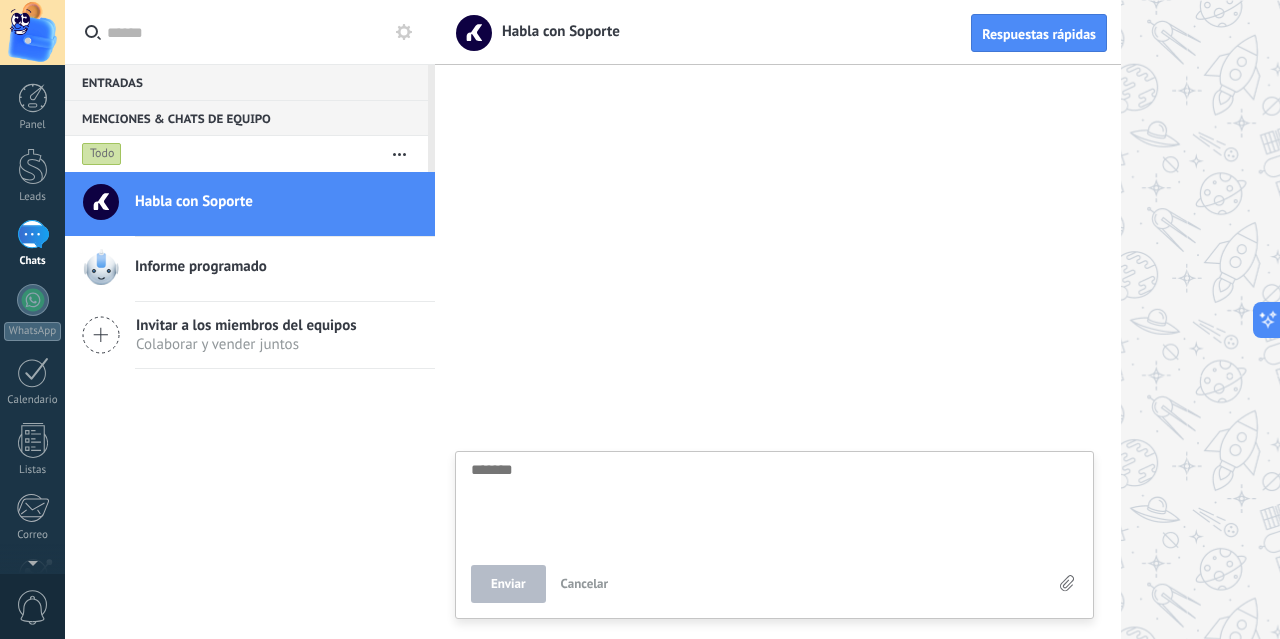 click on "Enviar Cancelar" at bounding box center (774, 535) 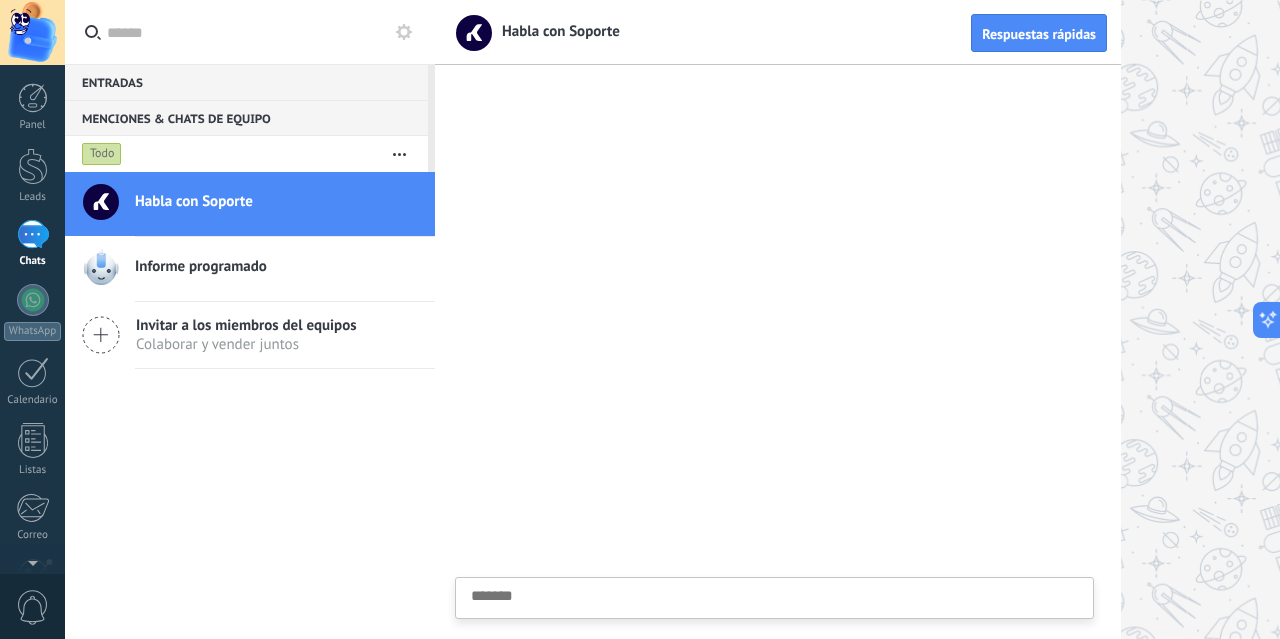 click at bounding box center [774, 629] 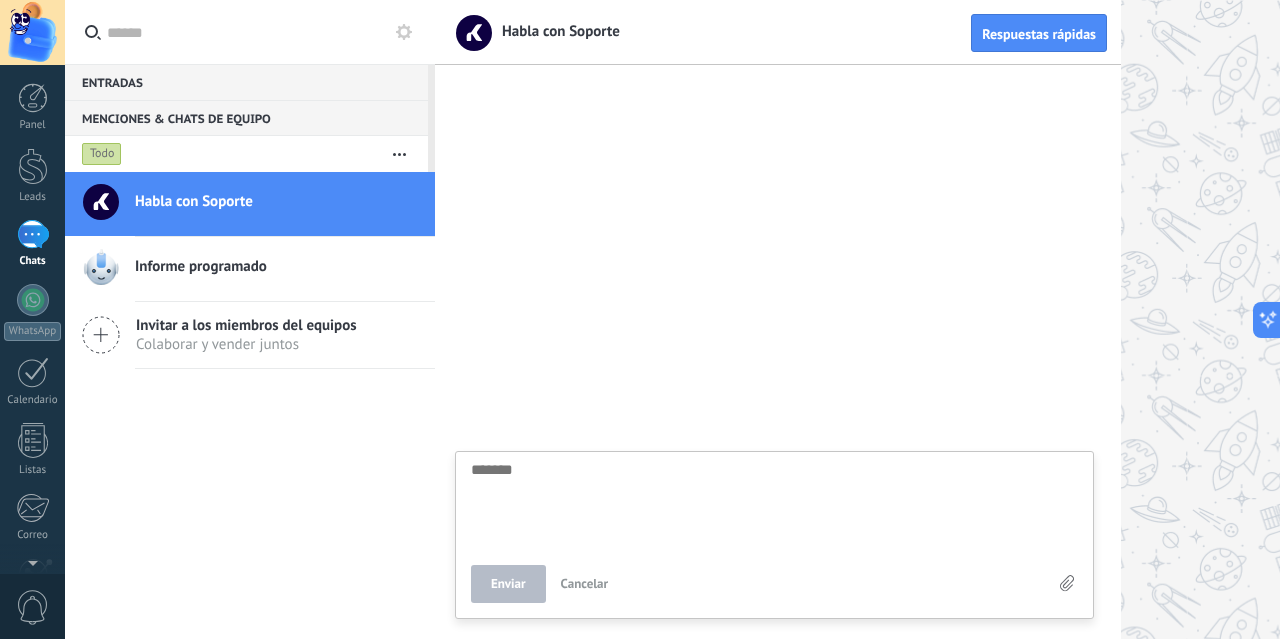 type on "*" 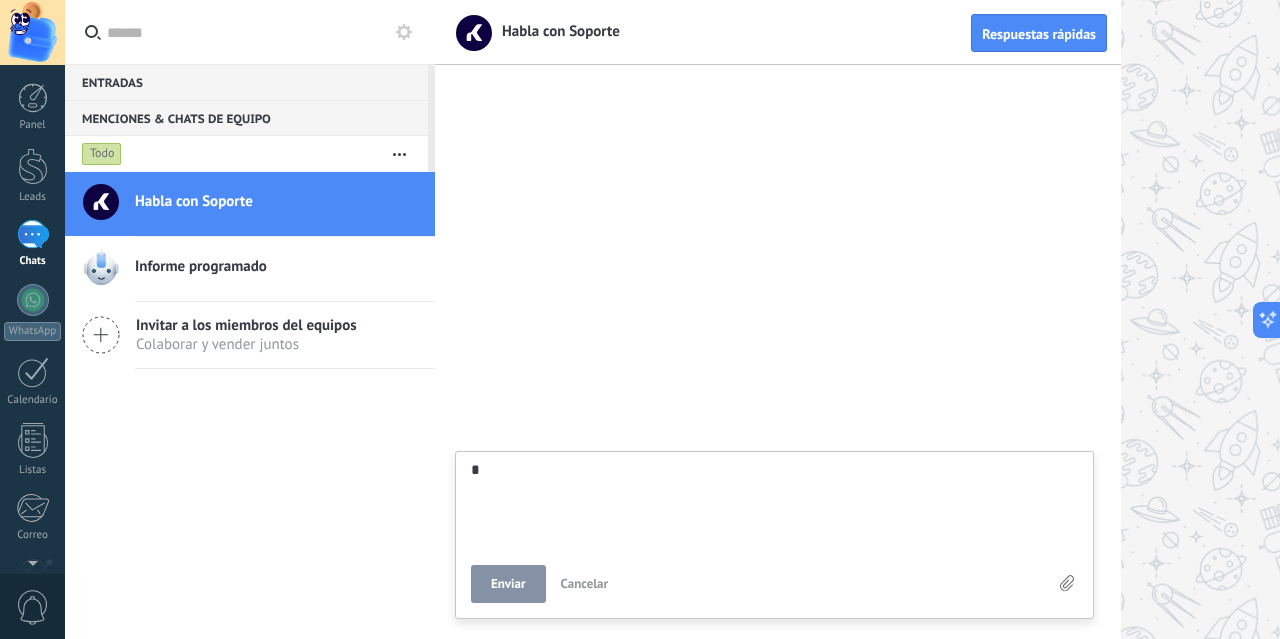 type on "**" 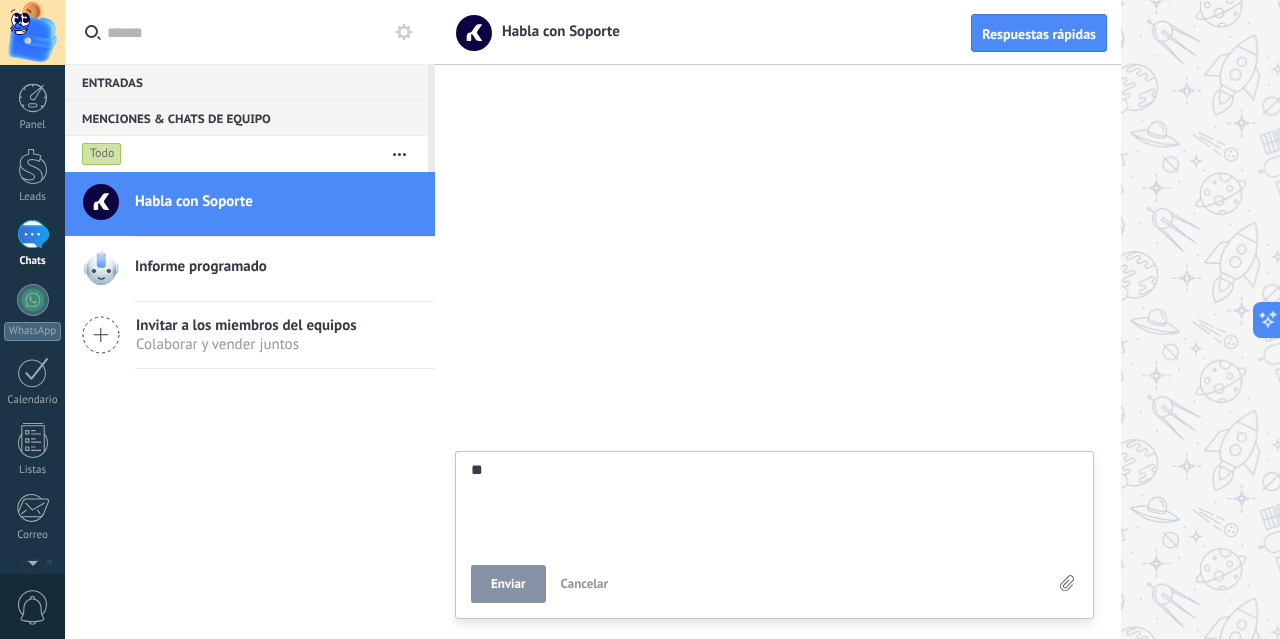type on "***" 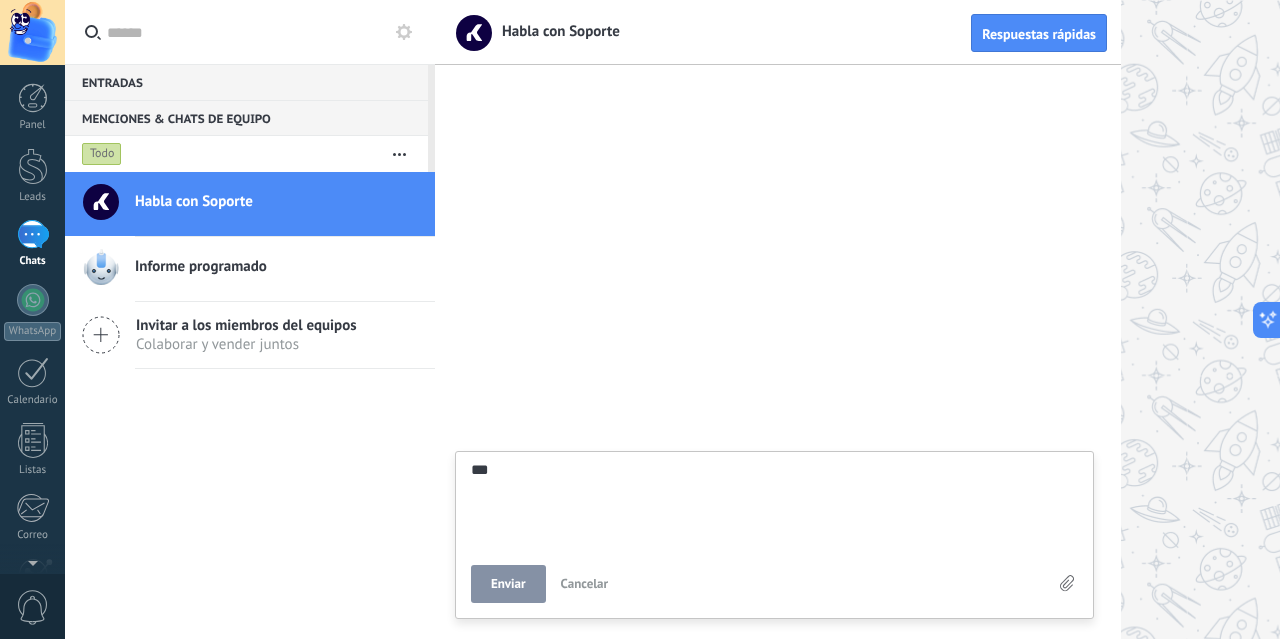 type on "****" 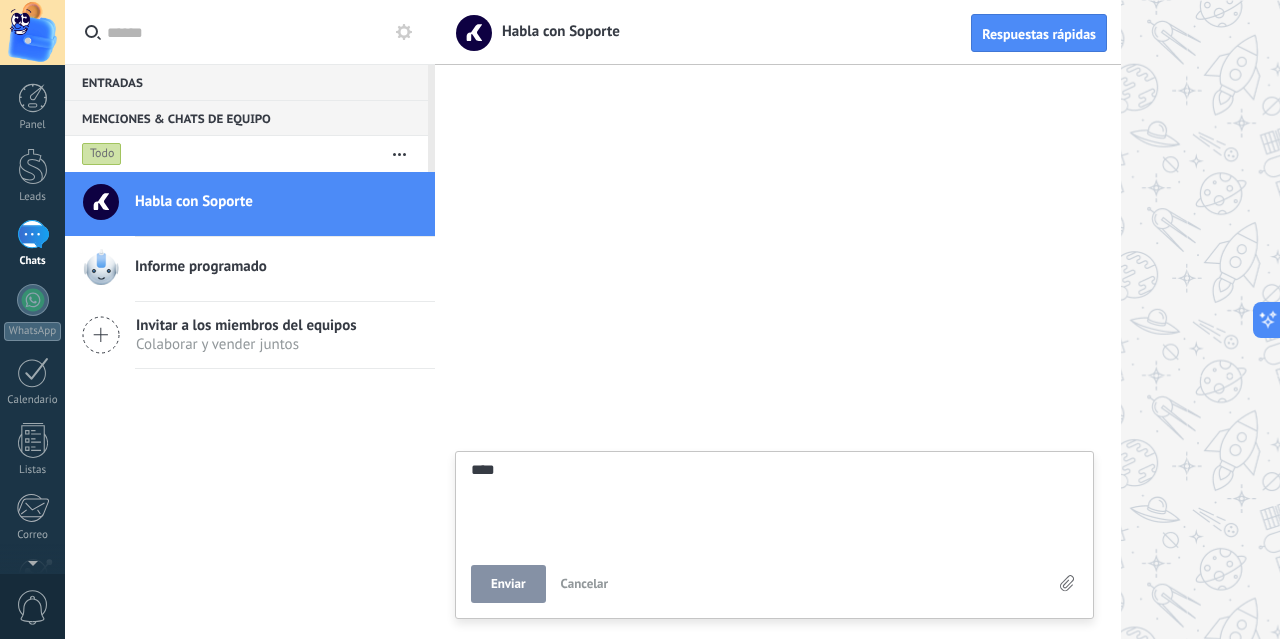 type on "****" 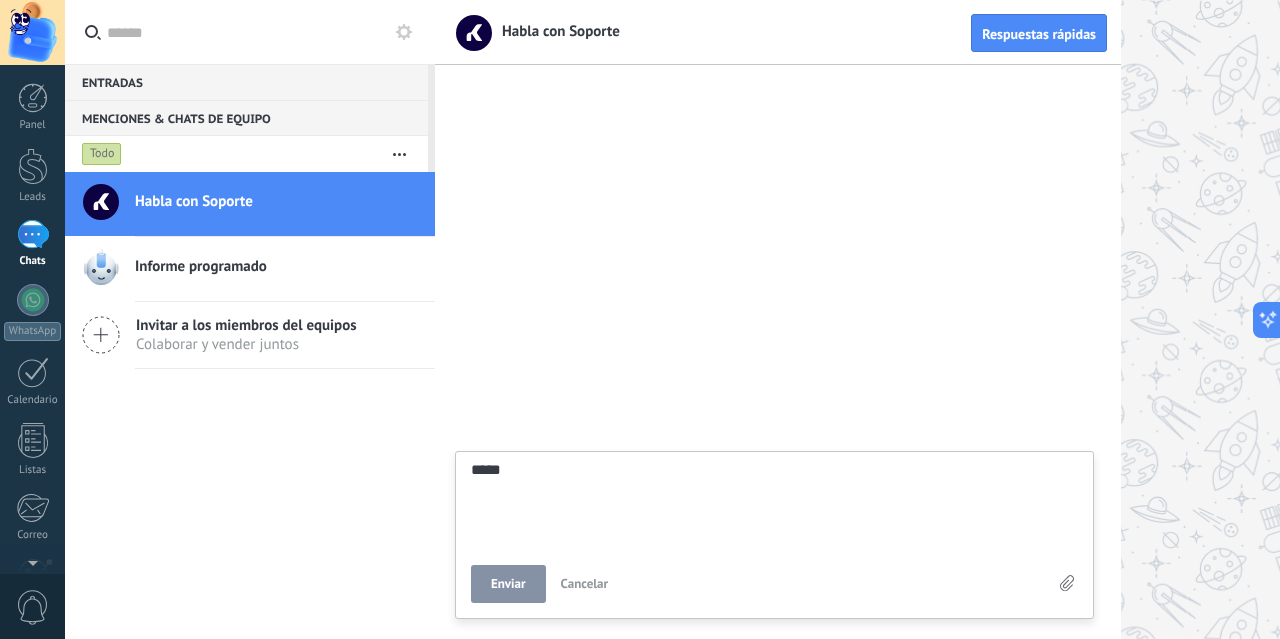 scroll, scrollTop: 39, scrollLeft: 0, axis: vertical 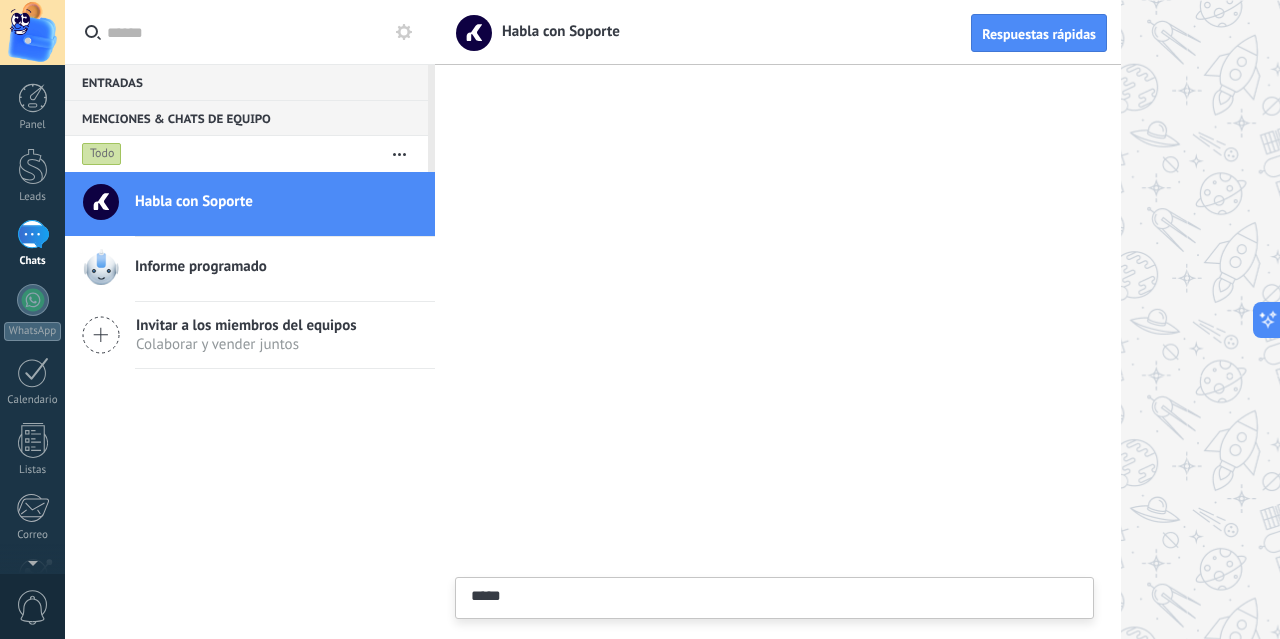 click on "****" at bounding box center [774, 629] 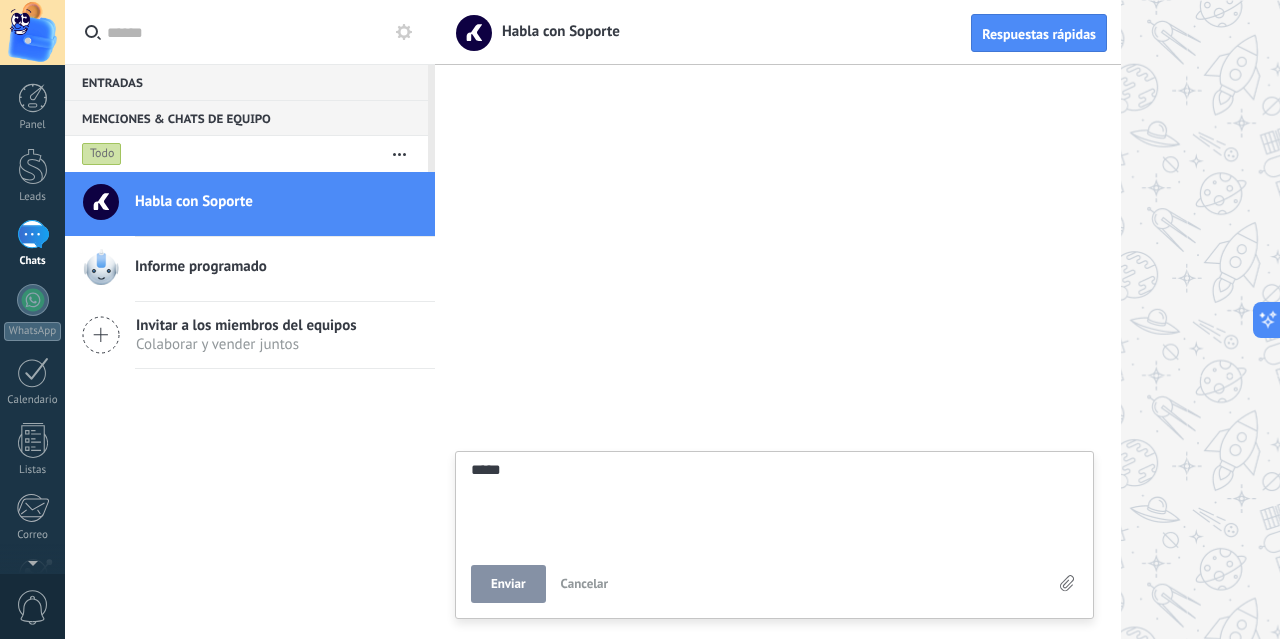 click on "Enviar" at bounding box center (508, 584) 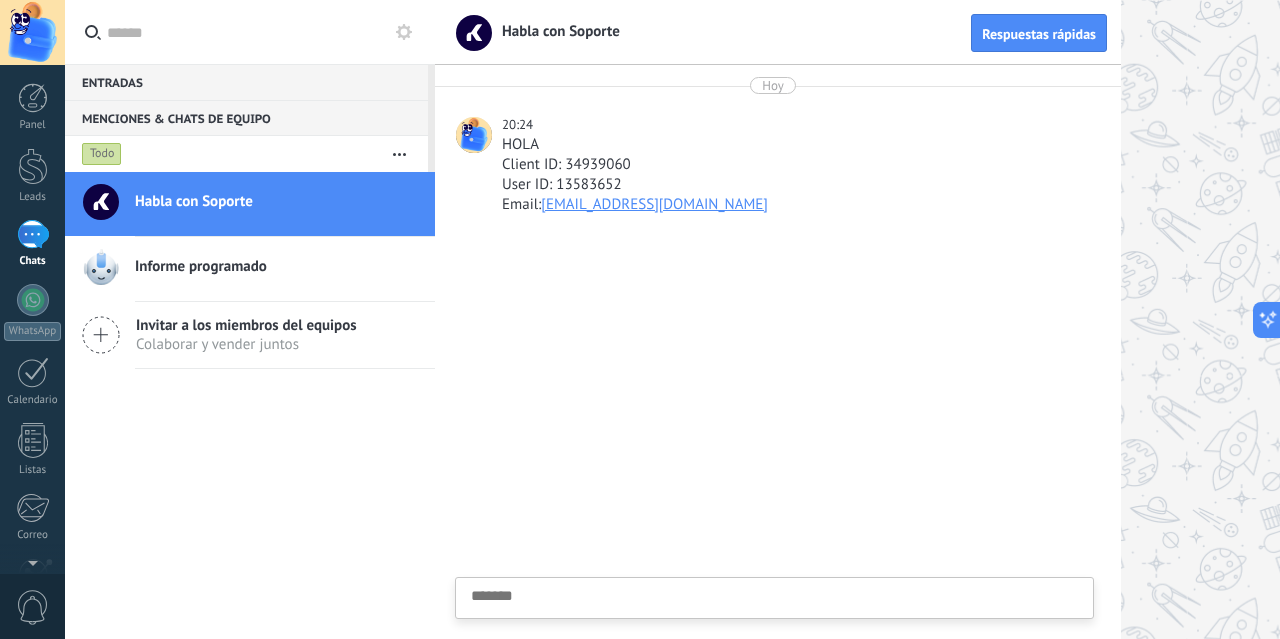 scroll, scrollTop: 19, scrollLeft: 0, axis: vertical 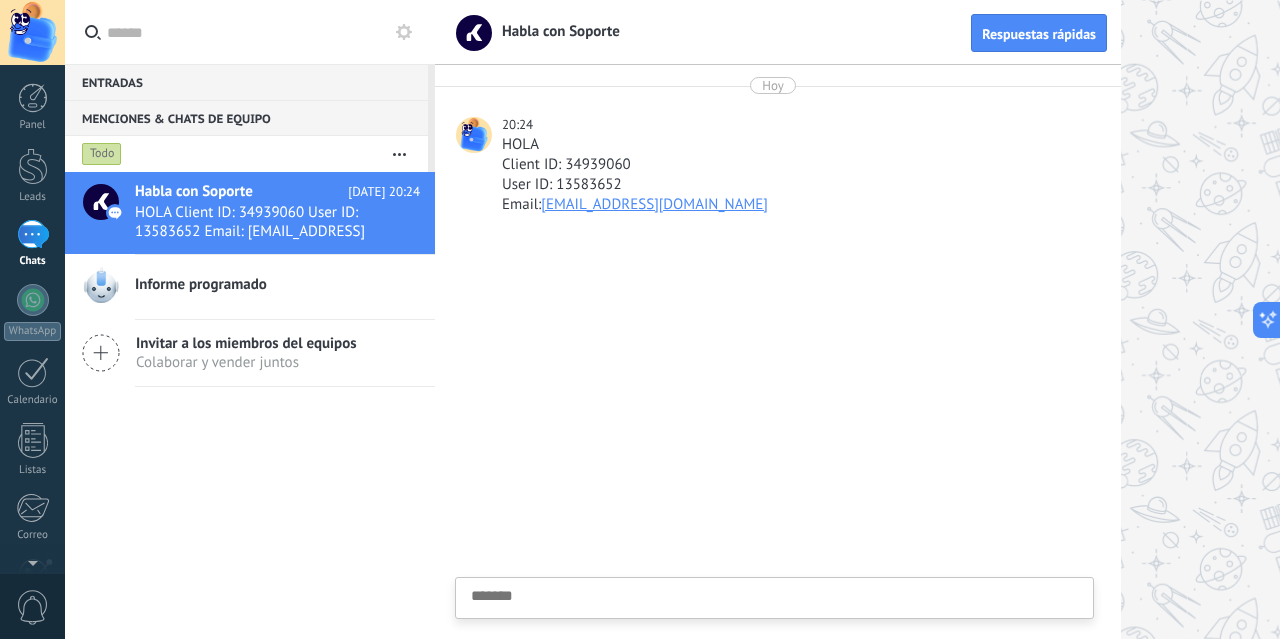 click on "Informe programado" at bounding box center [285, 287] 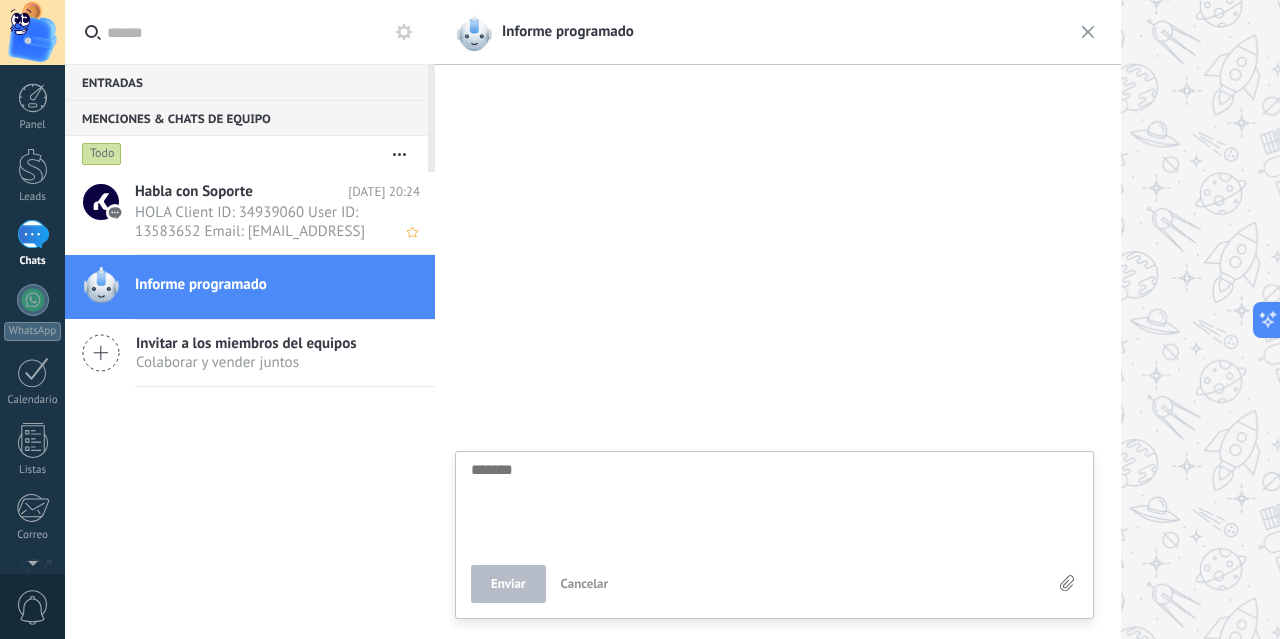 click on "HOLA
Client ID: 34939060
User ID: 13583652
Email: [EMAIL_ADDRESS][DOMAIN_NAME]" at bounding box center [258, 222] 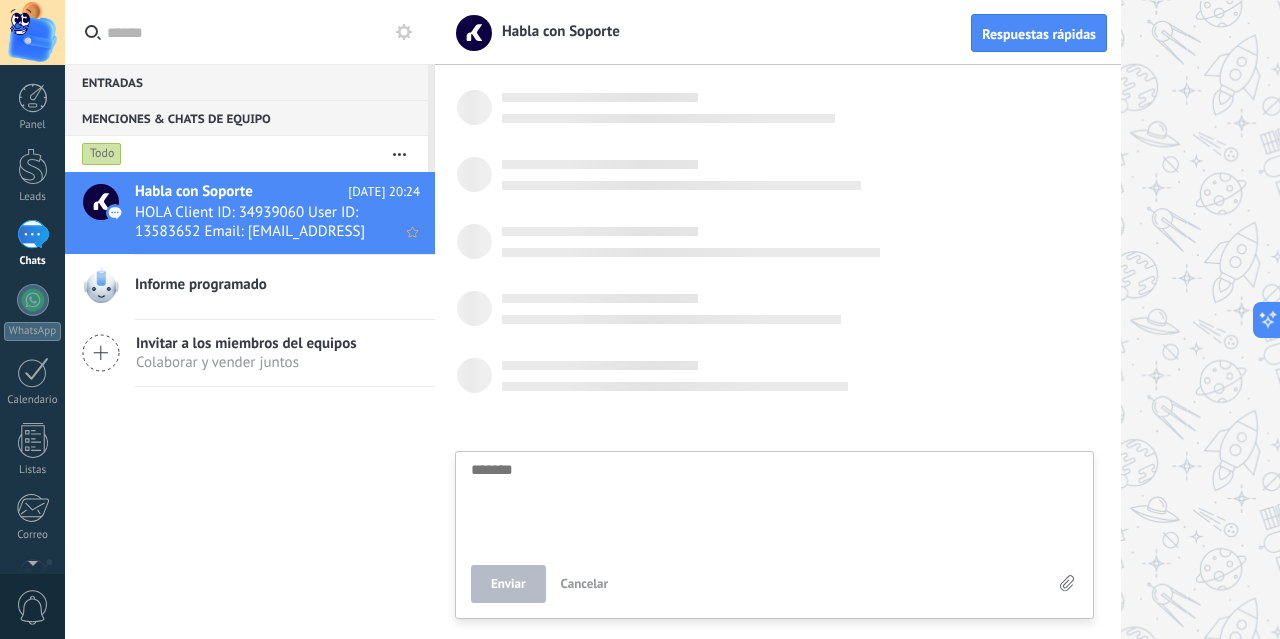 scroll, scrollTop: 19, scrollLeft: 0, axis: vertical 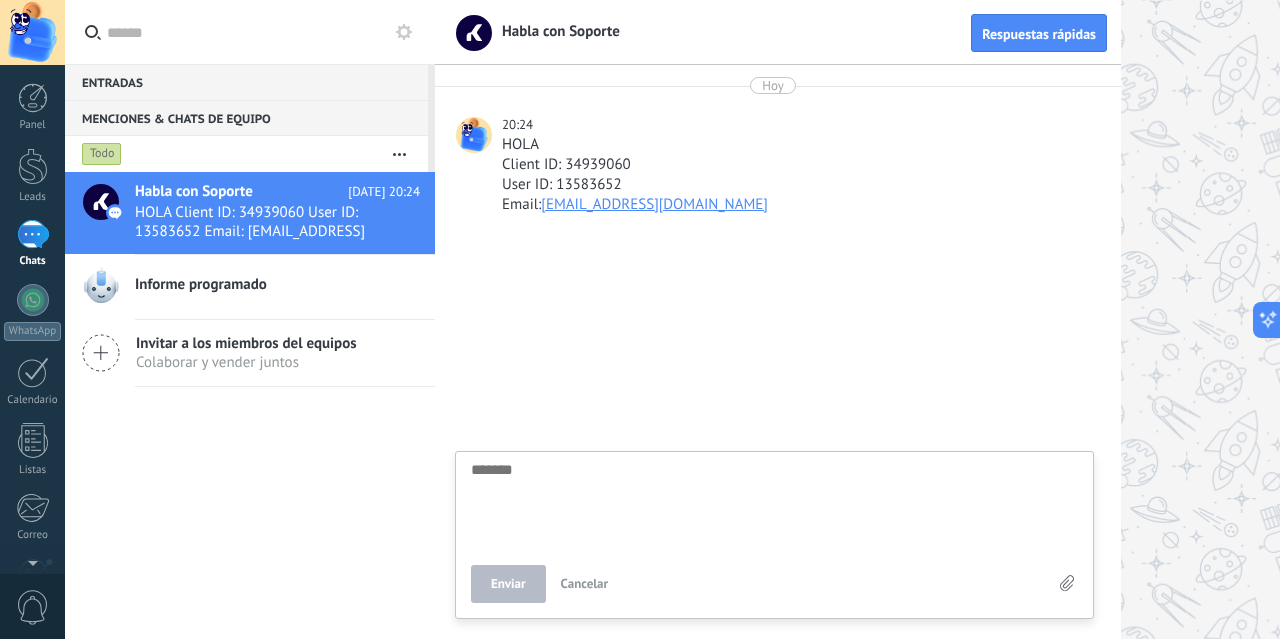 click on "1" at bounding box center (33, 234) 